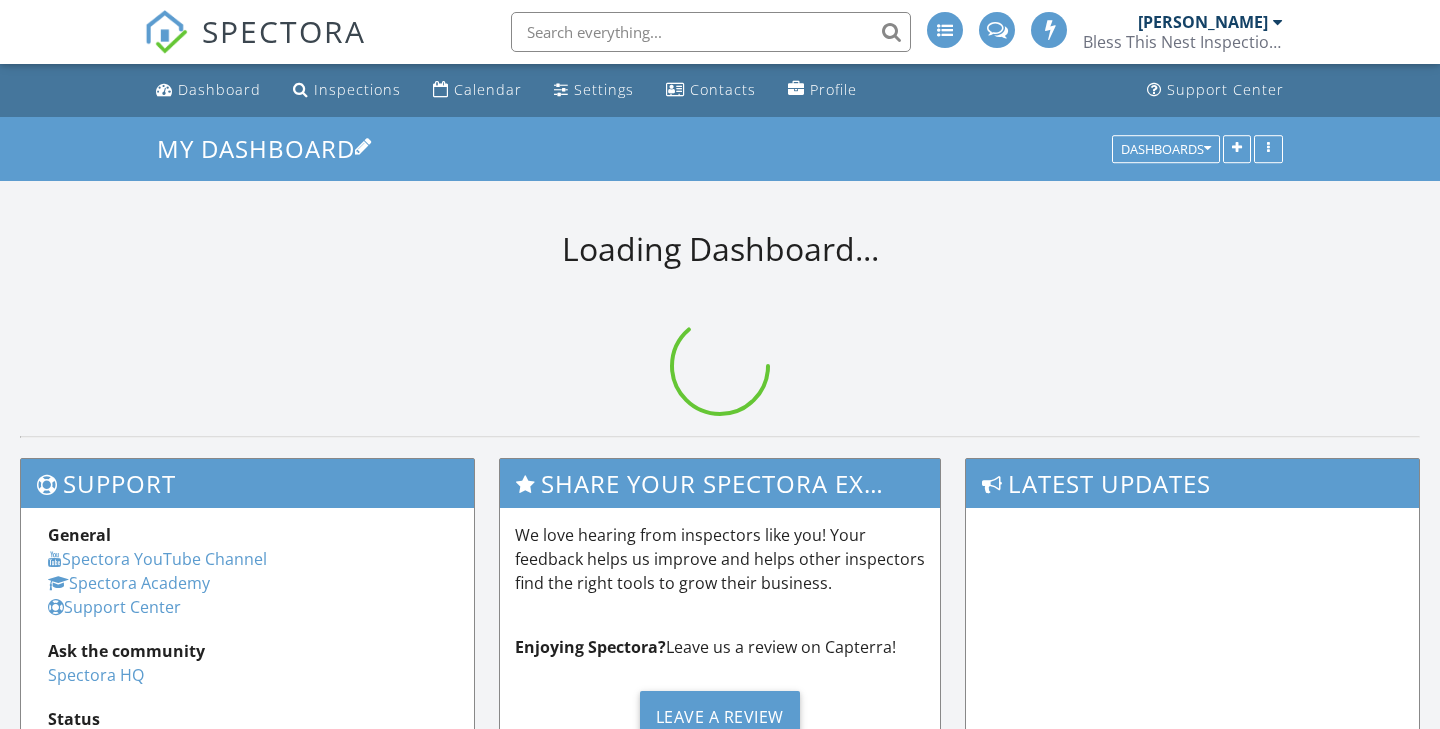 scroll, scrollTop: 0, scrollLeft: 0, axis: both 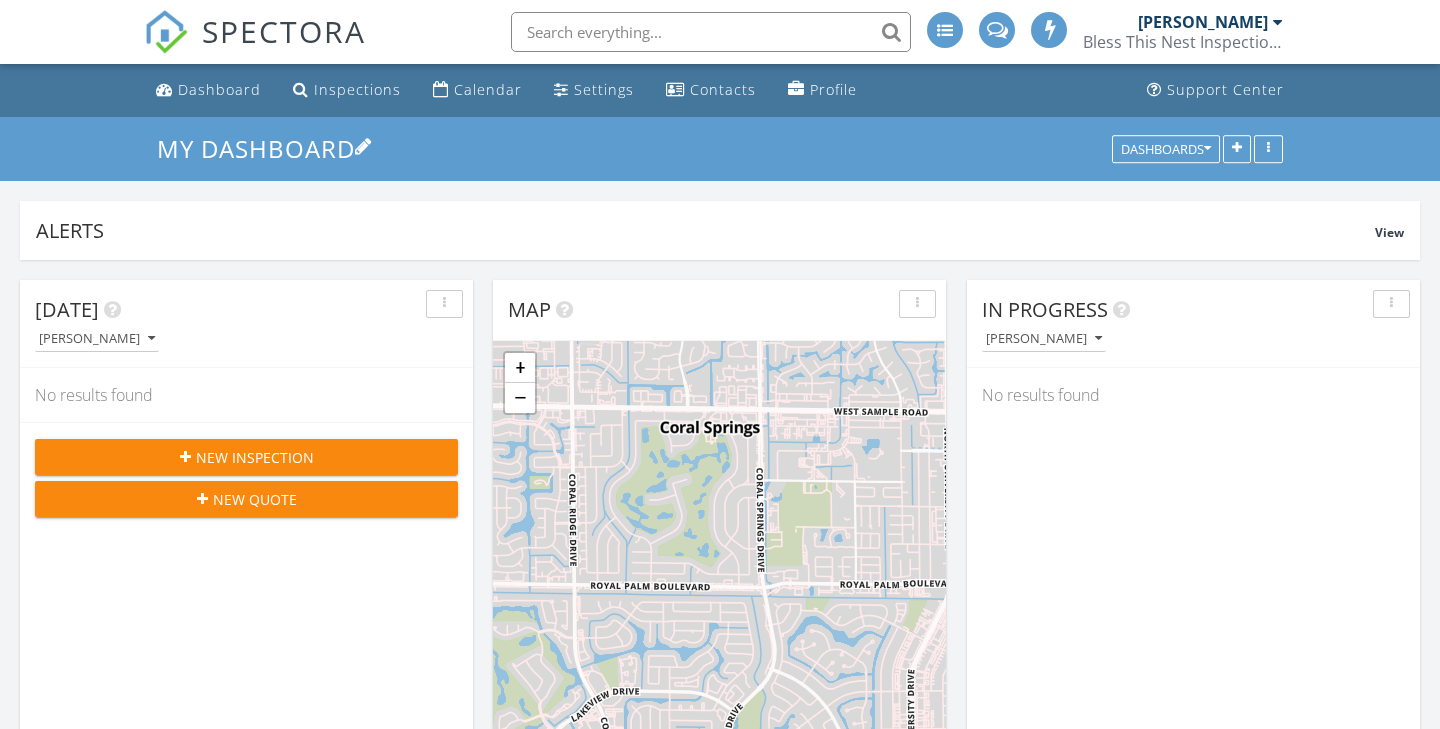 click on "New Inspection" at bounding box center (246, 457) 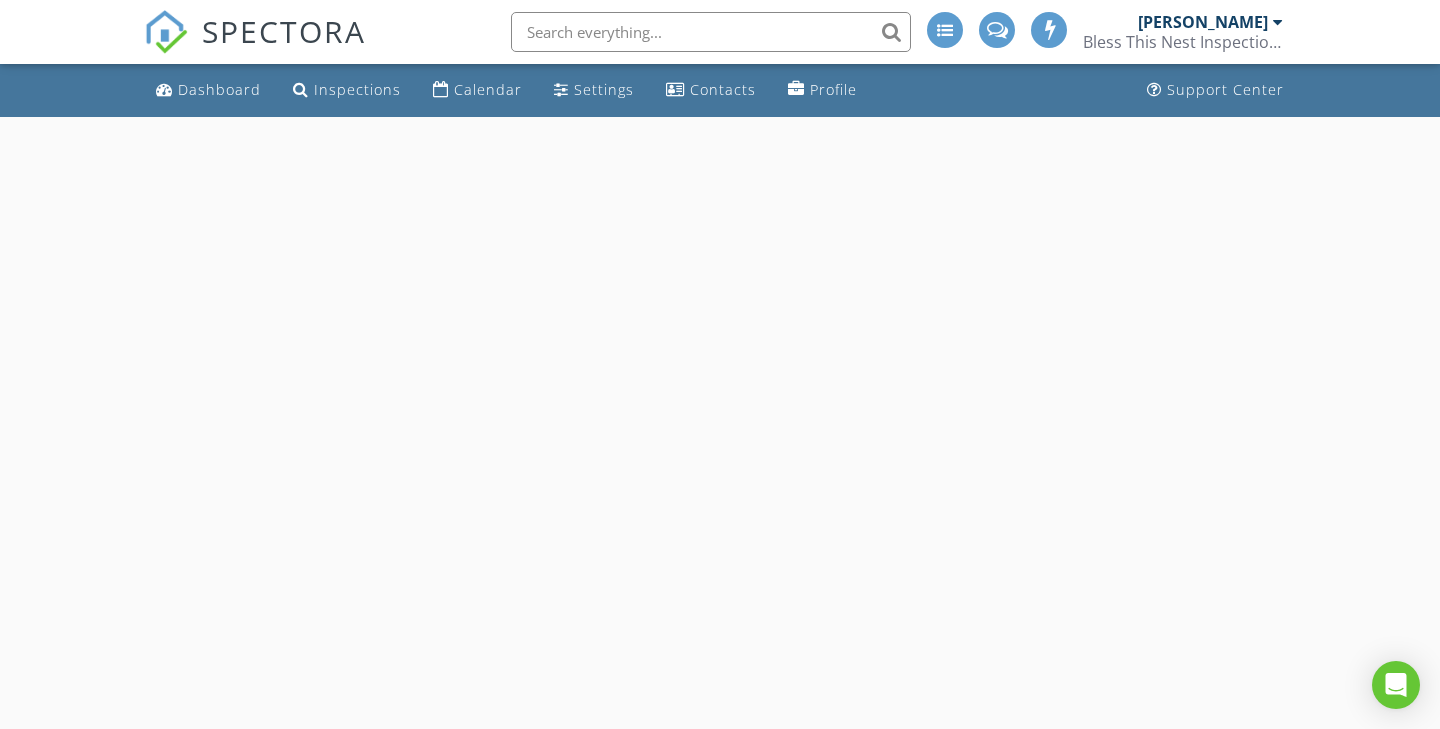 scroll, scrollTop: 0, scrollLeft: 0, axis: both 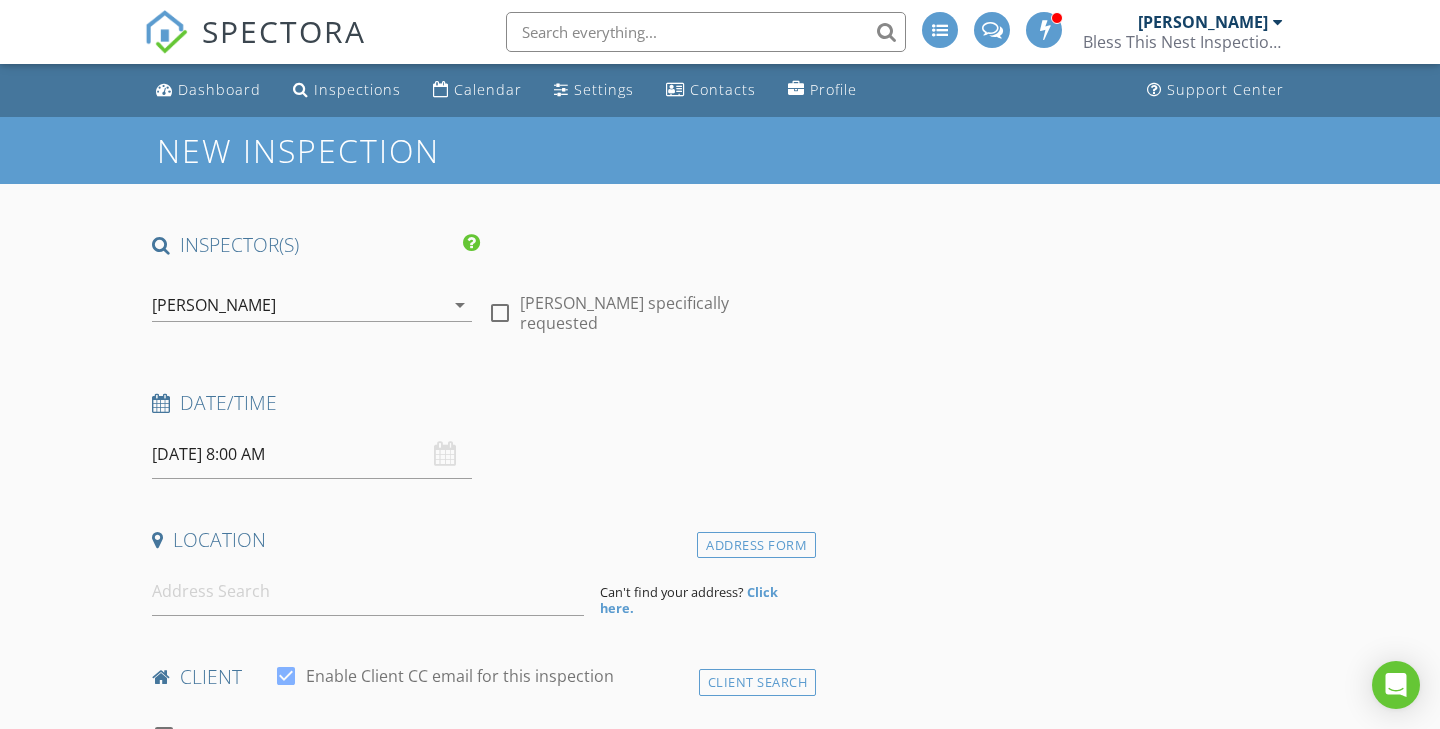 click on "07/11/2025 8:00 AM" at bounding box center [312, 454] 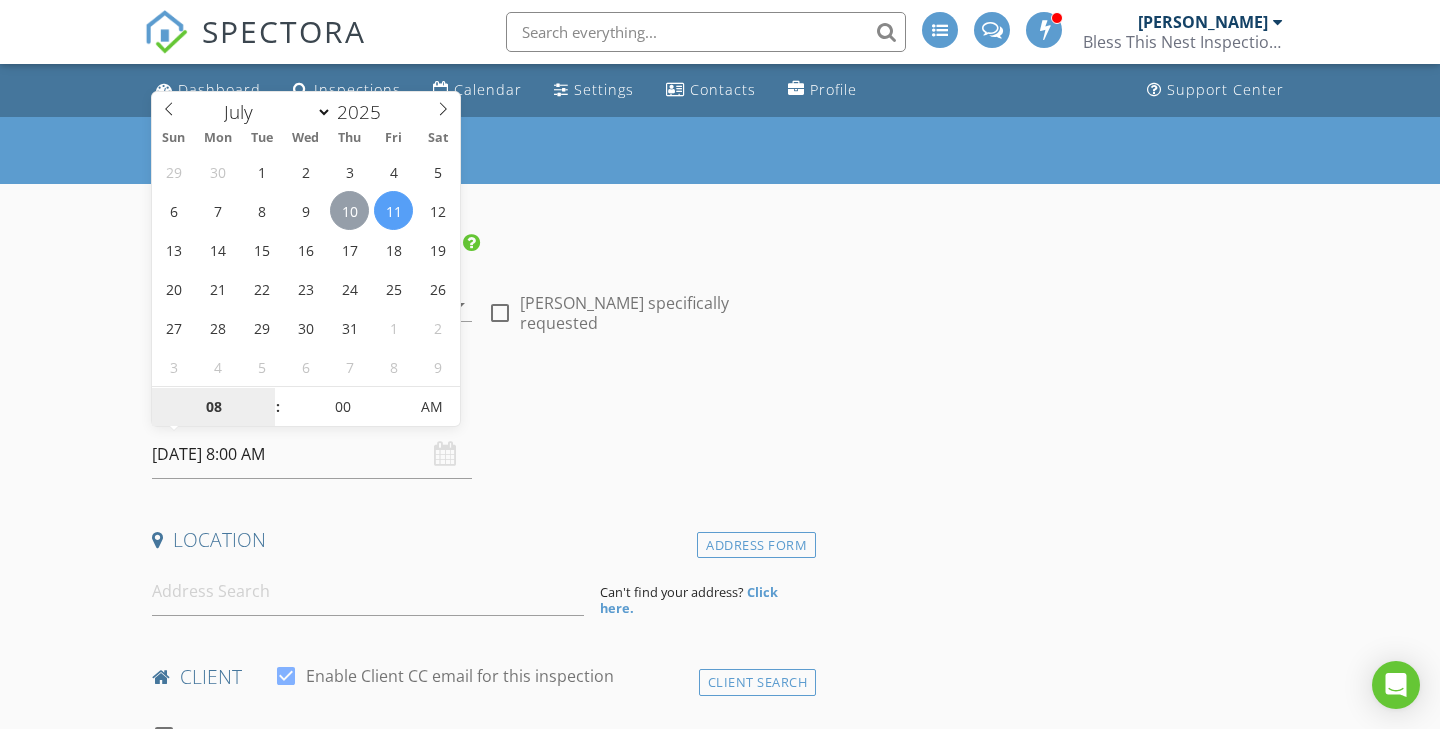 type on "07/10/2025 8:00 AM" 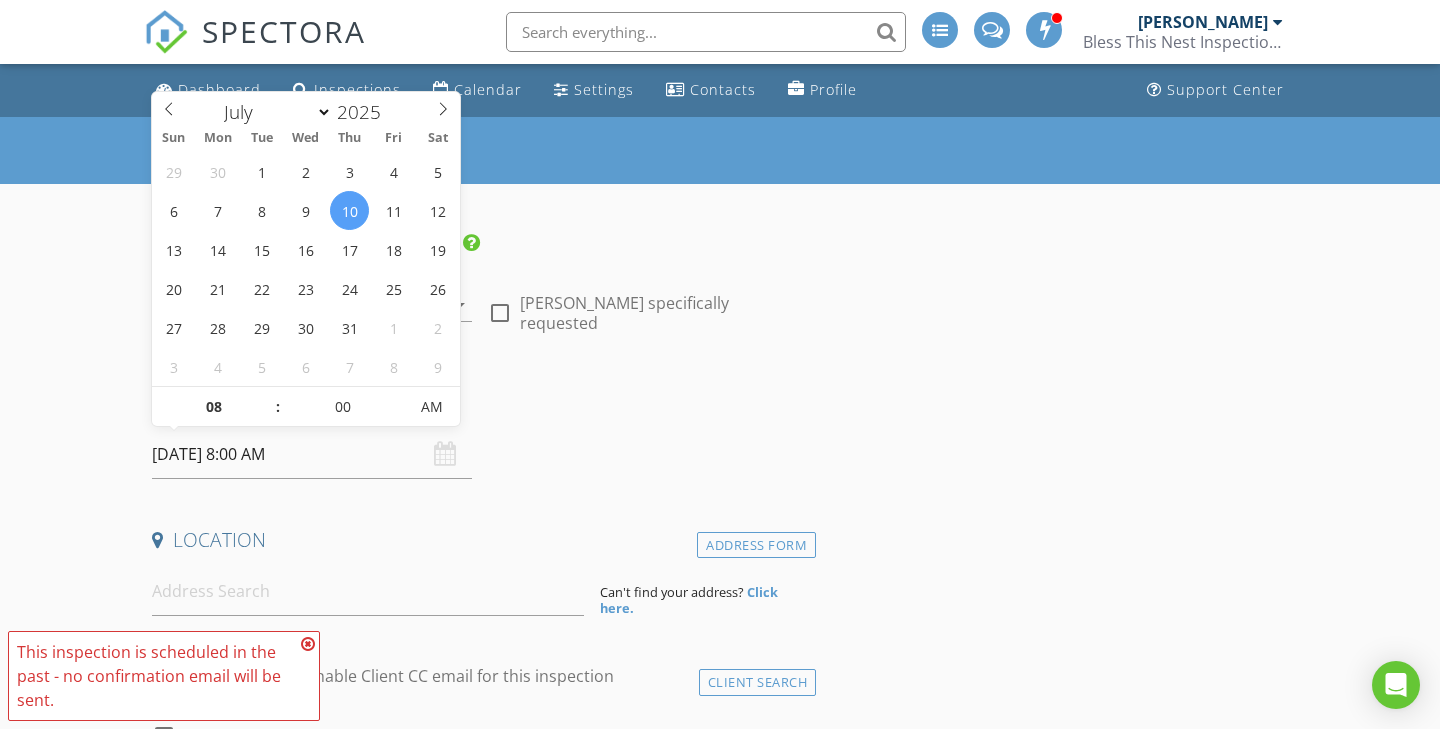 click on "Location" at bounding box center [480, 540] 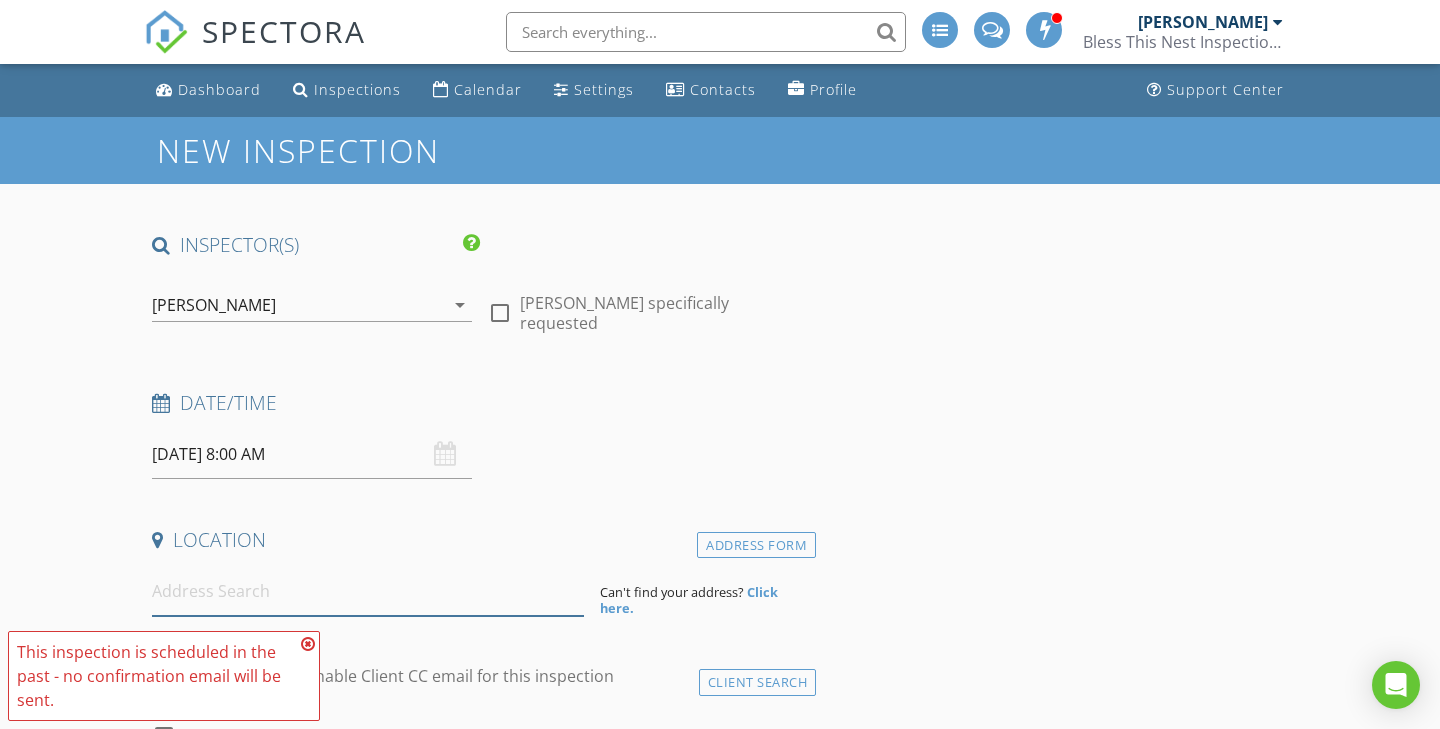 click at bounding box center (368, 591) 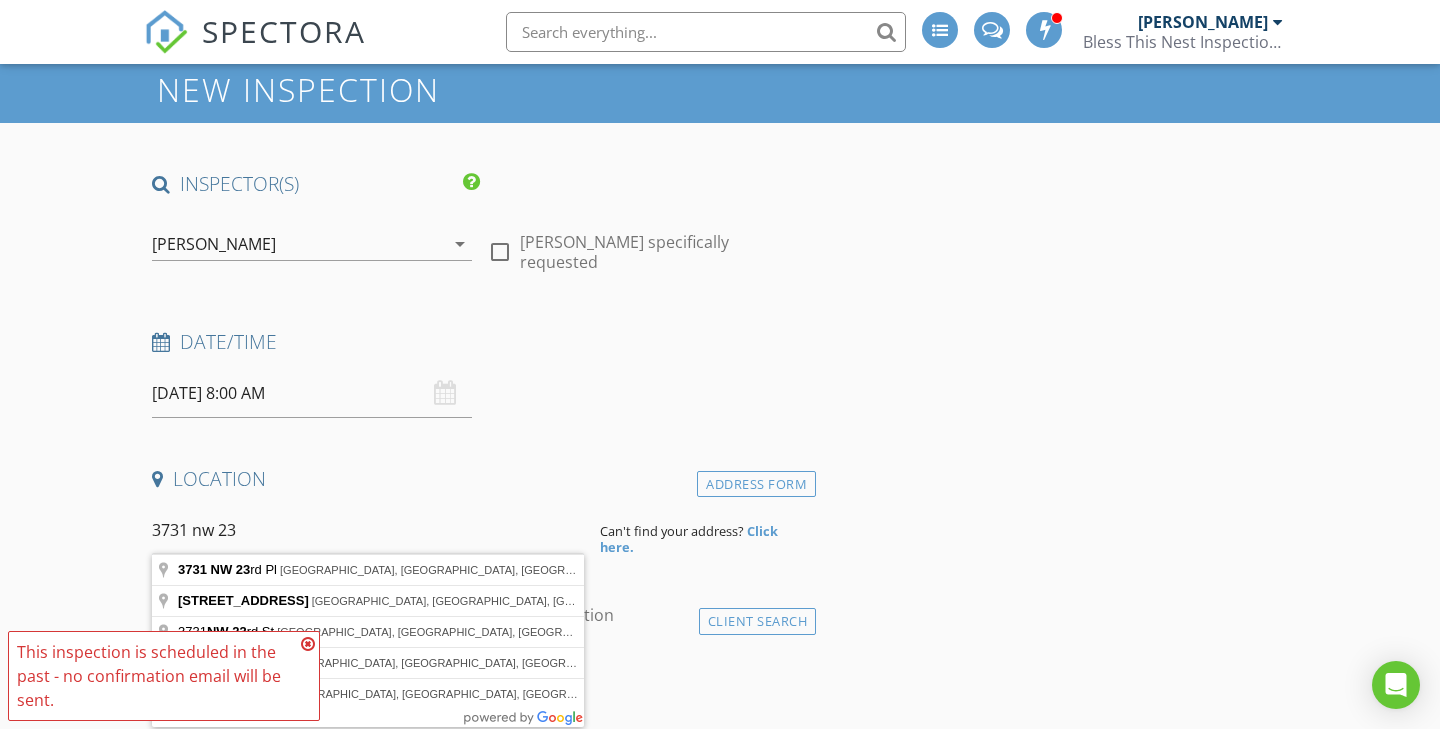 scroll, scrollTop: 77, scrollLeft: 0, axis: vertical 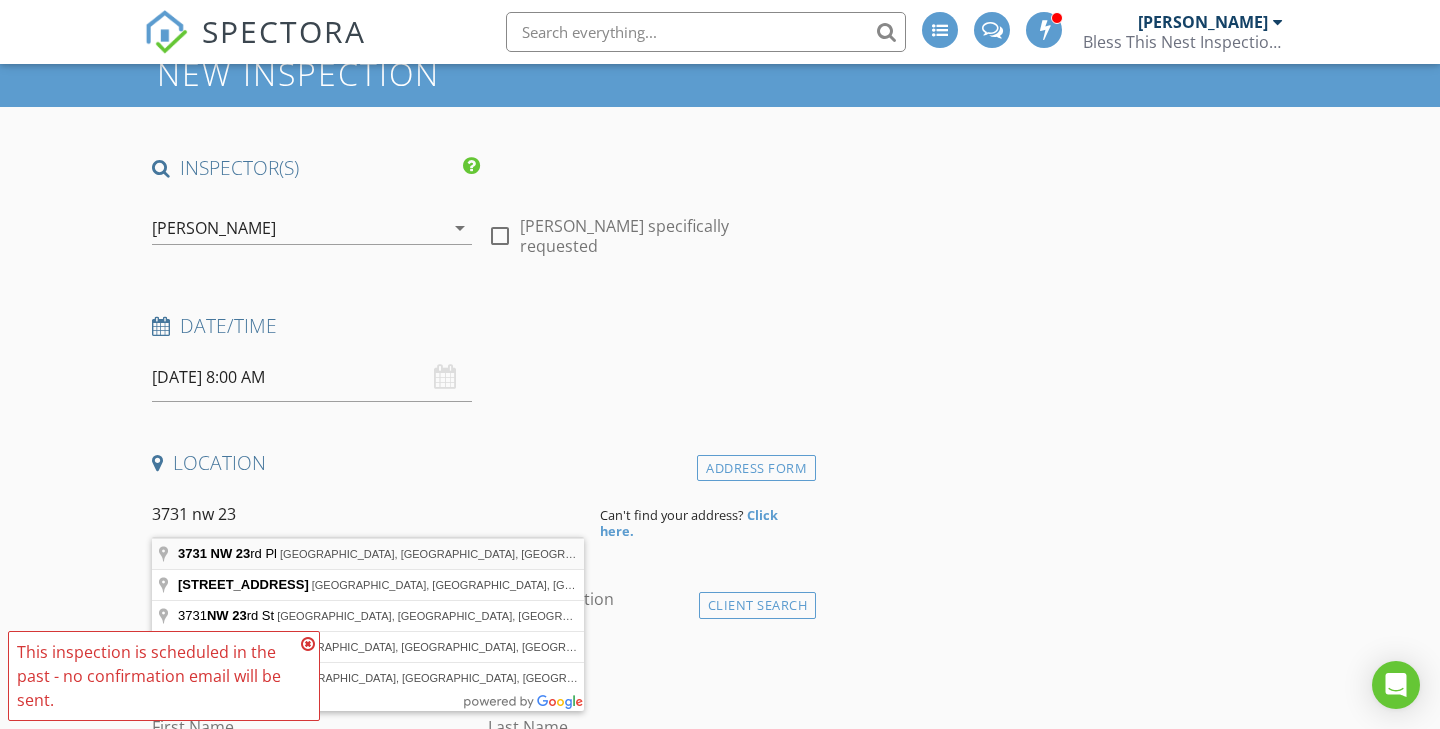 type on "3731 NW 23rd Pl, Coconut Creek, FL, USA" 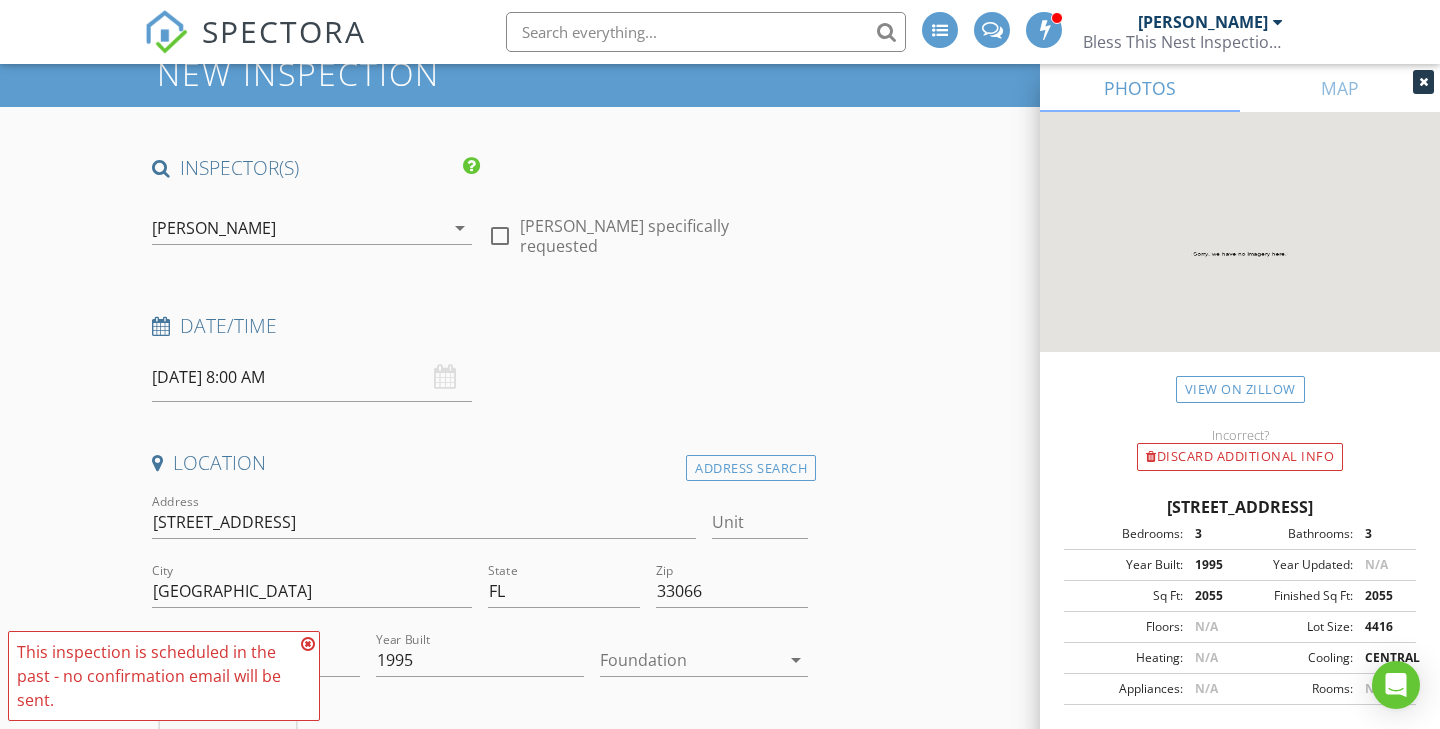 click at bounding box center (308, 644) 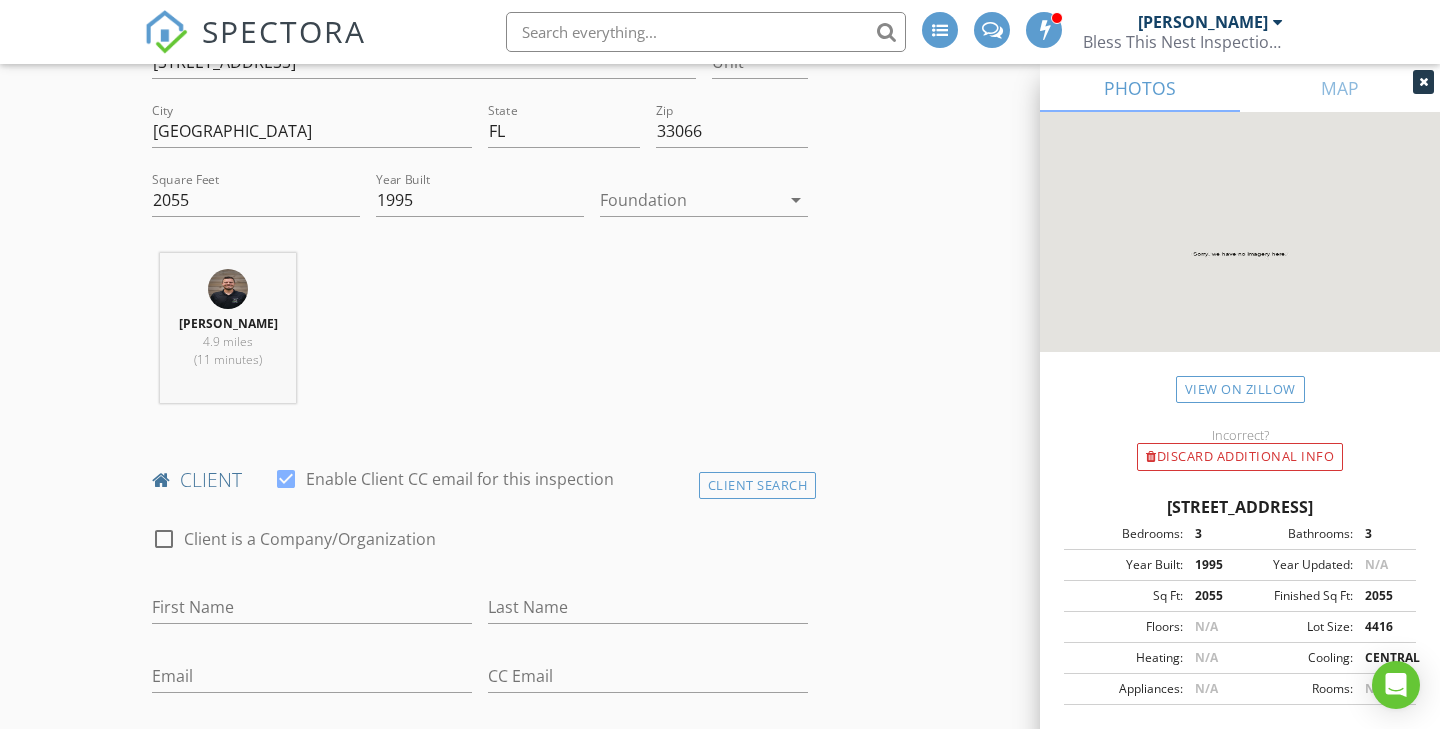 scroll, scrollTop: 538, scrollLeft: 0, axis: vertical 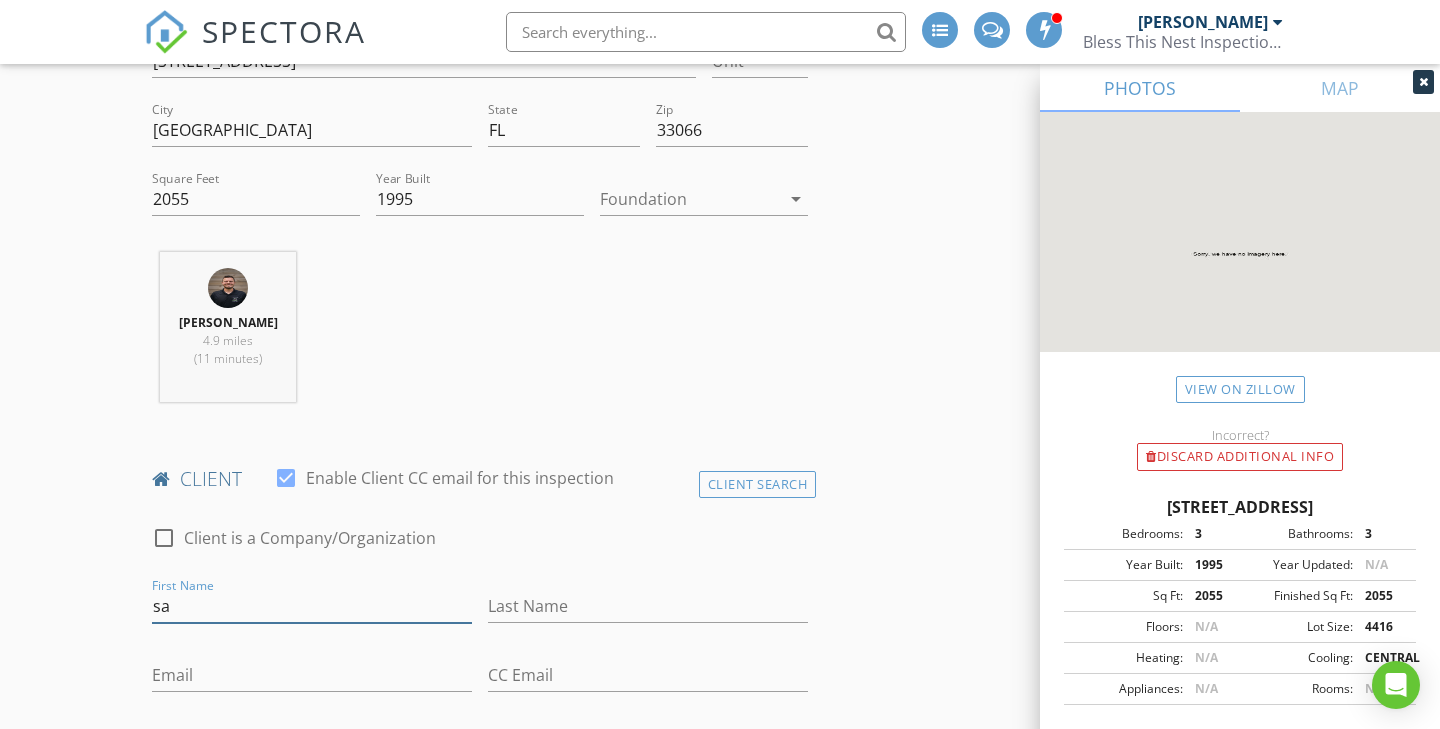 type on "s" 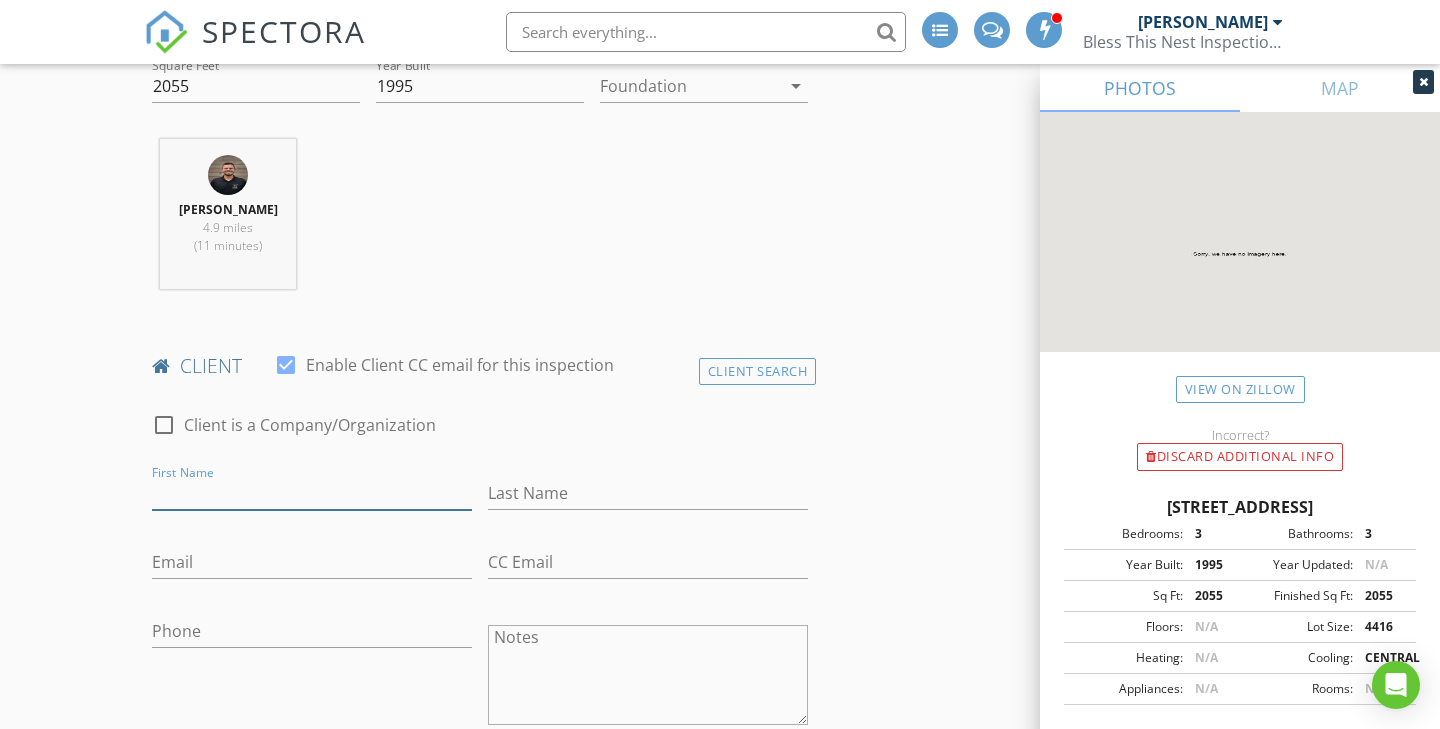 scroll, scrollTop: 887, scrollLeft: 0, axis: vertical 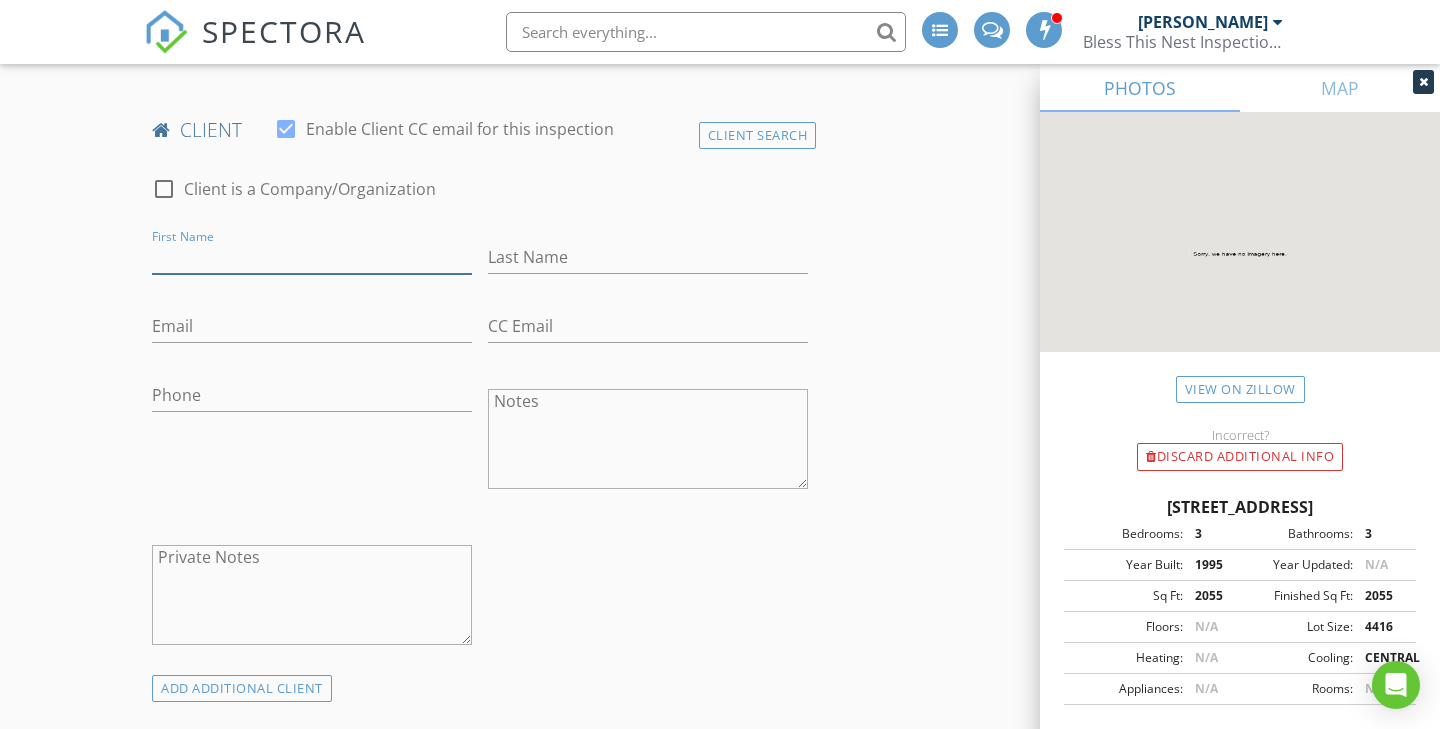 click on "First Name" at bounding box center [312, 257] 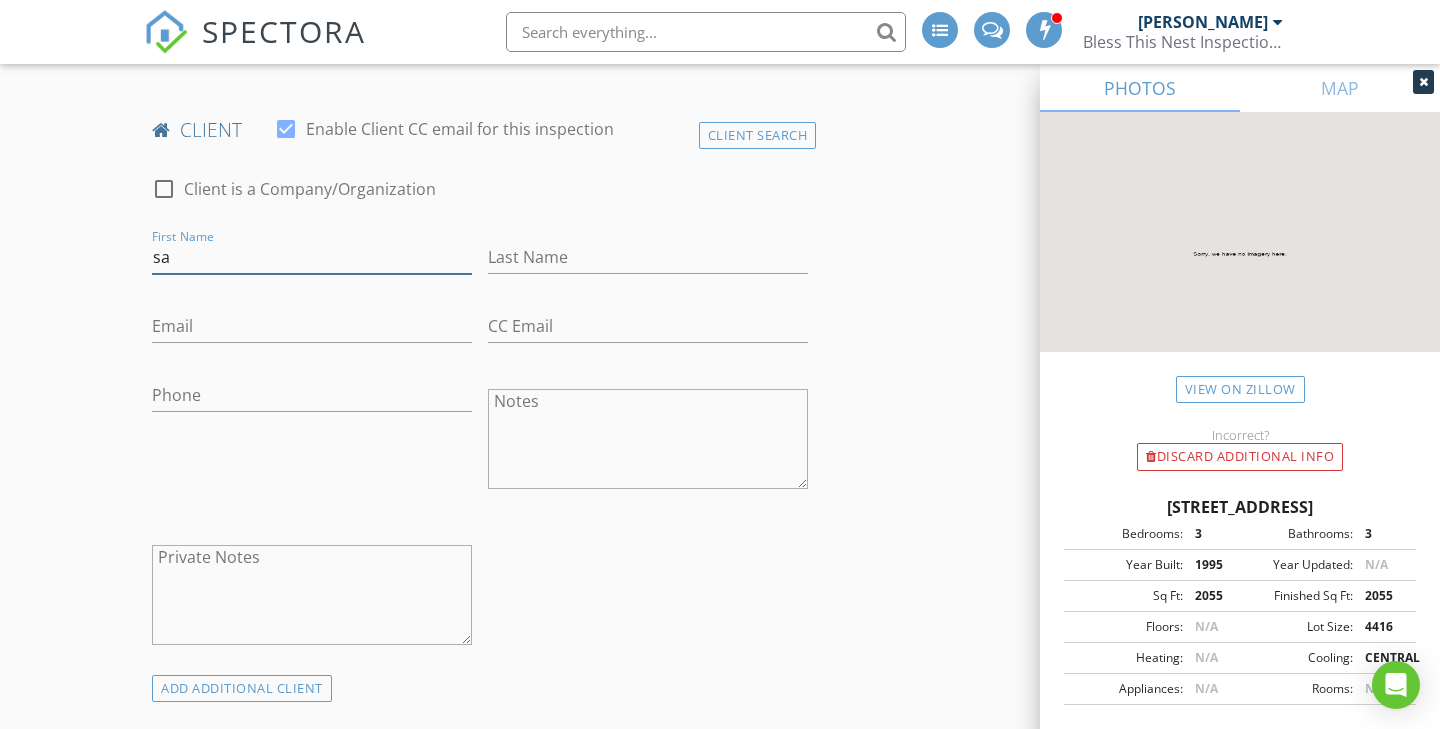 type on "s" 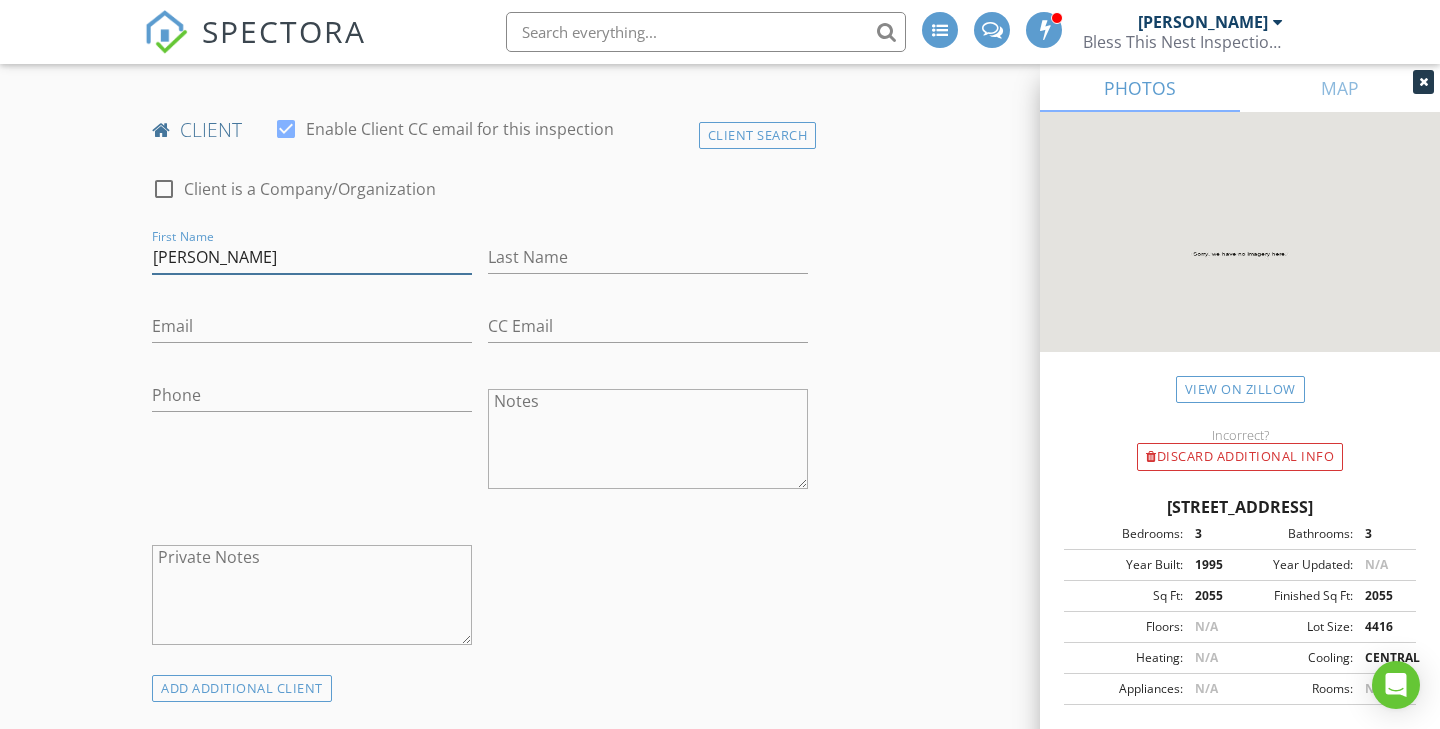 click on "sartori" at bounding box center (312, 257) 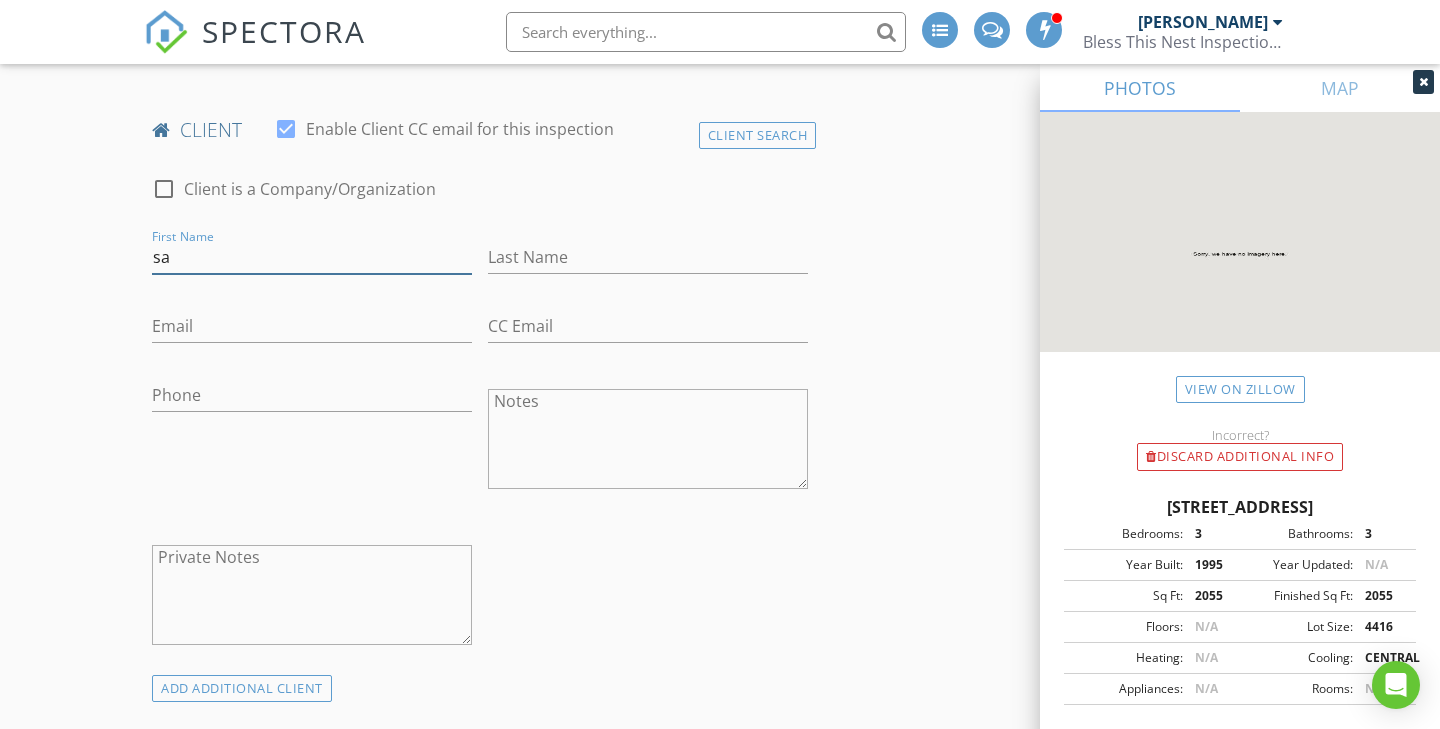 type on "s" 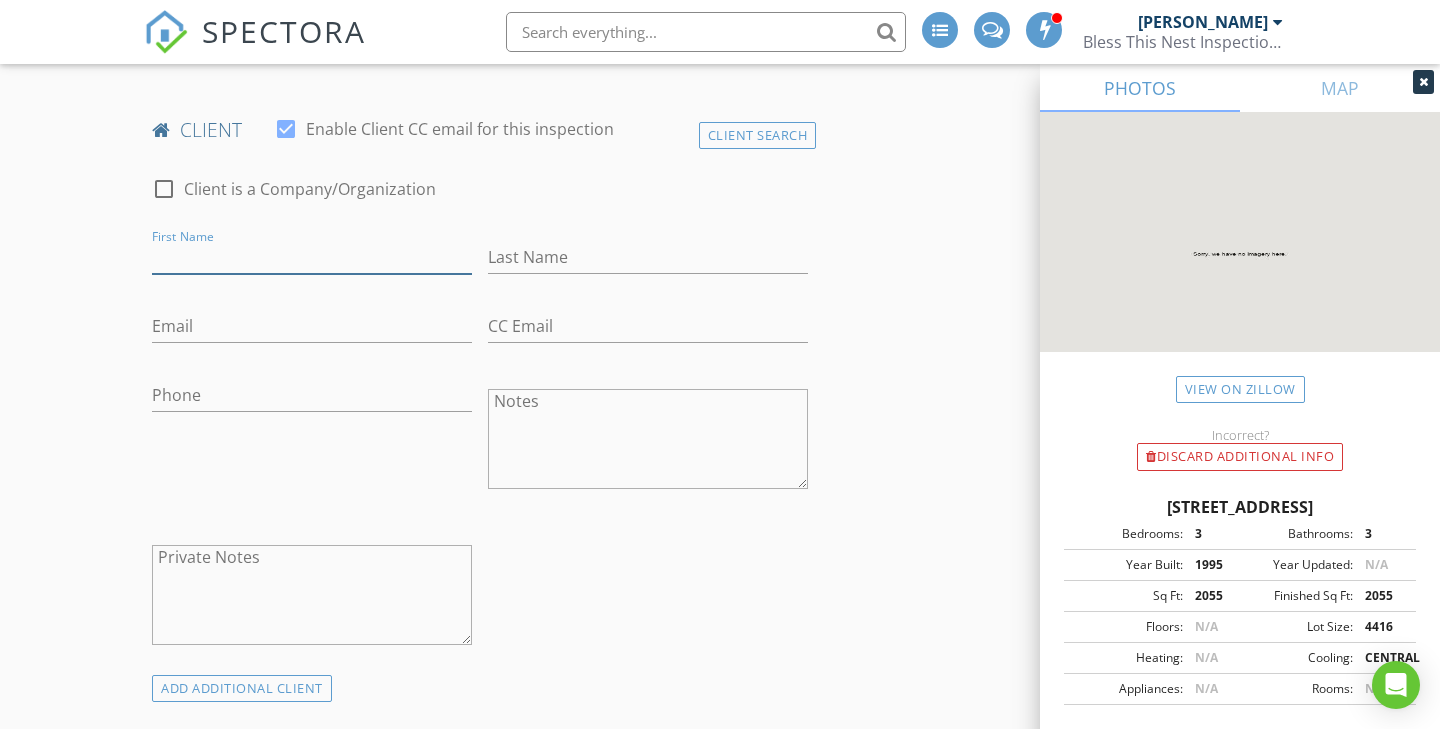 type 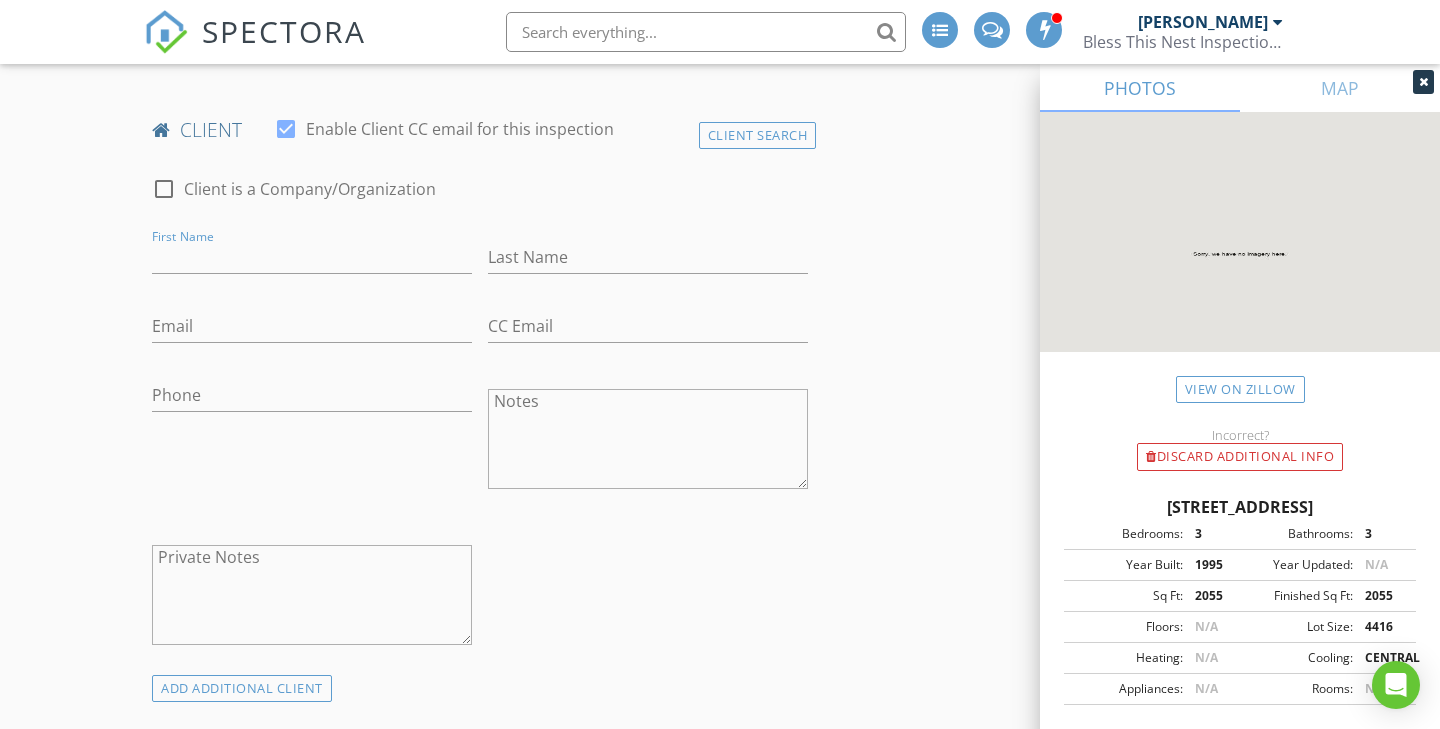 click at bounding box center (1423, 82) 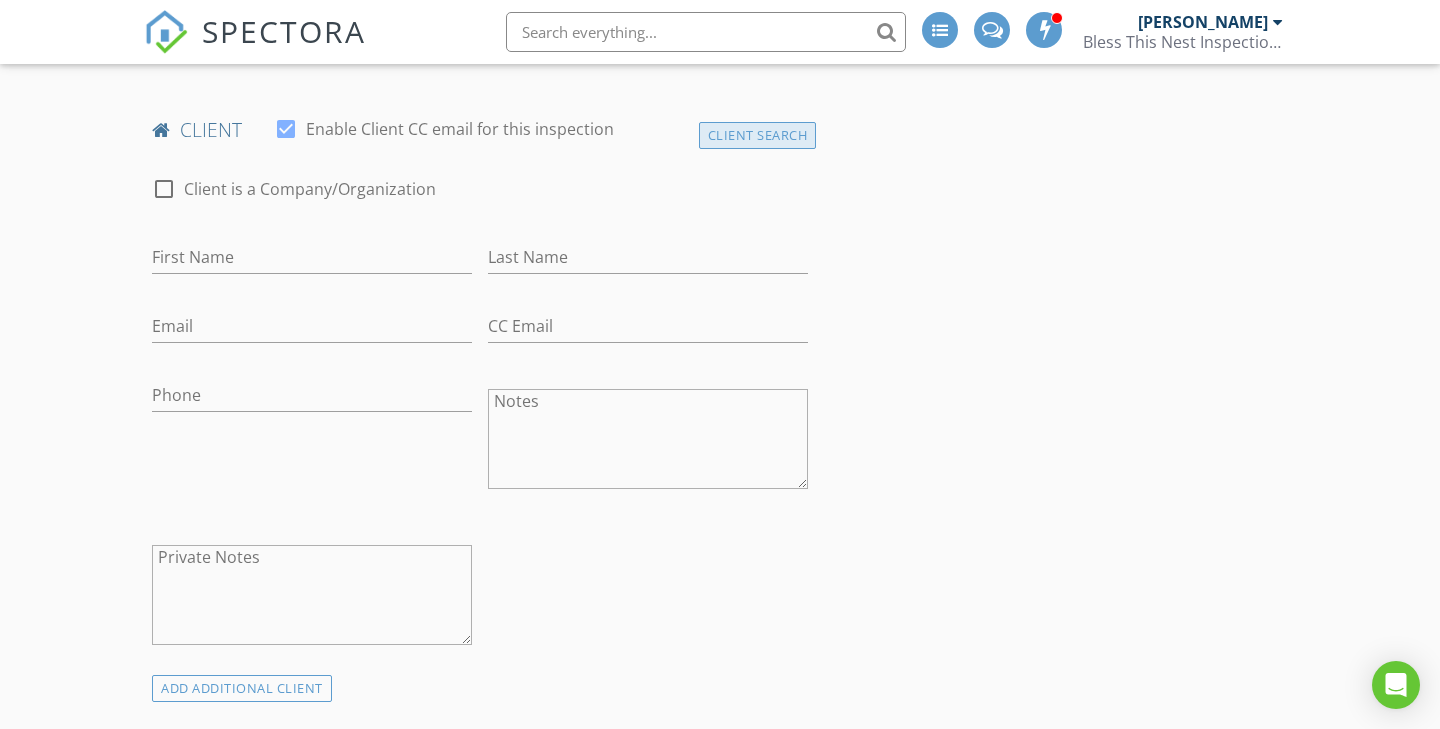 click on "Client Search" at bounding box center (758, 135) 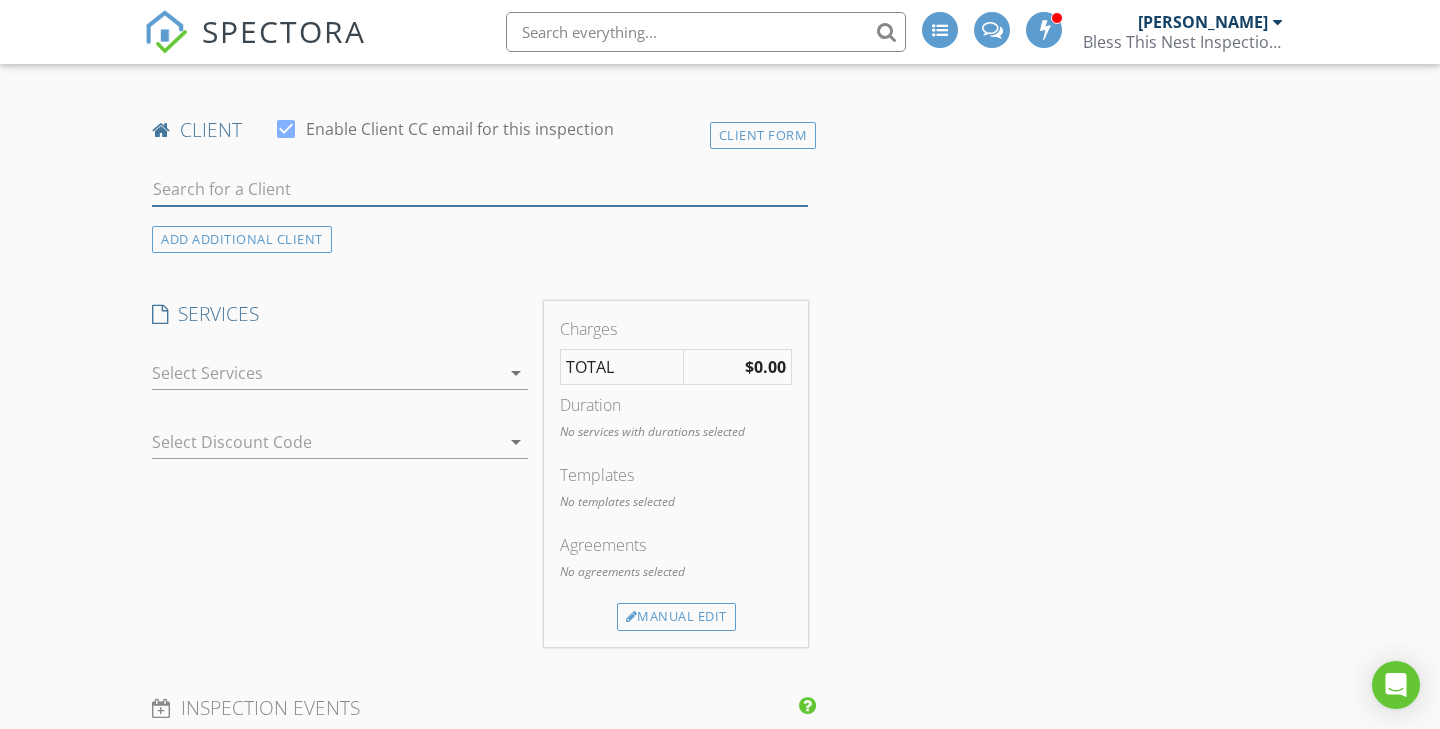 click at bounding box center (480, 189) 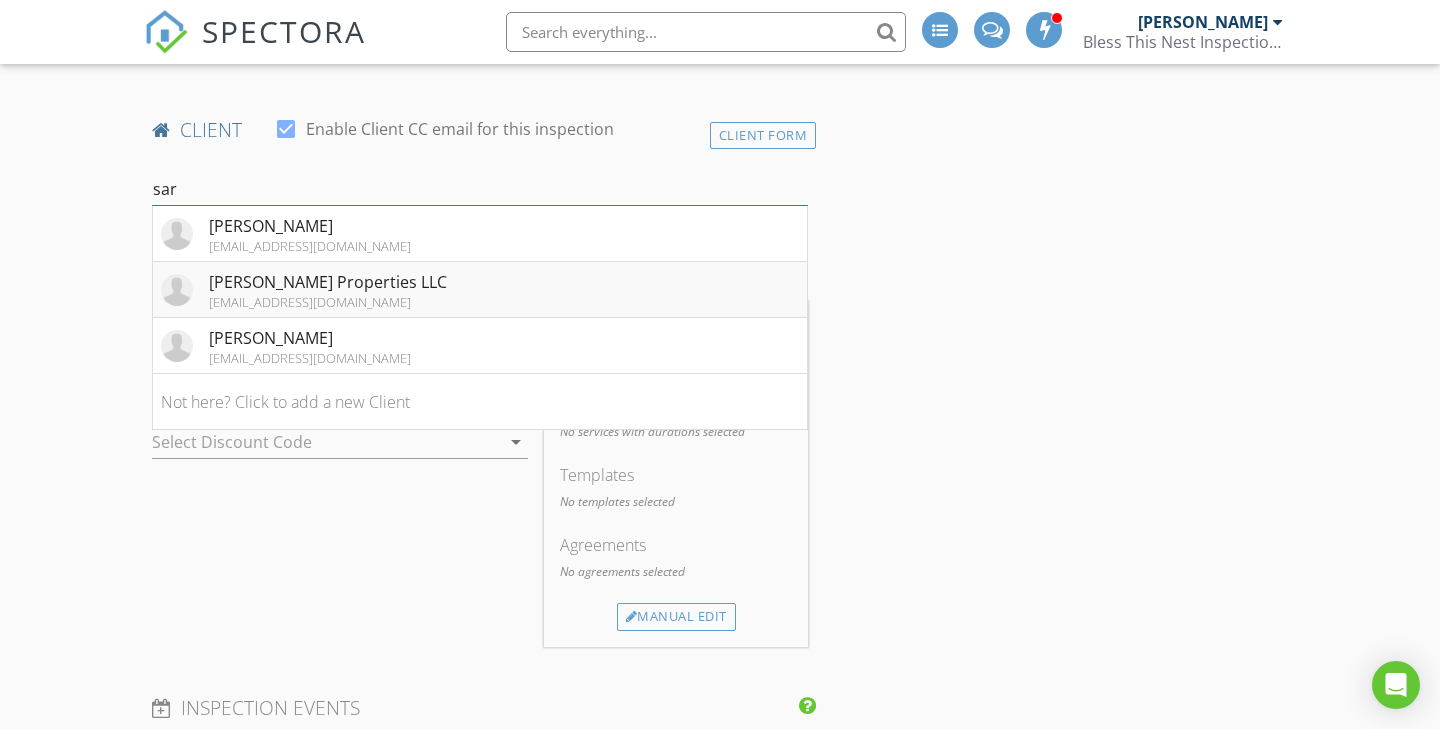 type on "sar" 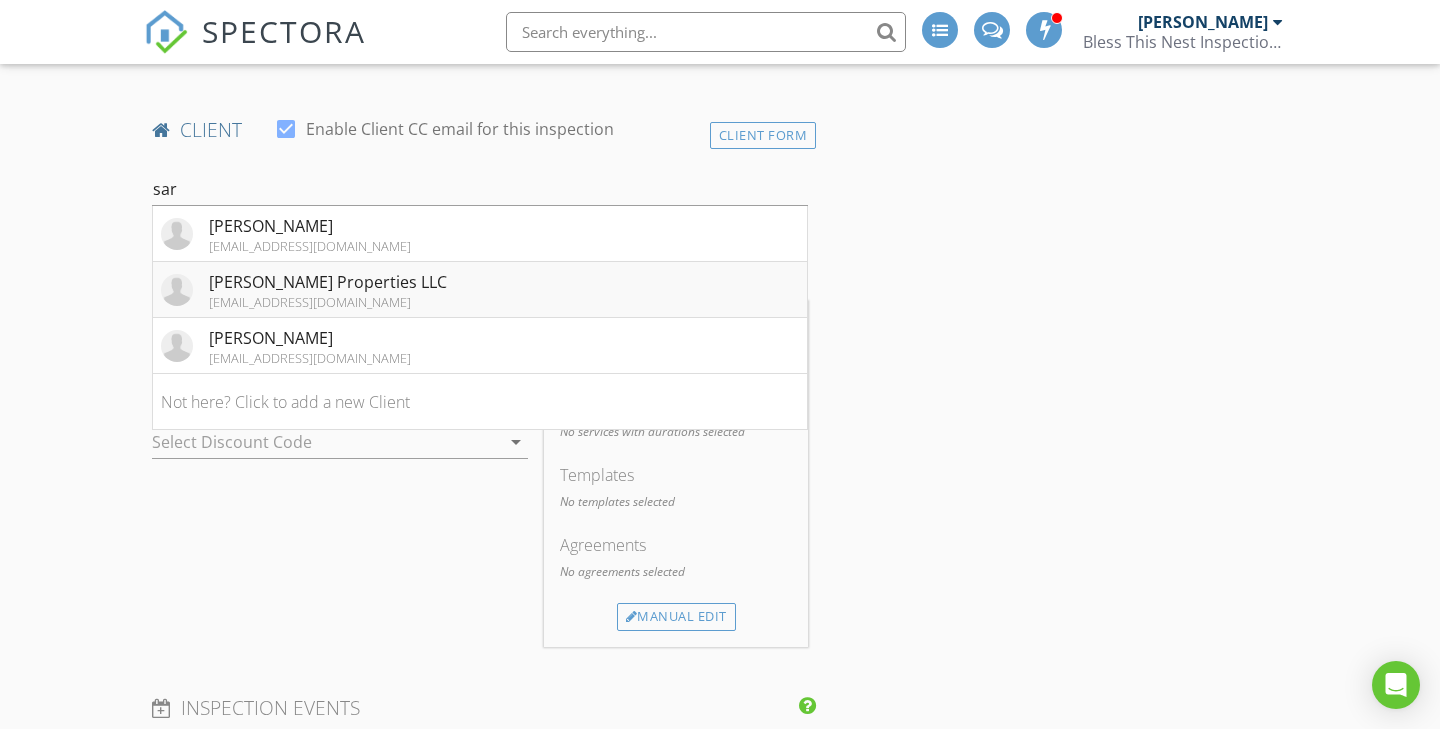 click on "sartoriproperties@gmail.com" at bounding box center [328, 302] 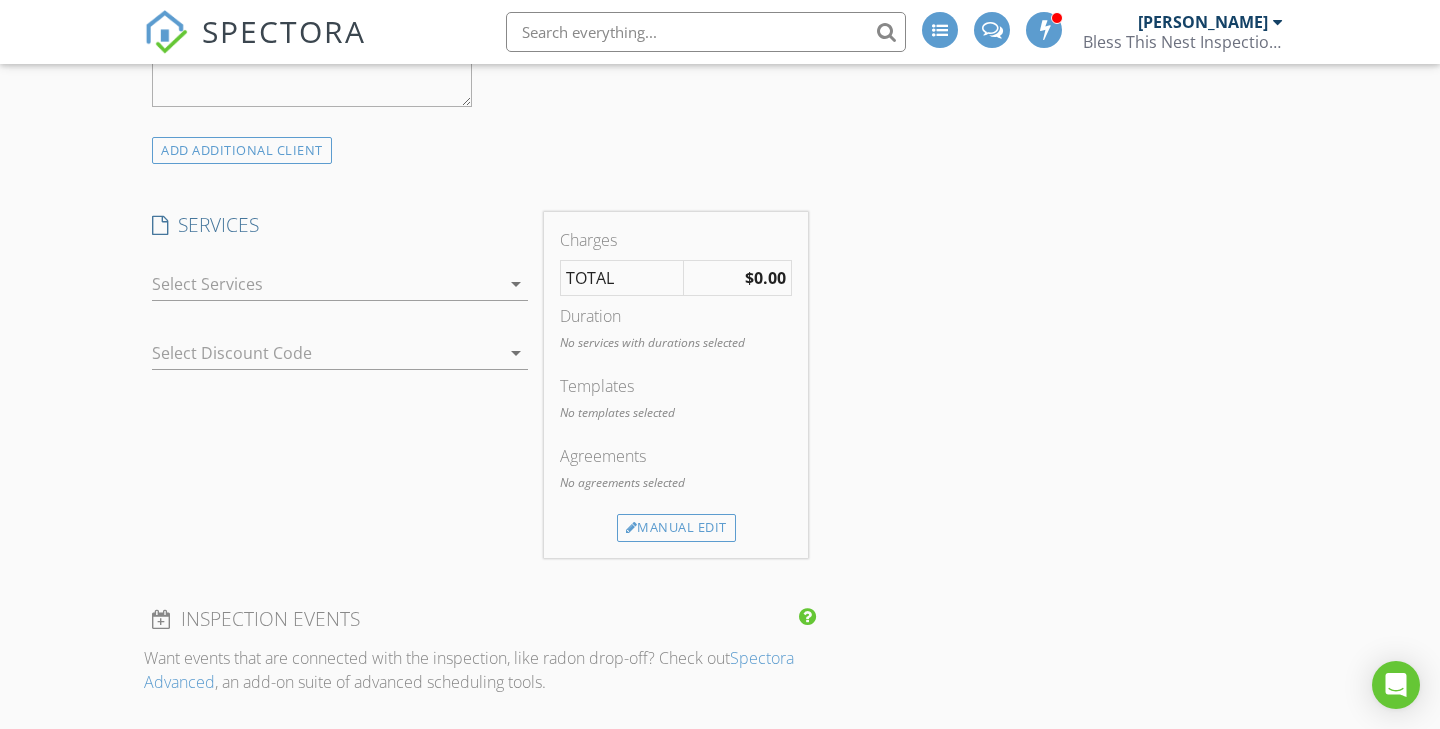 scroll, scrollTop: 1433, scrollLeft: 0, axis: vertical 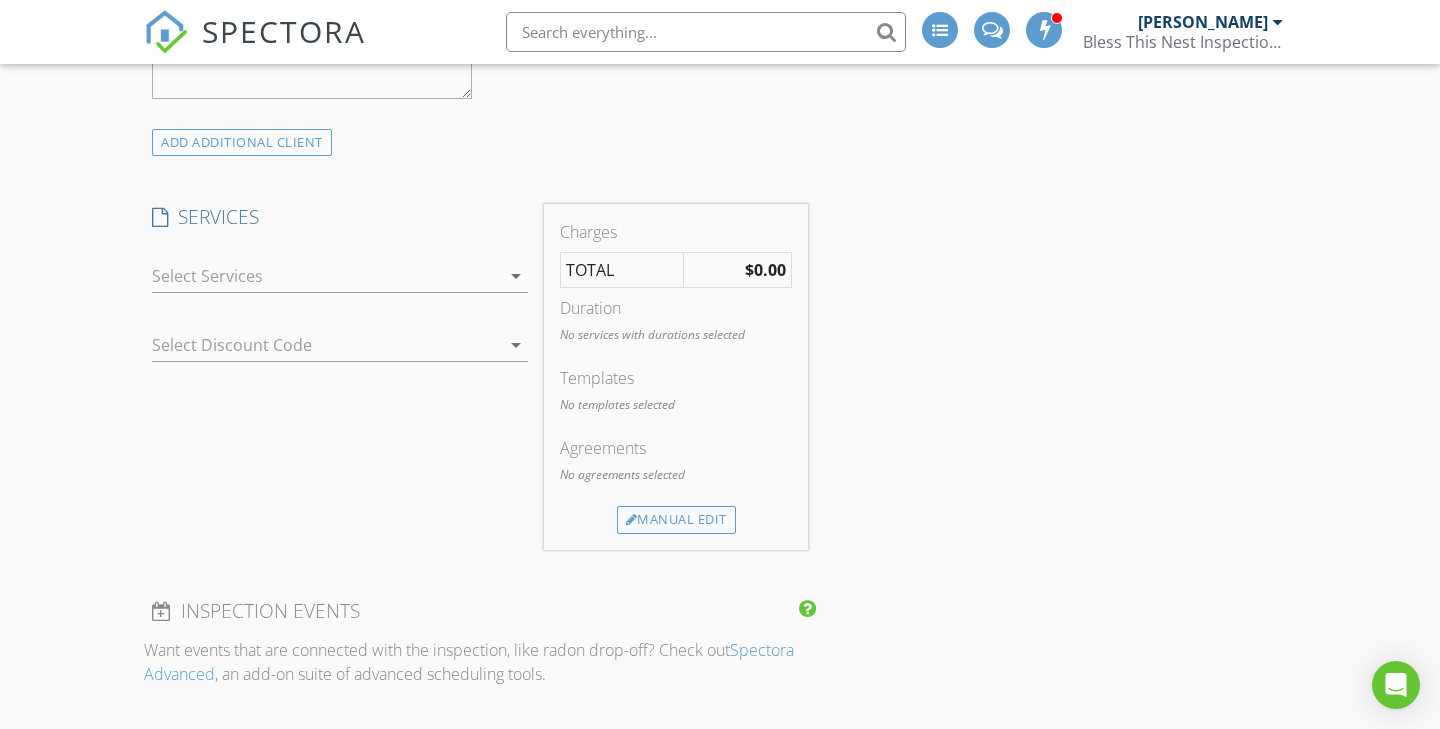 click at bounding box center [326, 276] 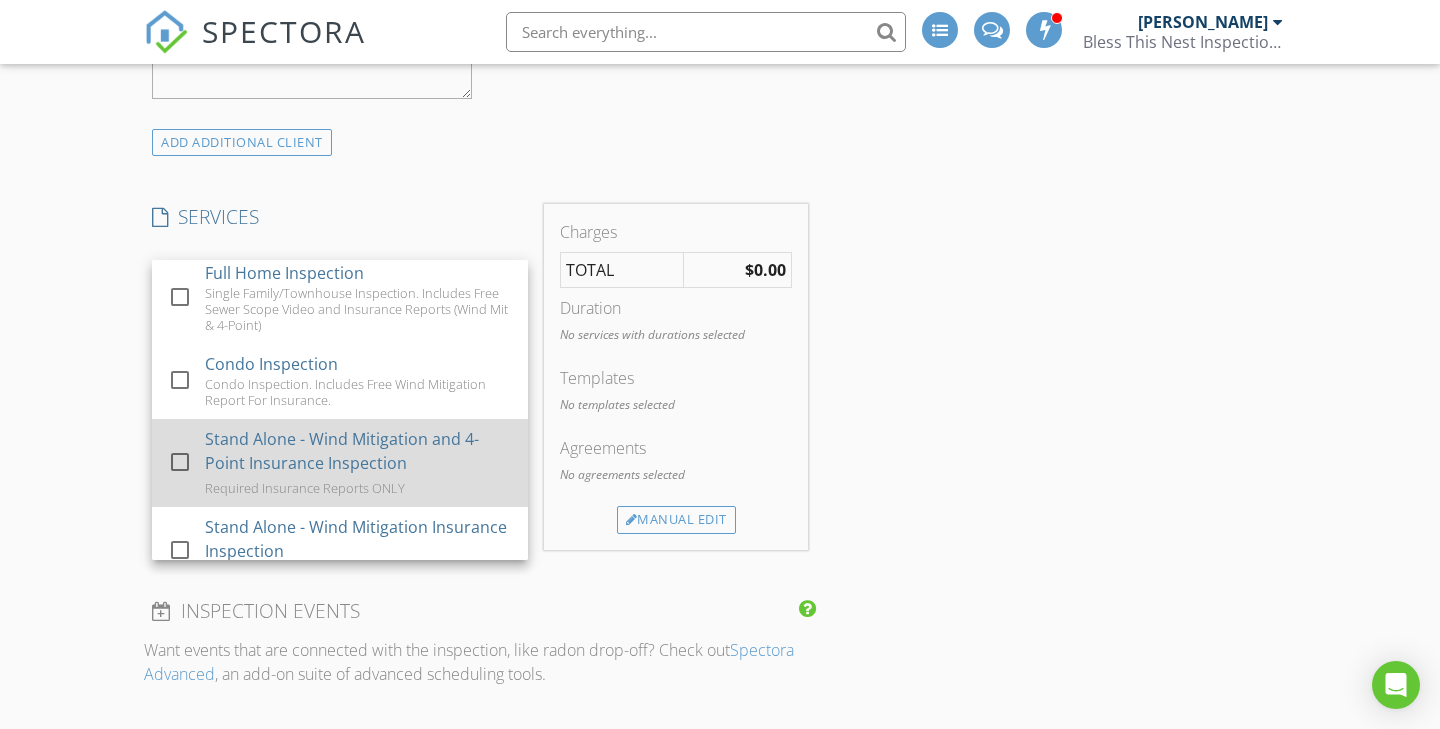 scroll, scrollTop: 8, scrollLeft: 0, axis: vertical 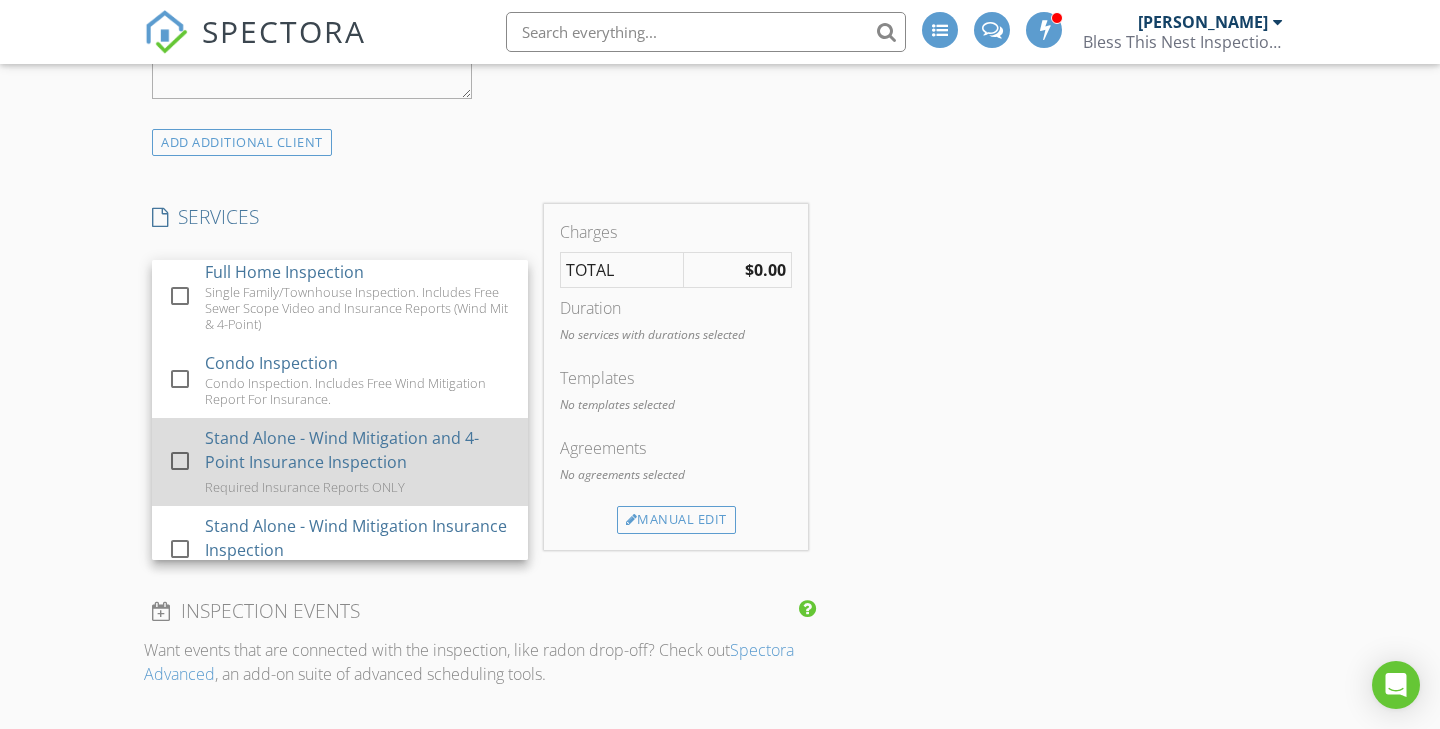 click on "Stand Alone - Wind Mitigation and 4-Point Insurance Inspection" at bounding box center (358, 450) 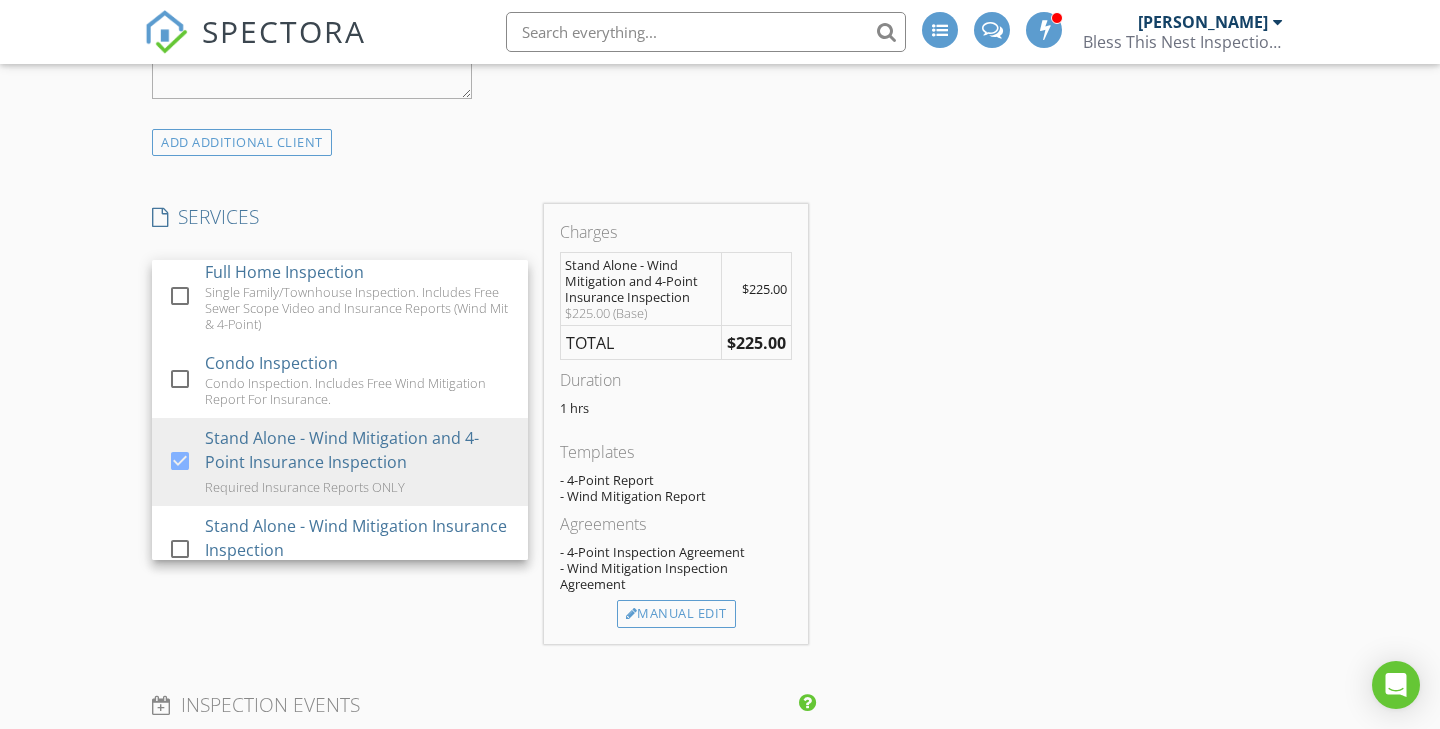 click on "New Inspection
INSPECTOR(S)
check_box   Matthew Miller   PRIMARY   Matthew Miller arrow_drop_down   check_box_outline_blank Matthew Miller specifically requested
Date/Time
07/10/2025 8:00 AM
Location
Address Search       Address 3731 NW 23rd Pl   Unit   City Coconut Creek   State FL   Zip 33066     Square Feet 2055   Year Built 1995   Foundation arrow_drop_down     Matthew Miller     4.9 miles     (11 minutes)
client
check_box Enable Client CC email for this inspection   Client Search     check_box Client is a Company/Organization   Company/Organization Sartori Properties LLC       Email sartoriproperties@gmail.com   CC Email   Phone 954-297-9354           Notes   Private Notes
ADD ADDITIONAL client
SERVICES
check_box_outline_blank   Full Home Inspection" at bounding box center (720, 763) 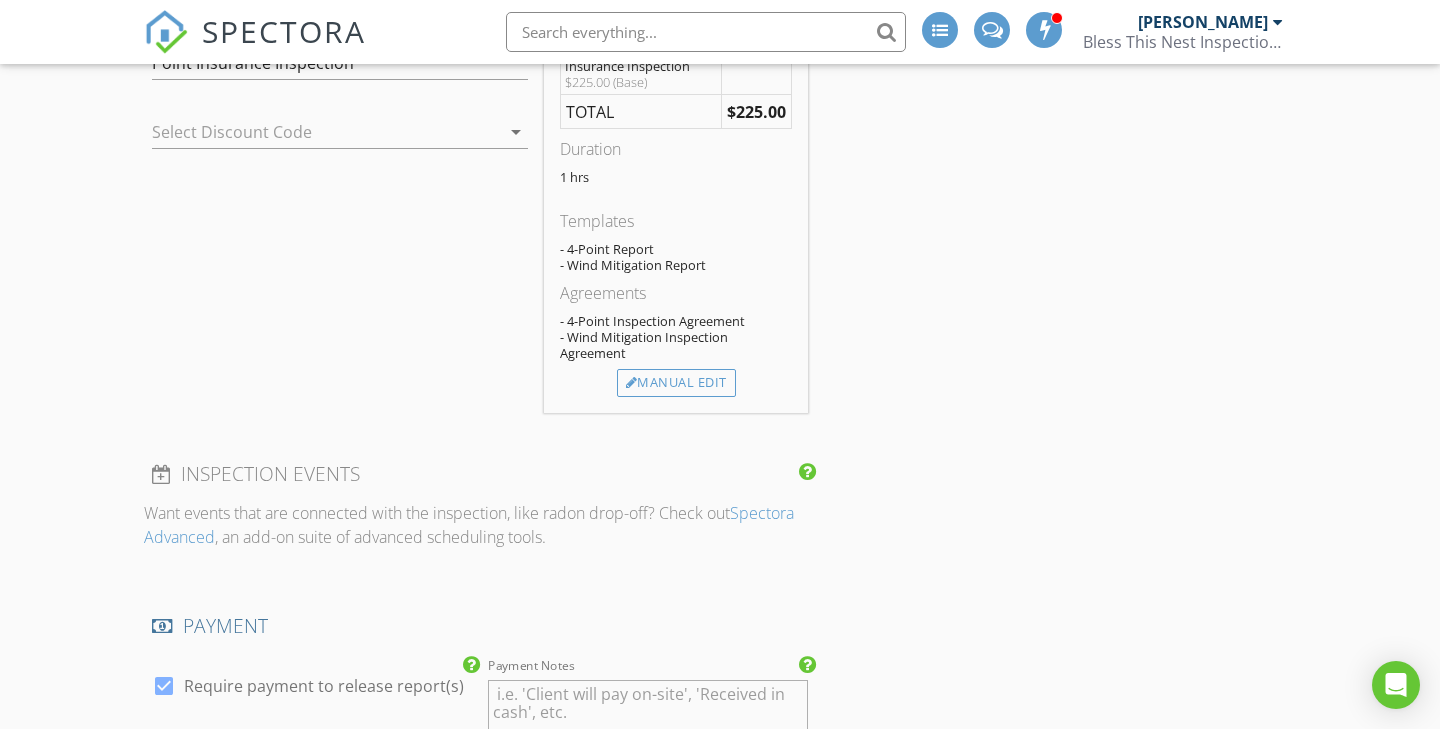 scroll, scrollTop: 1629, scrollLeft: 0, axis: vertical 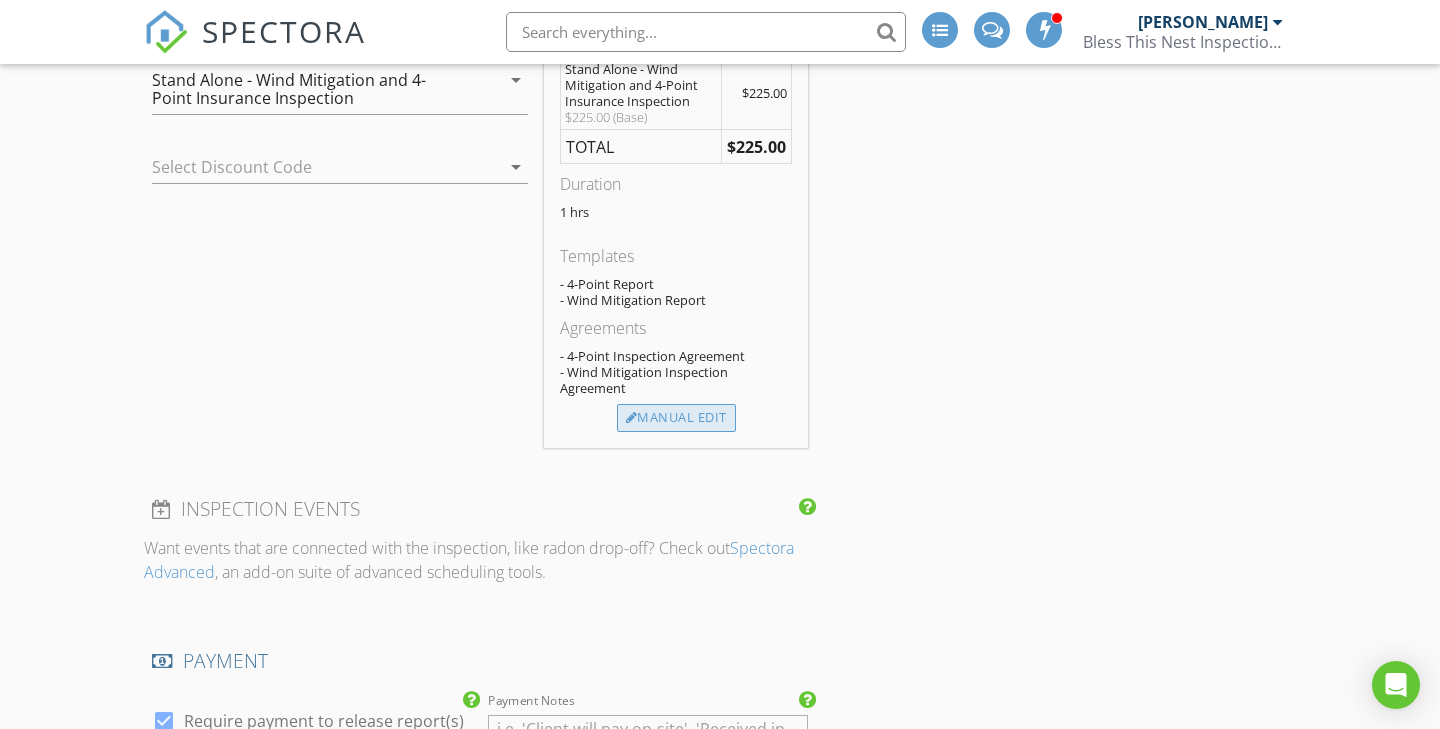 click on "Manual Edit" at bounding box center [676, 418] 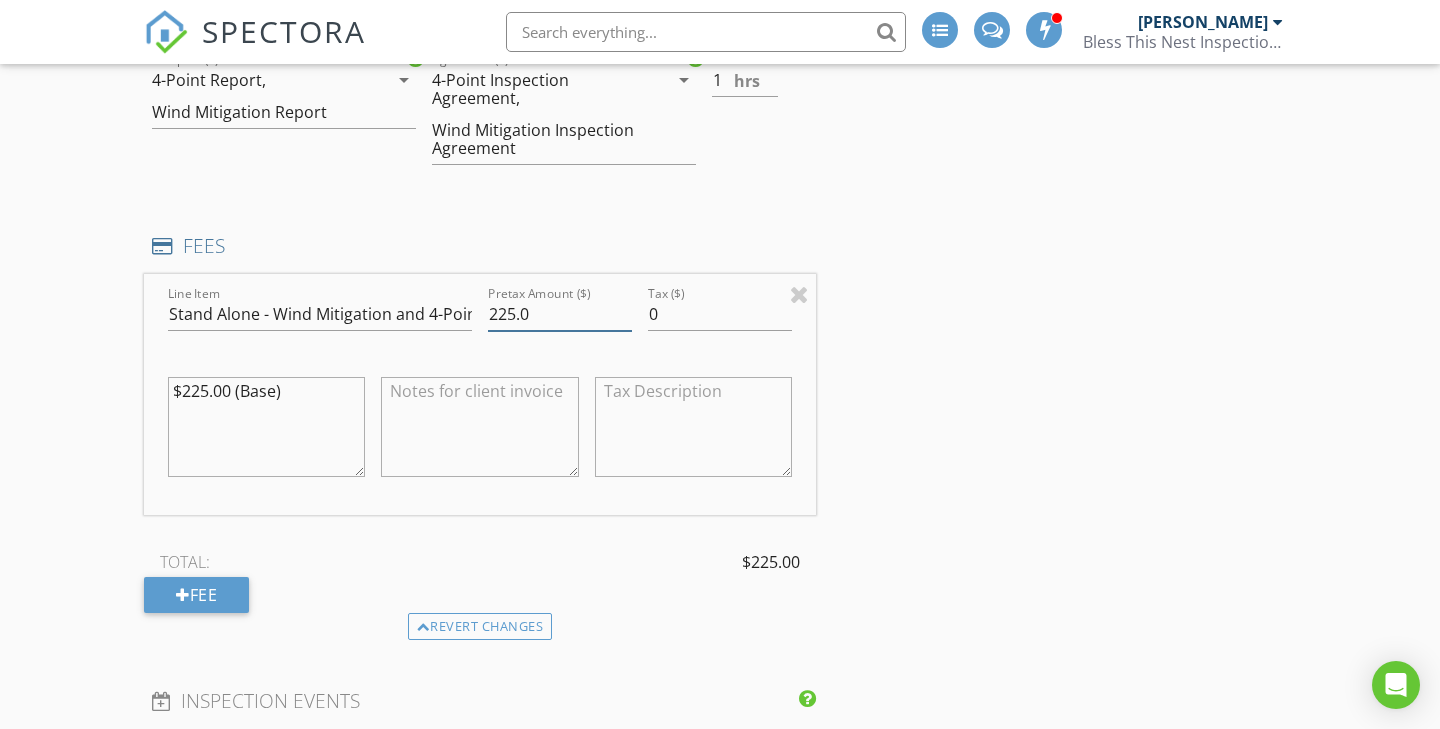 click on "225.0" at bounding box center [560, 314] 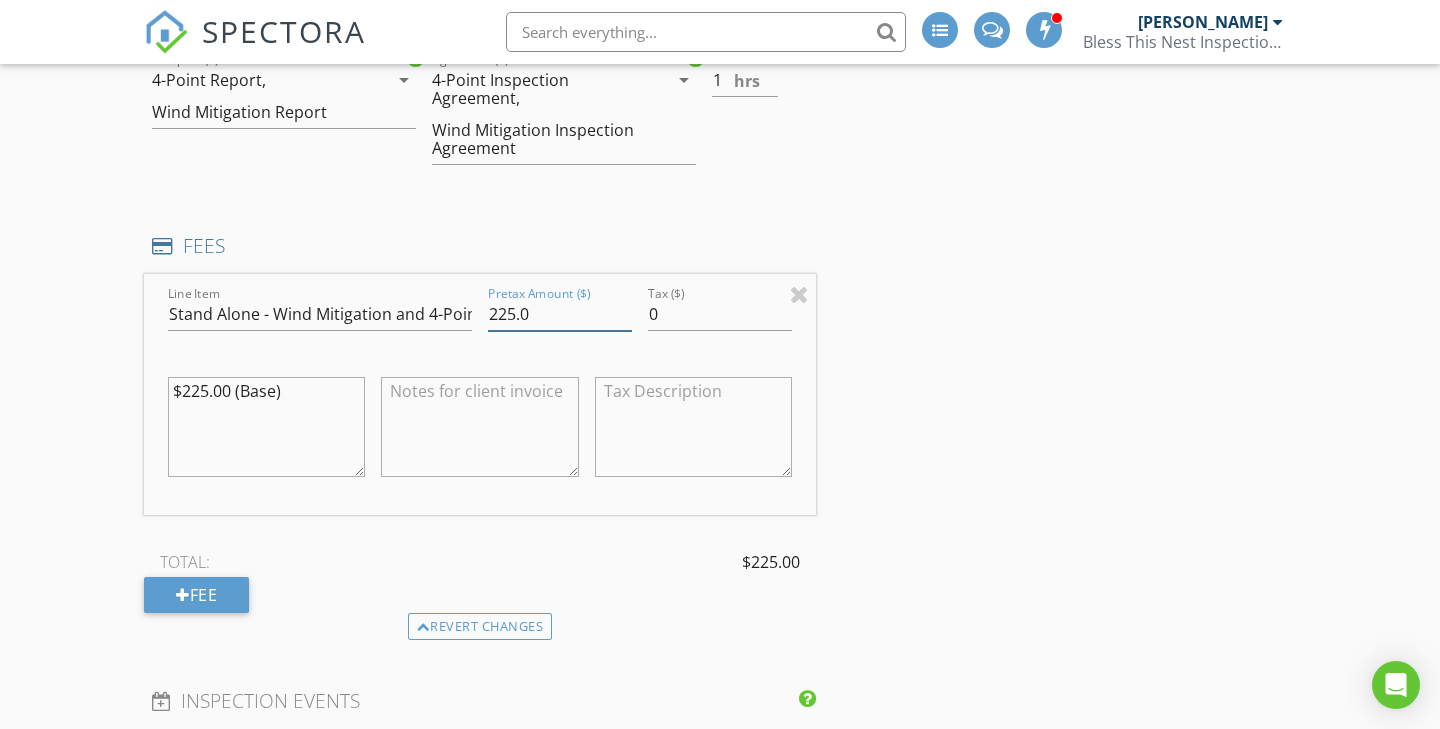 click on "225.0" at bounding box center (560, 314) 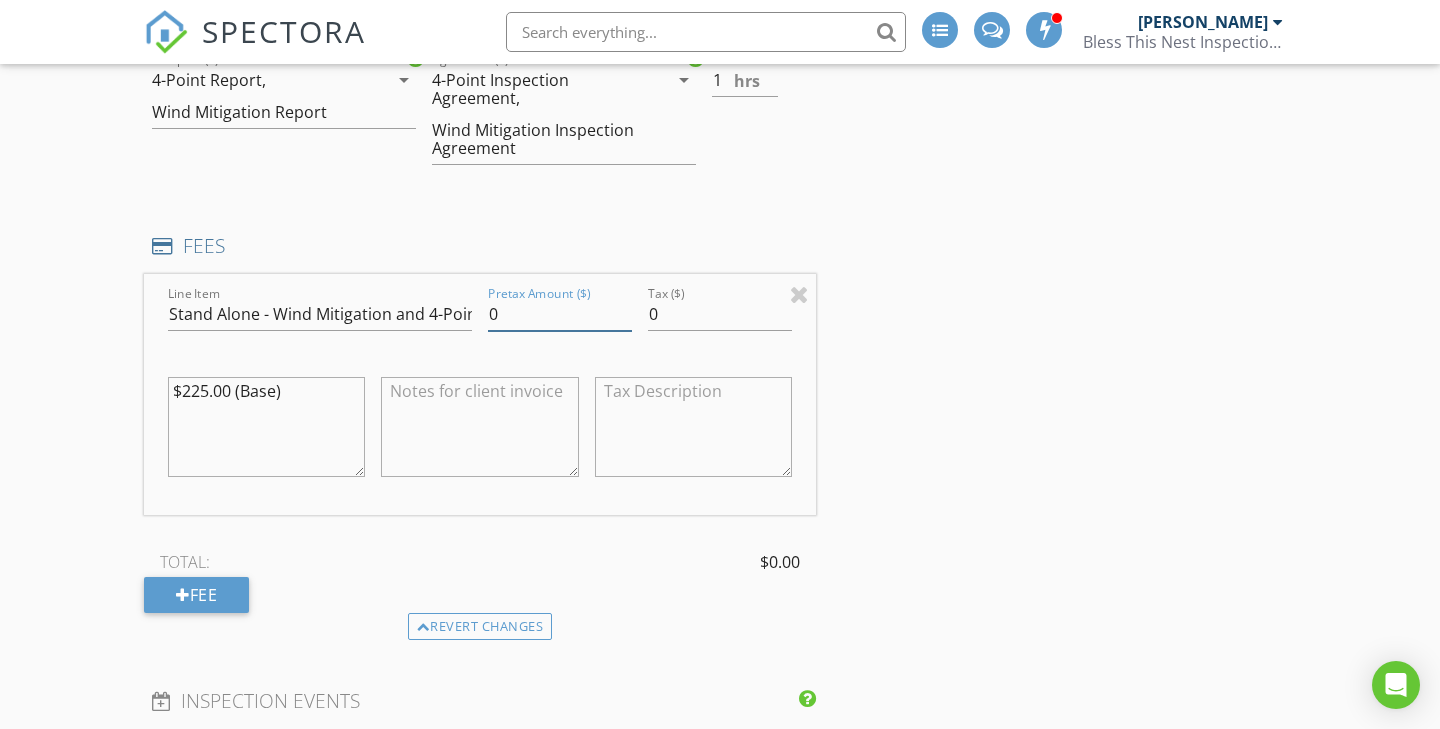 type on "0" 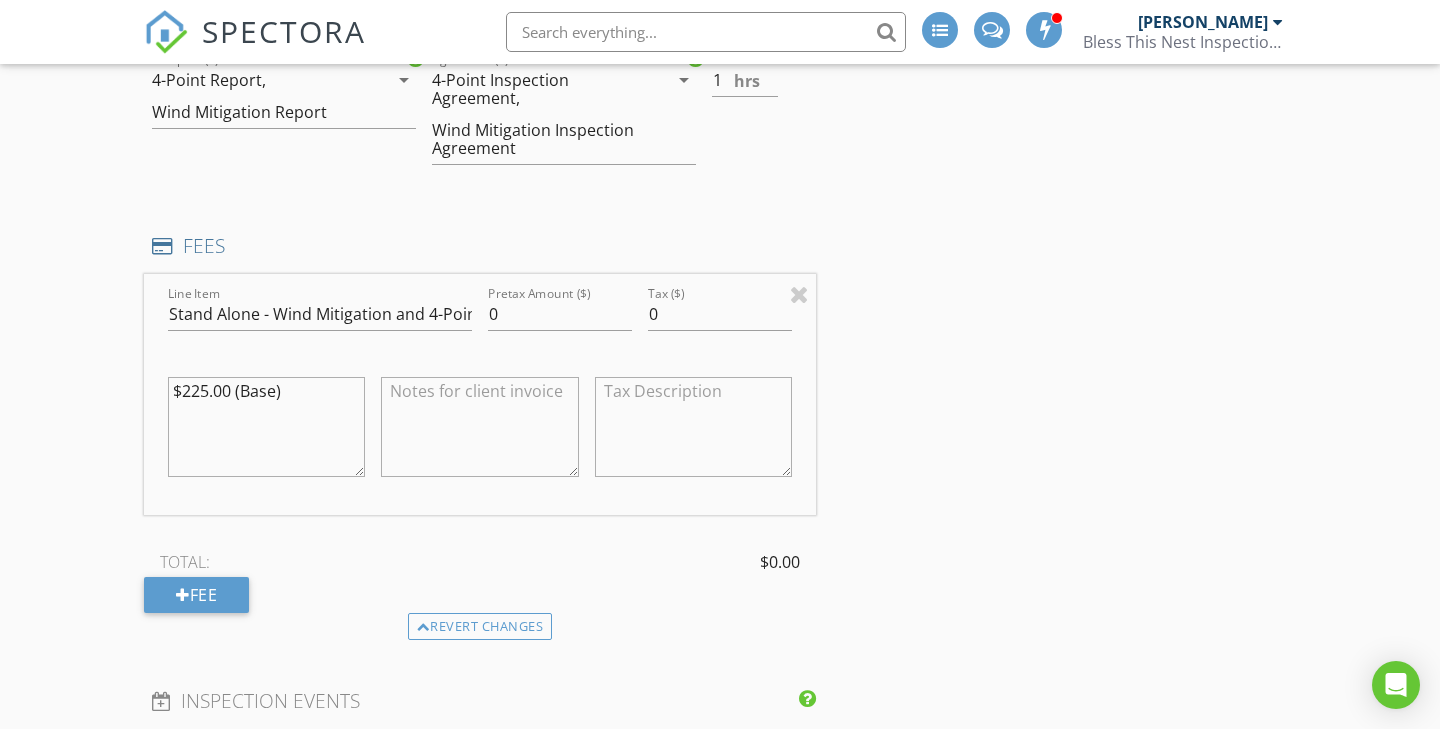 click on "$225.00 (Base)" at bounding box center [266, 427] 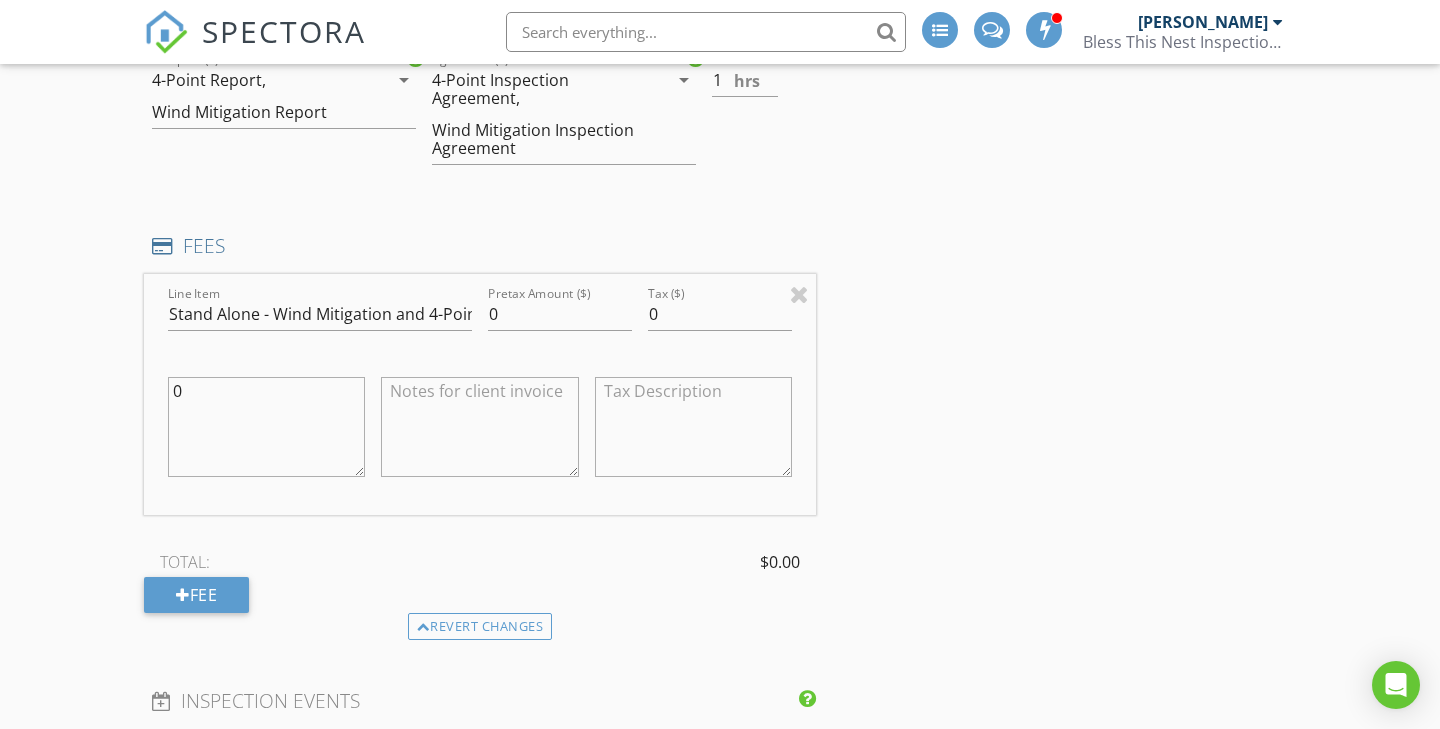 type on "0" 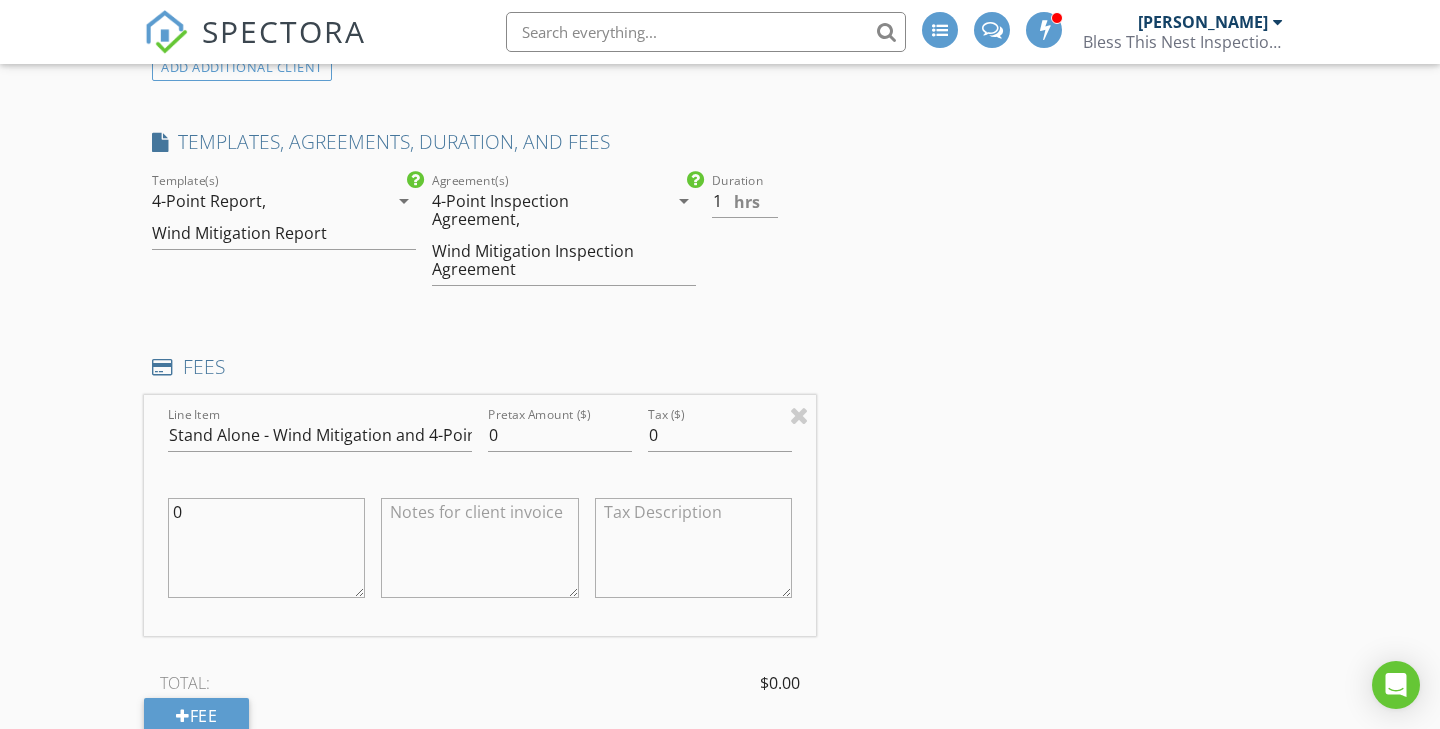 scroll, scrollTop: 1494, scrollLeft: 0, axis: vertical 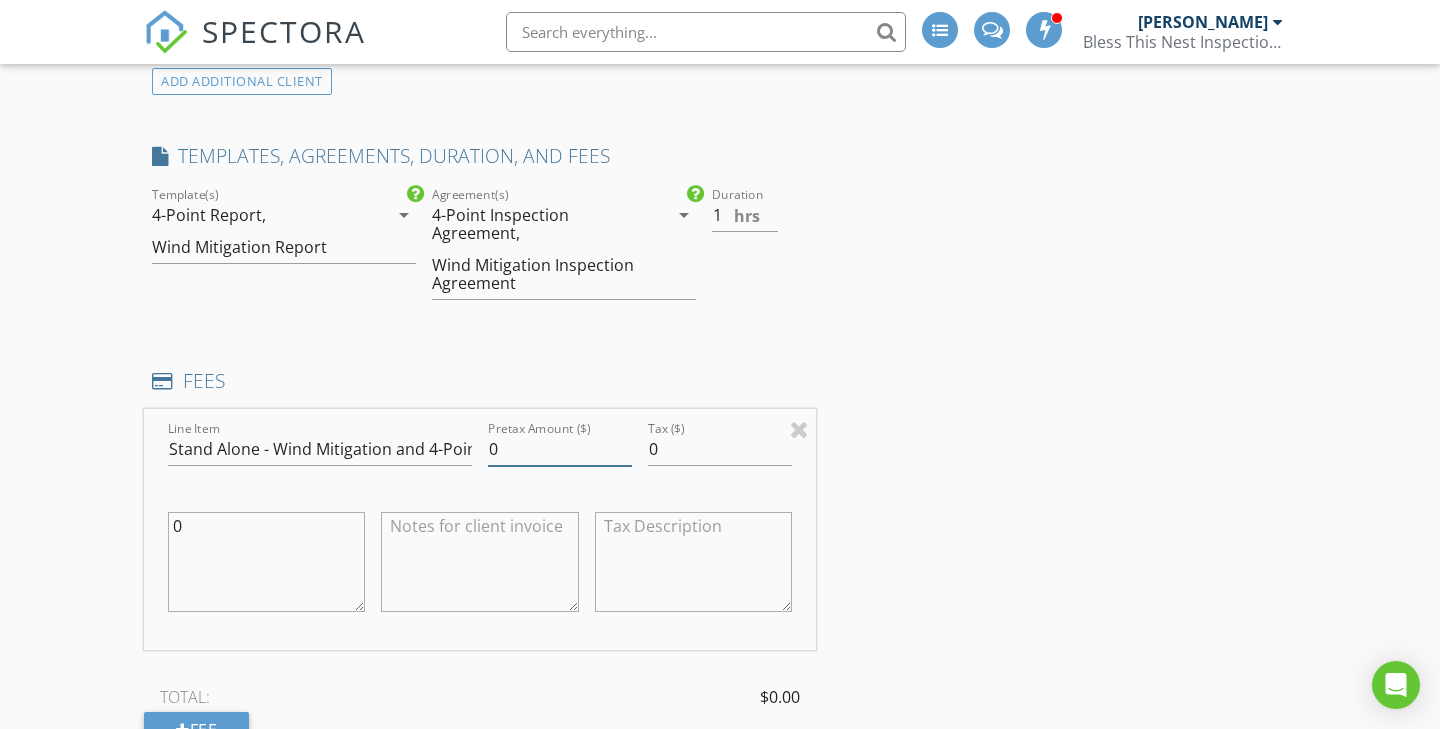 click on "0" at bounding box center [560, 449] 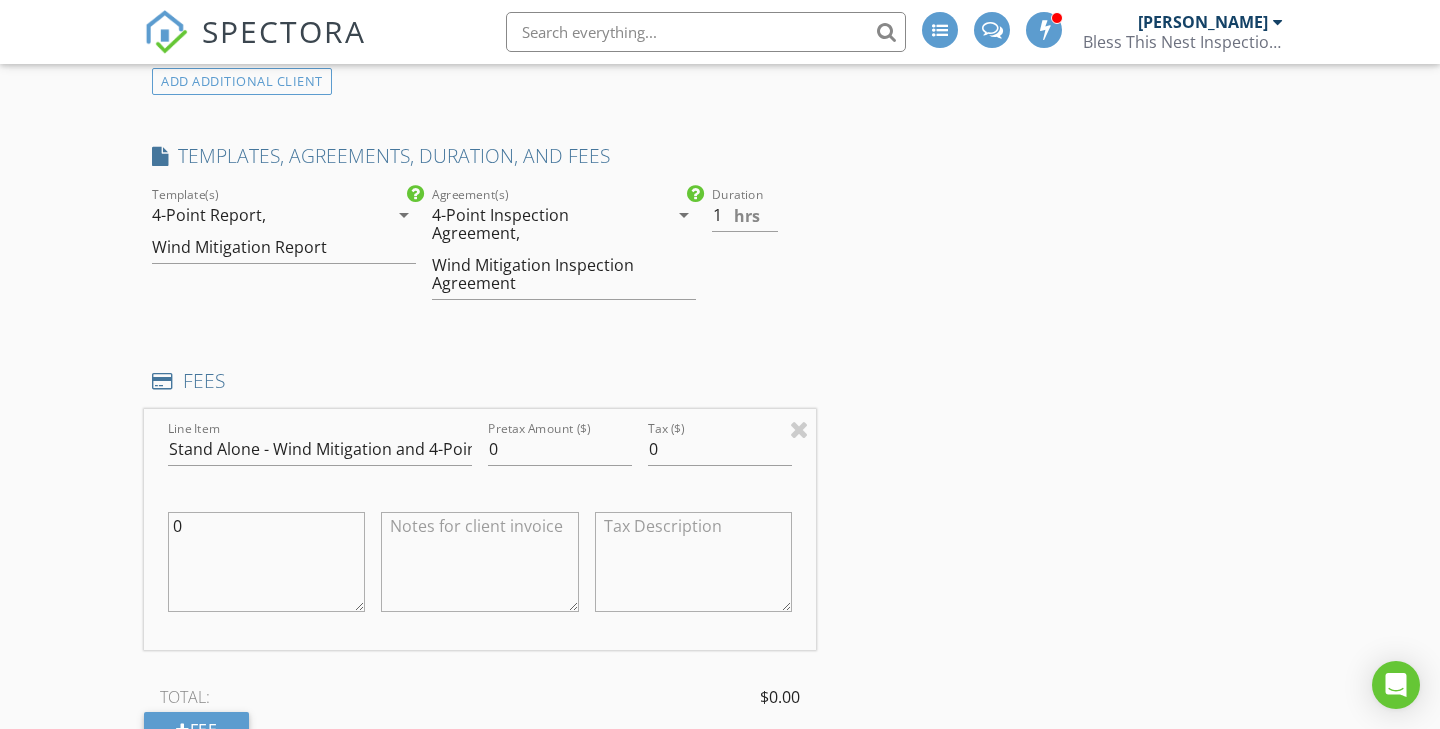 click on "FEES" at bounding box center (480, 381) 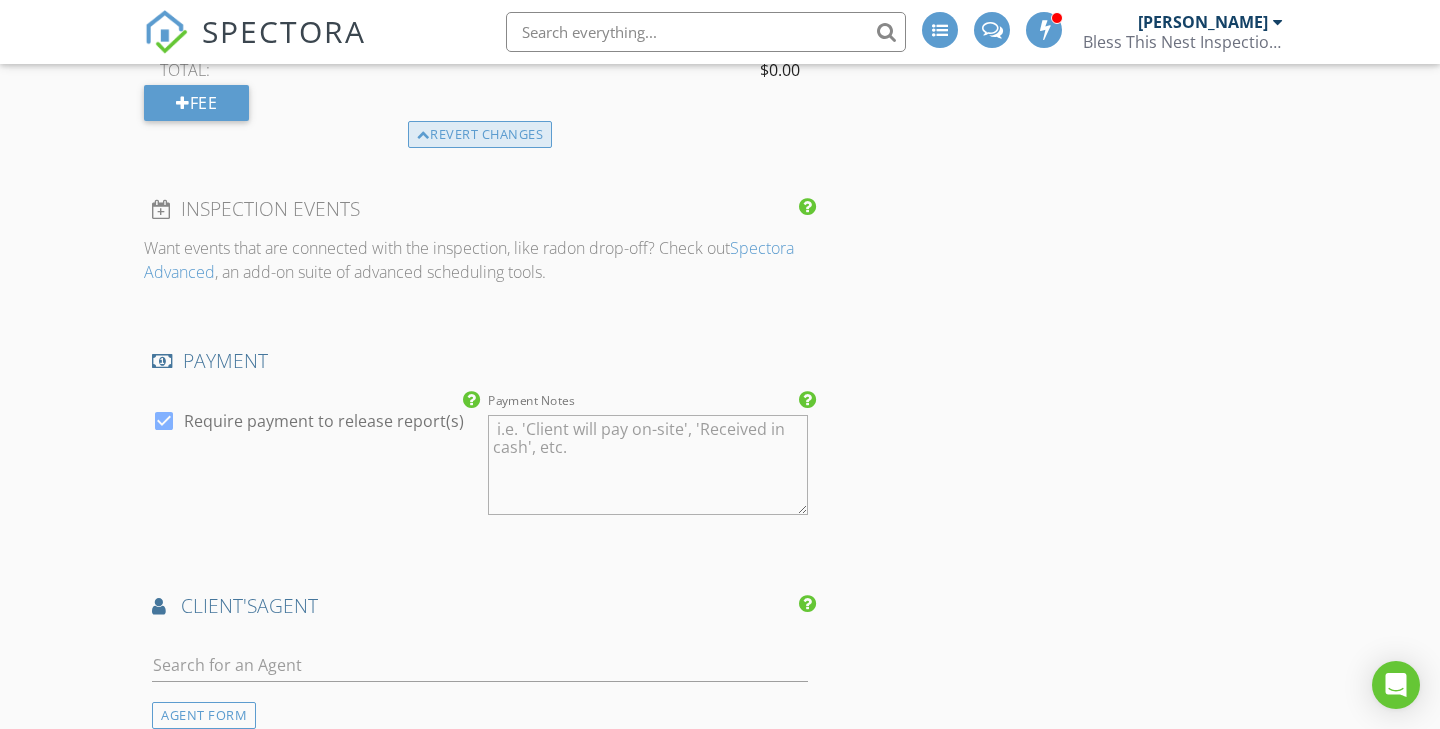scroll, scrollTop: 2123, scrollLeft: 0, axis: vertical 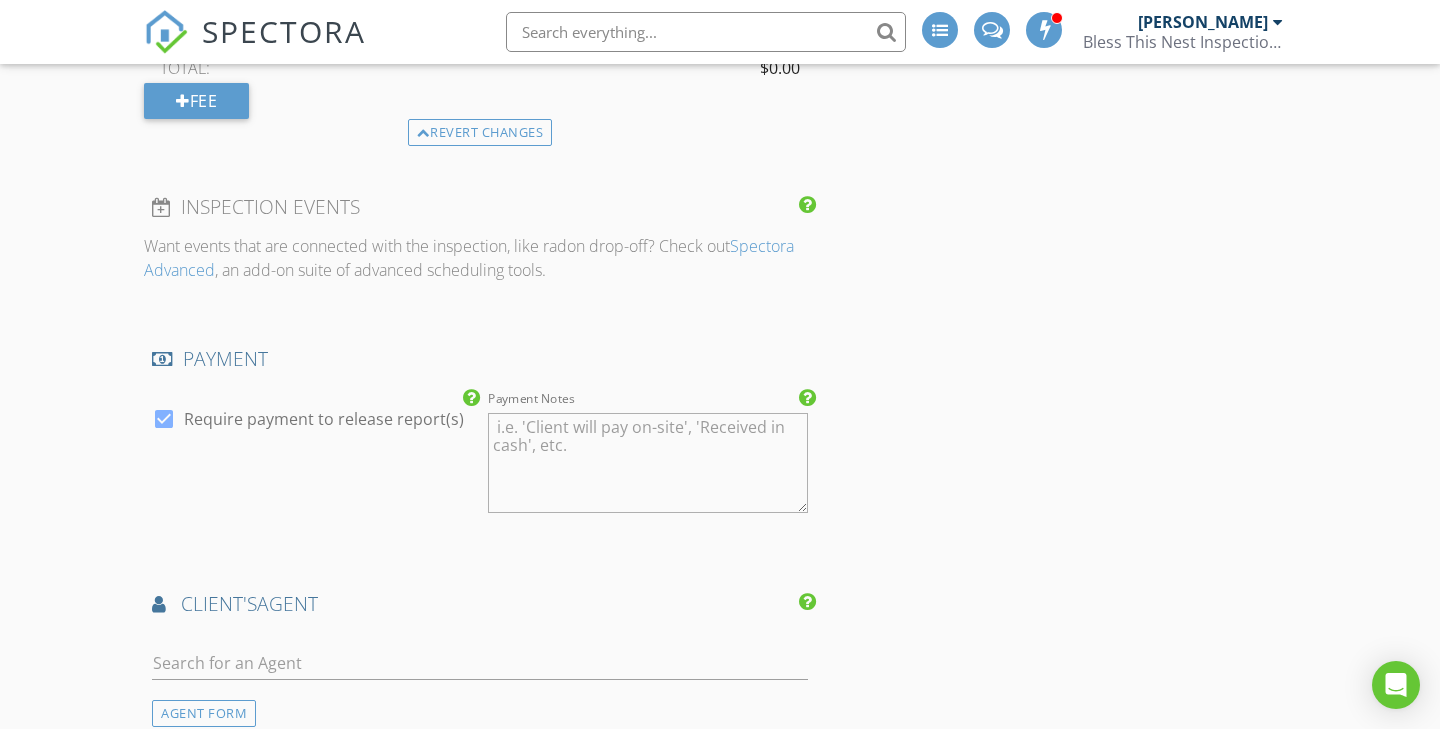 click at bounding box center [164, 419] 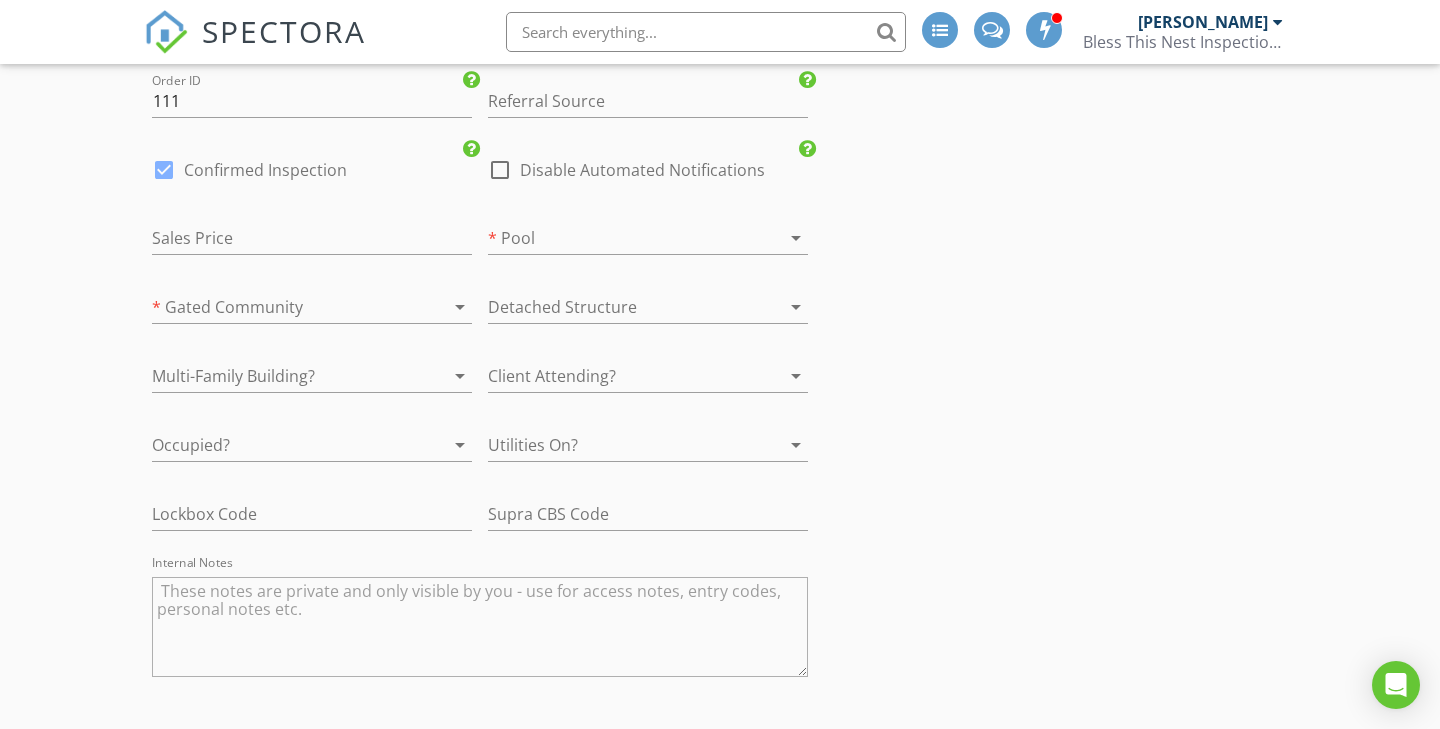 scroll, scrollTop: 3245, scrollLeft: 0, axis: vertical 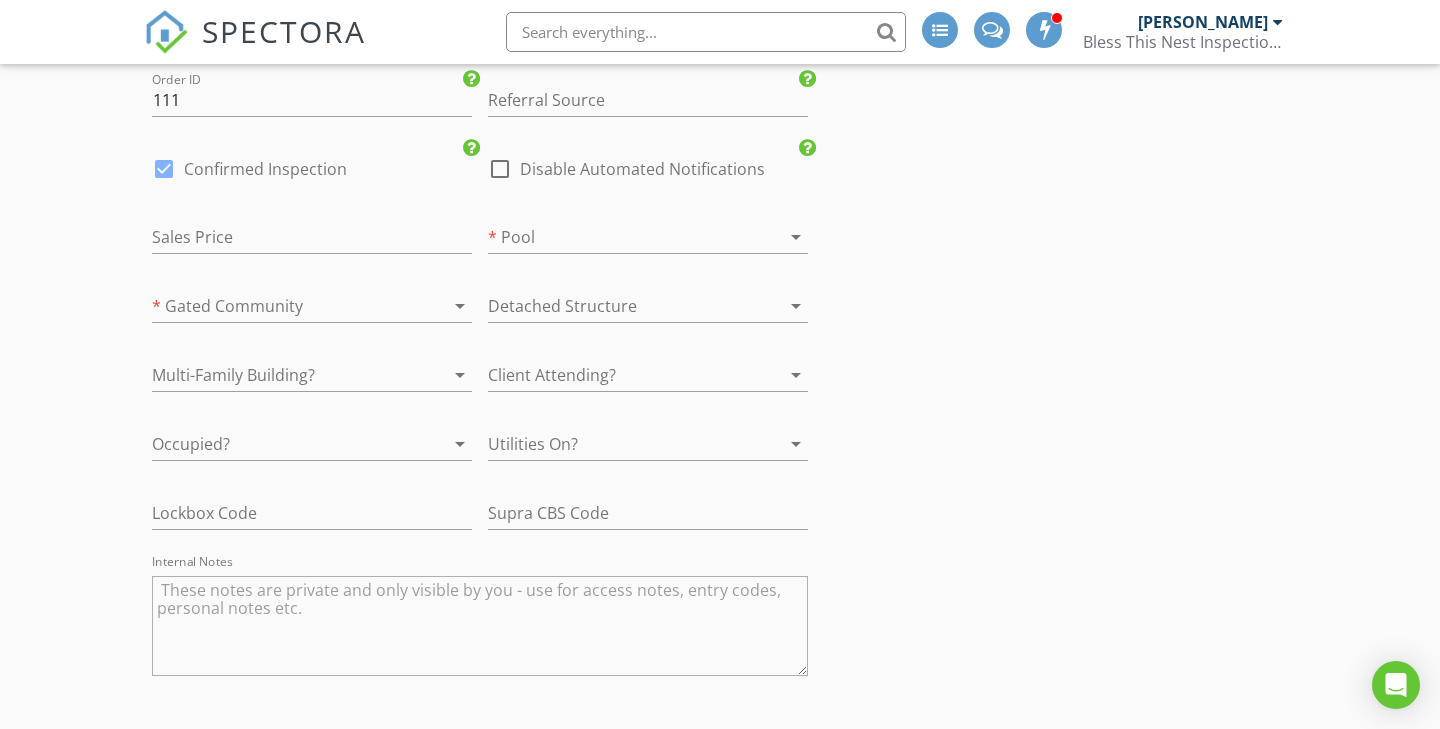 click at bounding box center (620, 237) 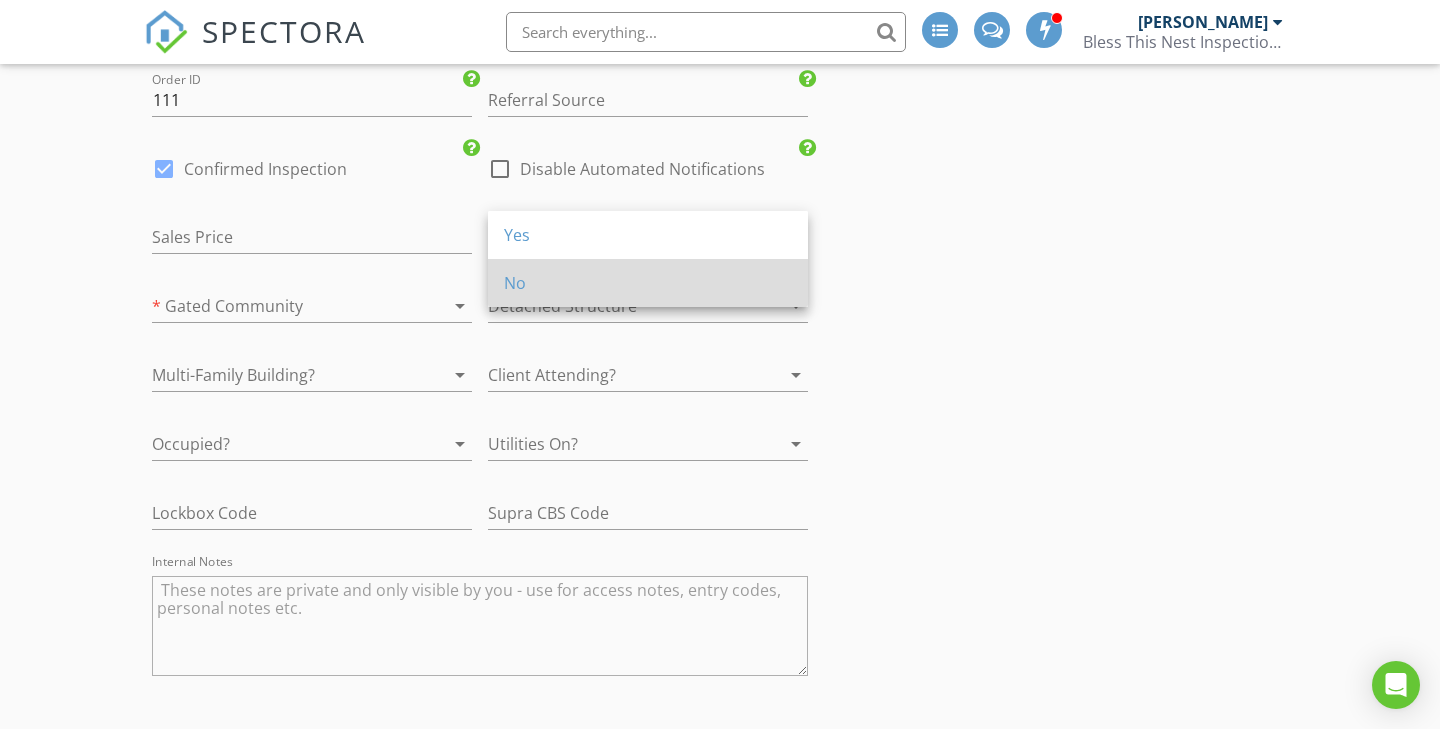 click on "No" at bounding box center [648, 283] 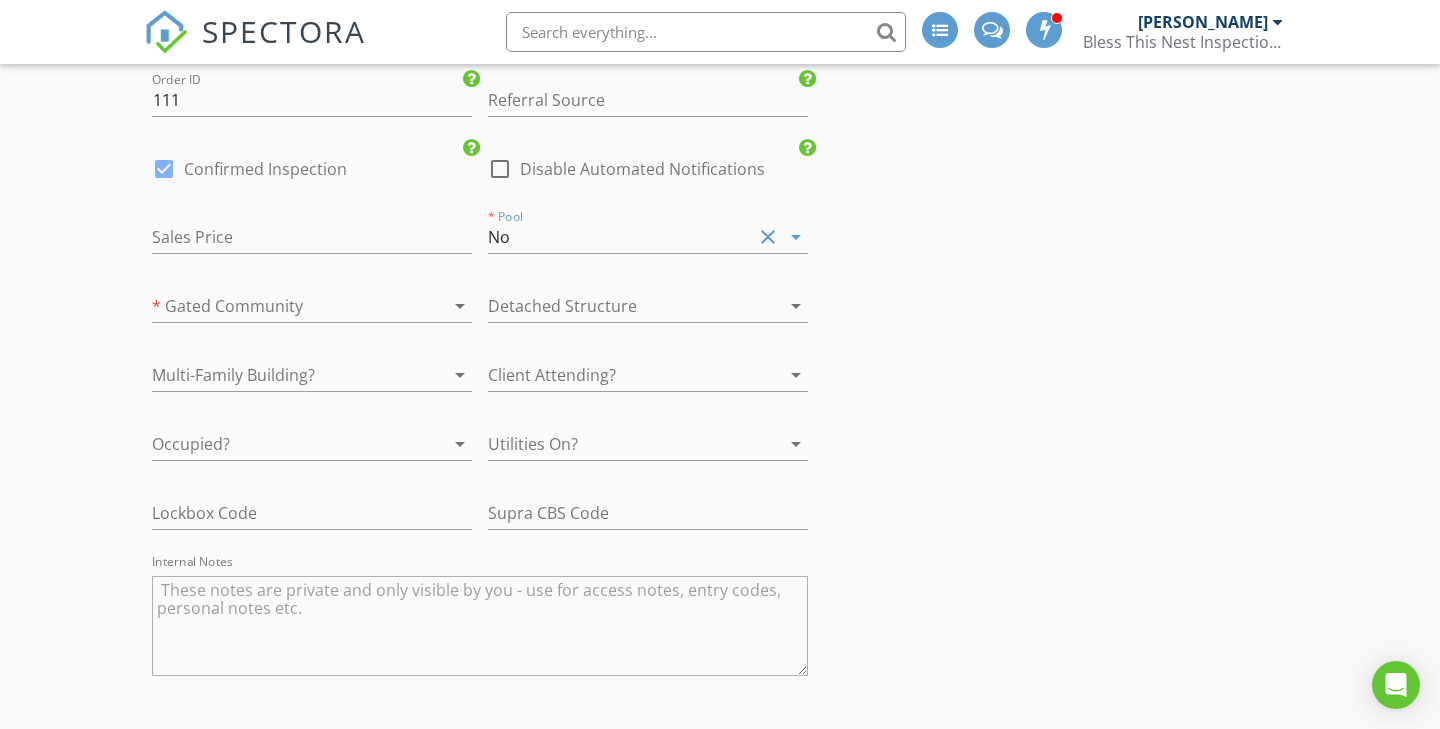 click at bounding box center [432, 306] 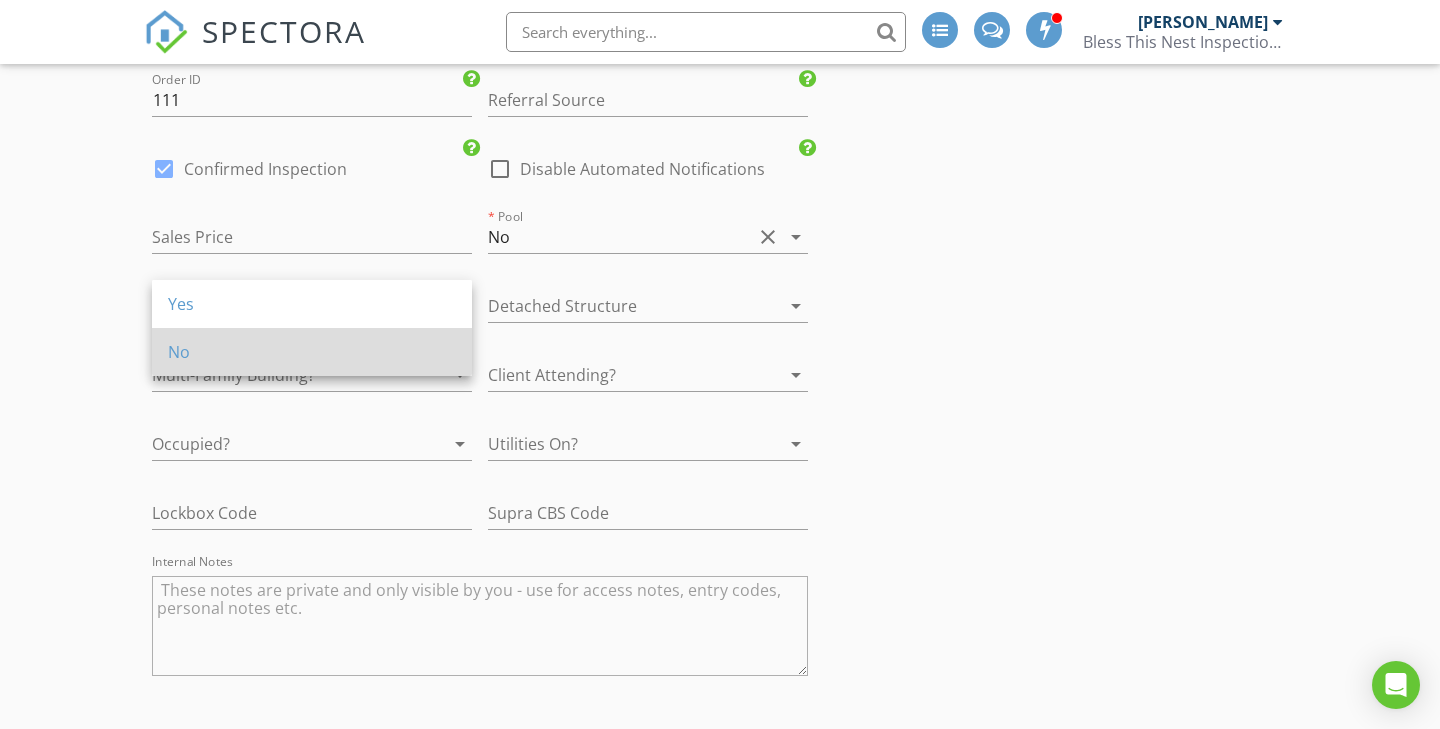click on "No" at bounding box center [312, 352] 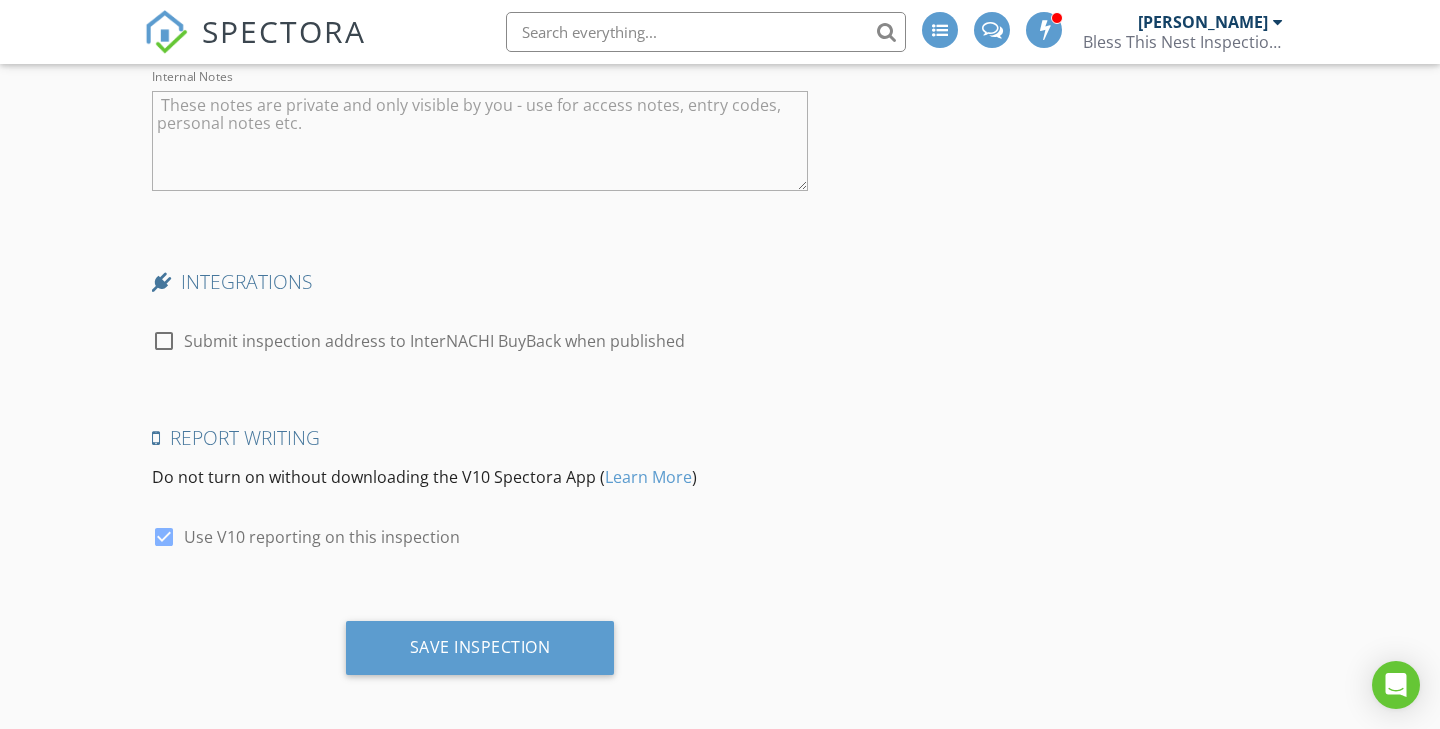 scroll, scrollTop: 3728, scrollLeft: 0, axis: vertical 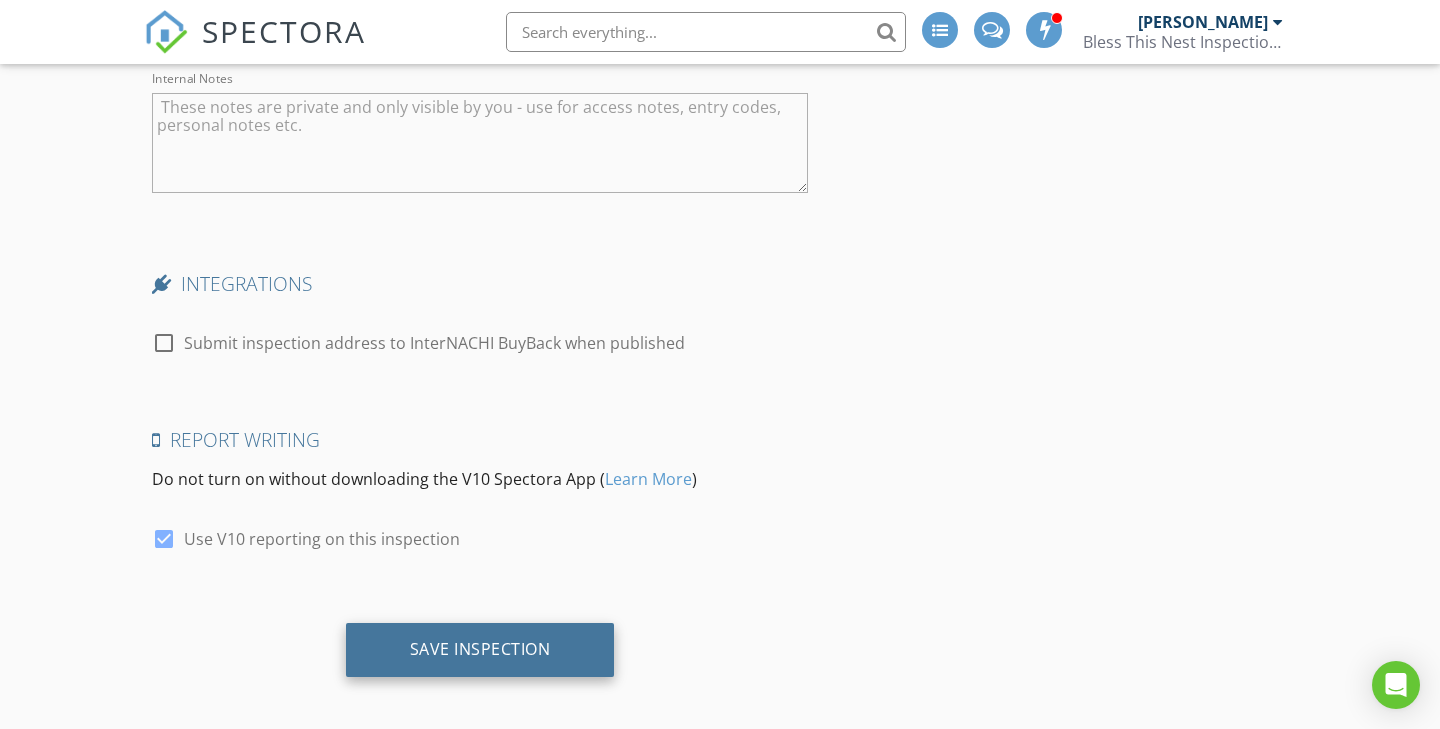 click on "Save Inspection" at bounding box center (480, 649) 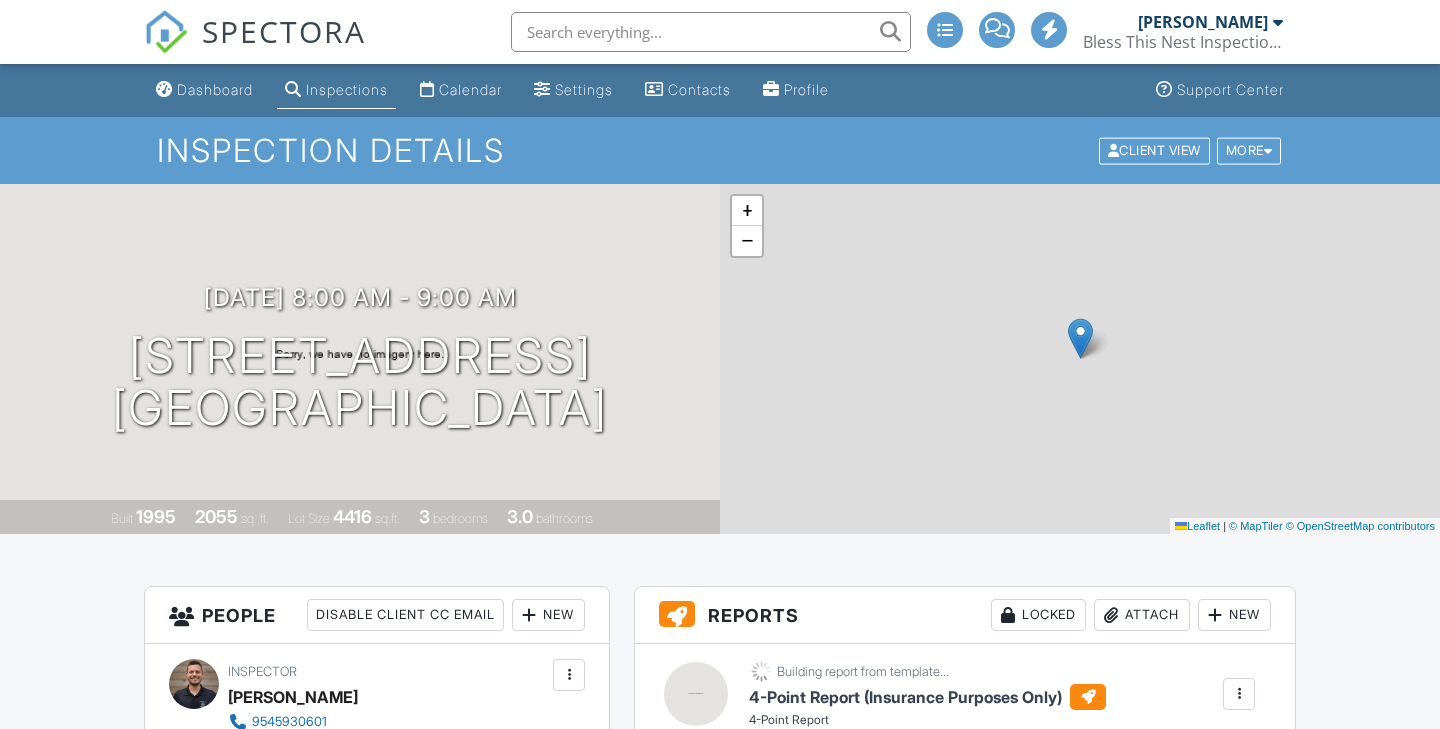 scroll, scrollTop: 0, scrollLeft: 0, axis: both 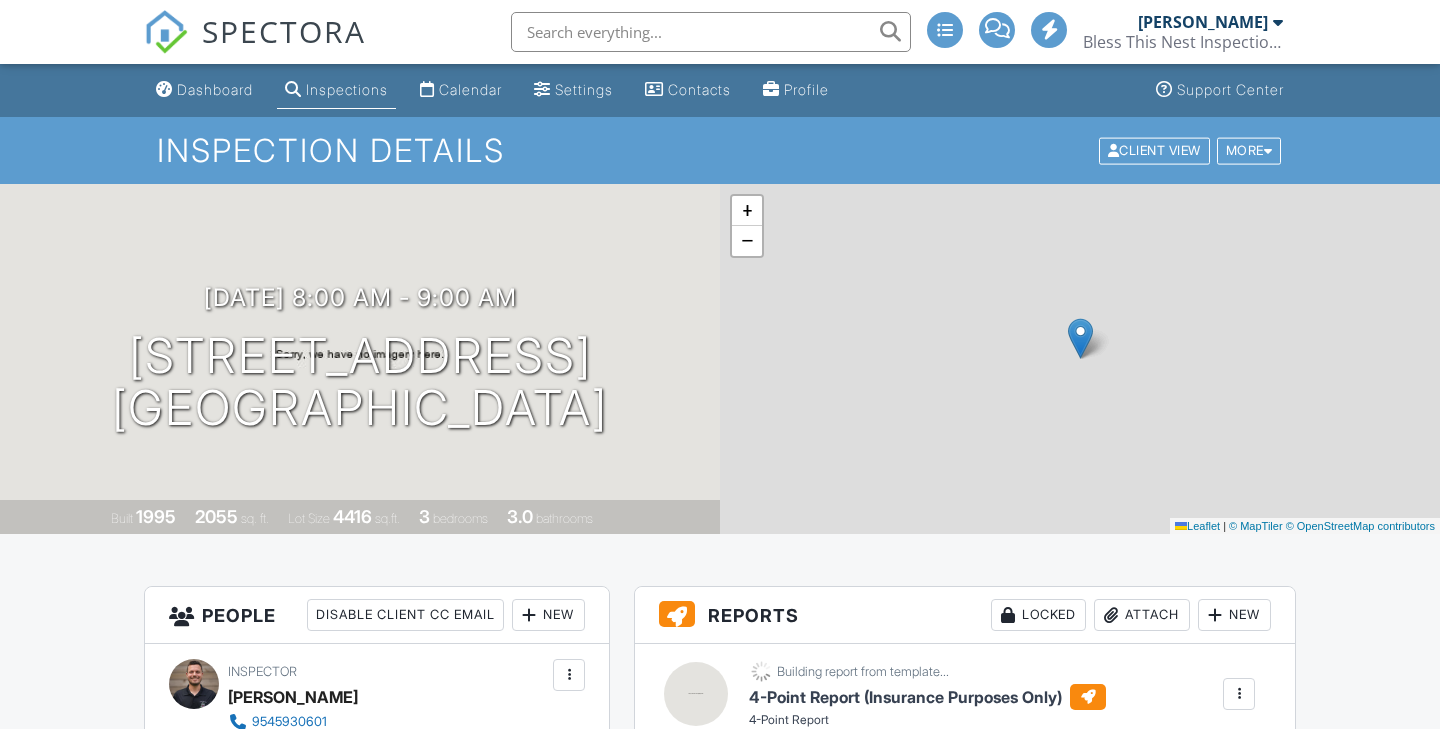 click on "Inspections" at bounding box center [347, 89] 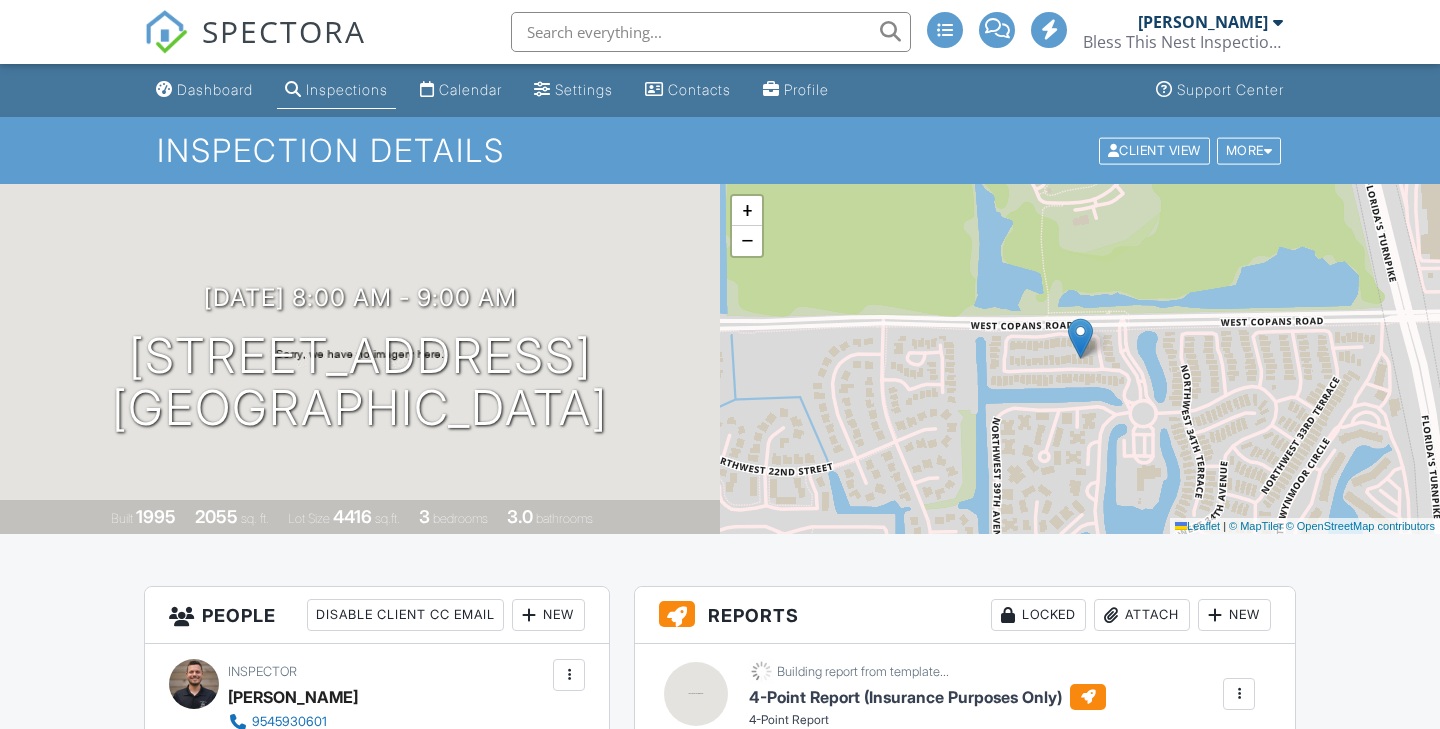 scroll, scrollTop: 0, scrollLeft: 0, axis: both 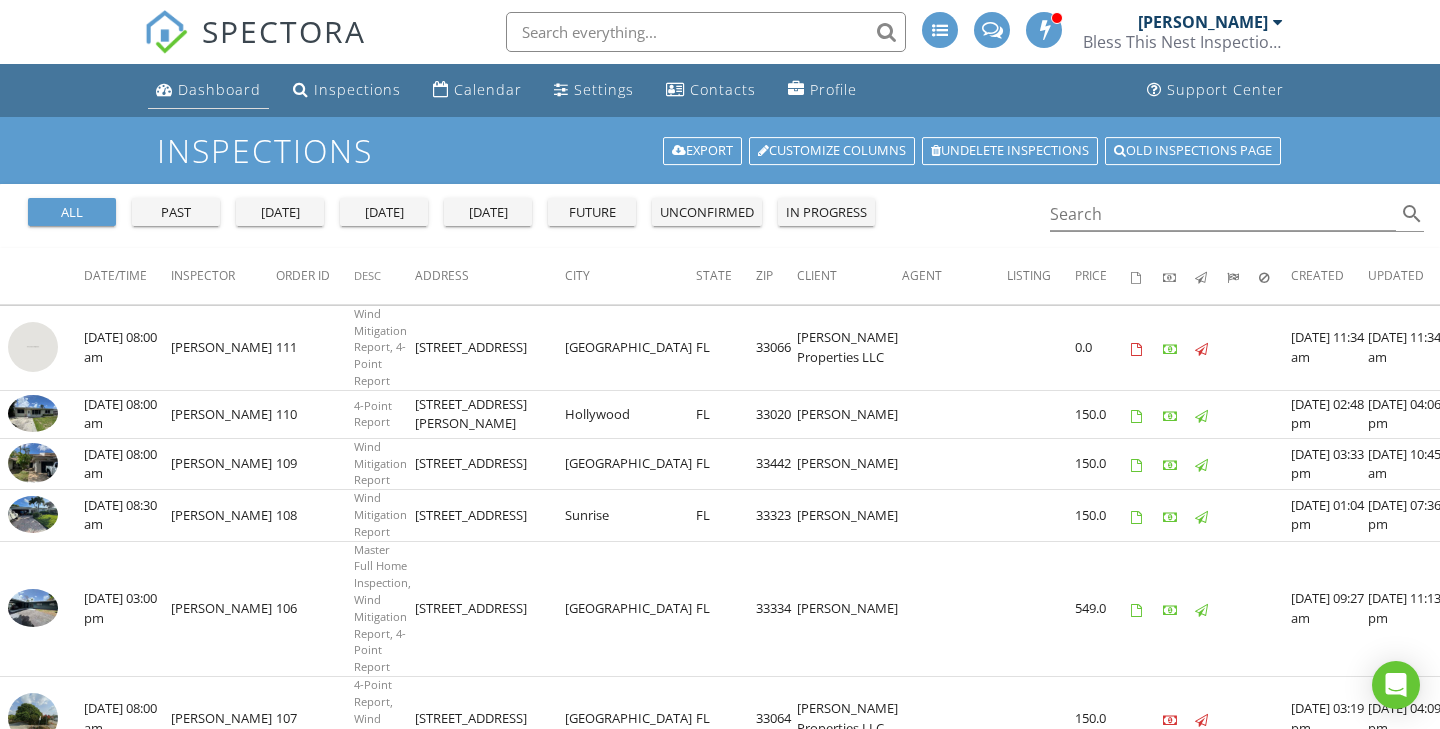 click on "Dashboard" at bounding box center (219, 89) 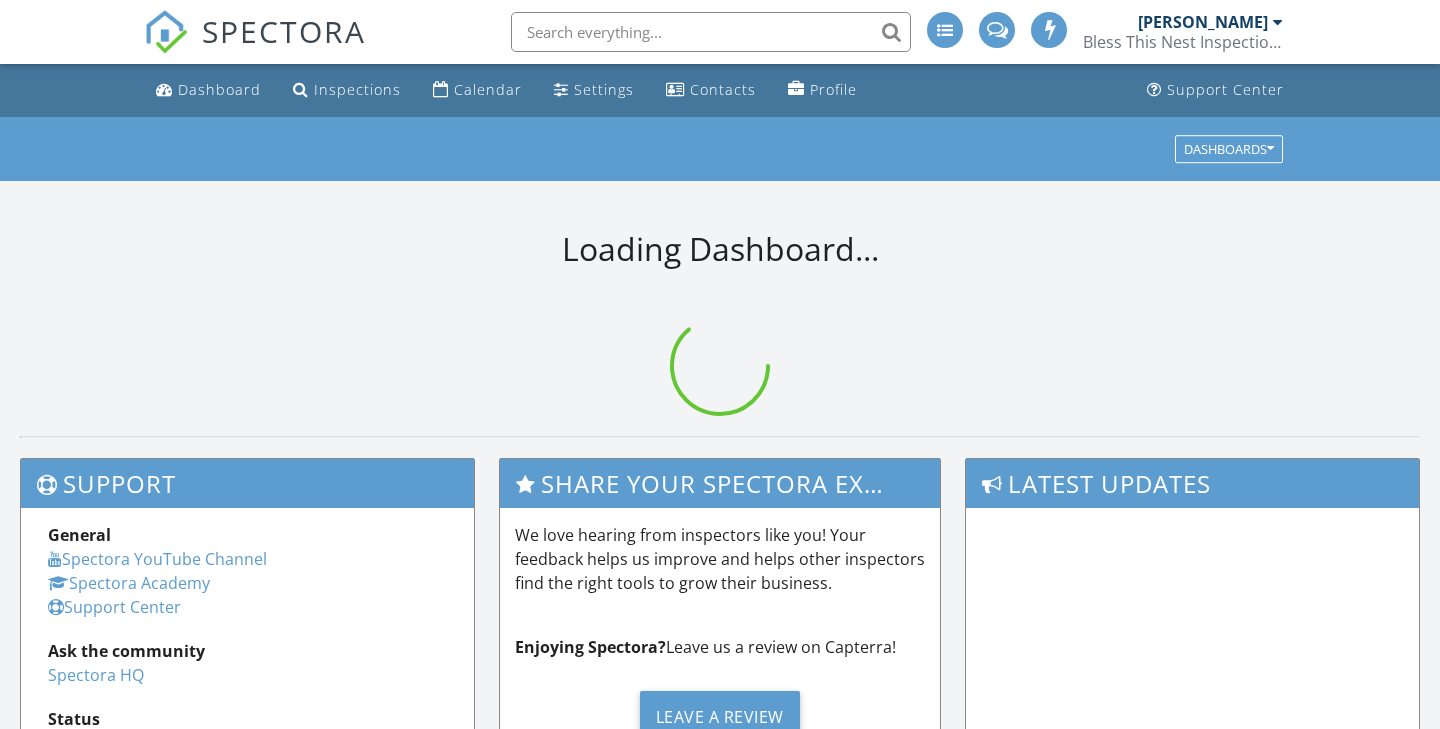 scroll, scrollTop: 0, scrollLeft: 0, axis: both 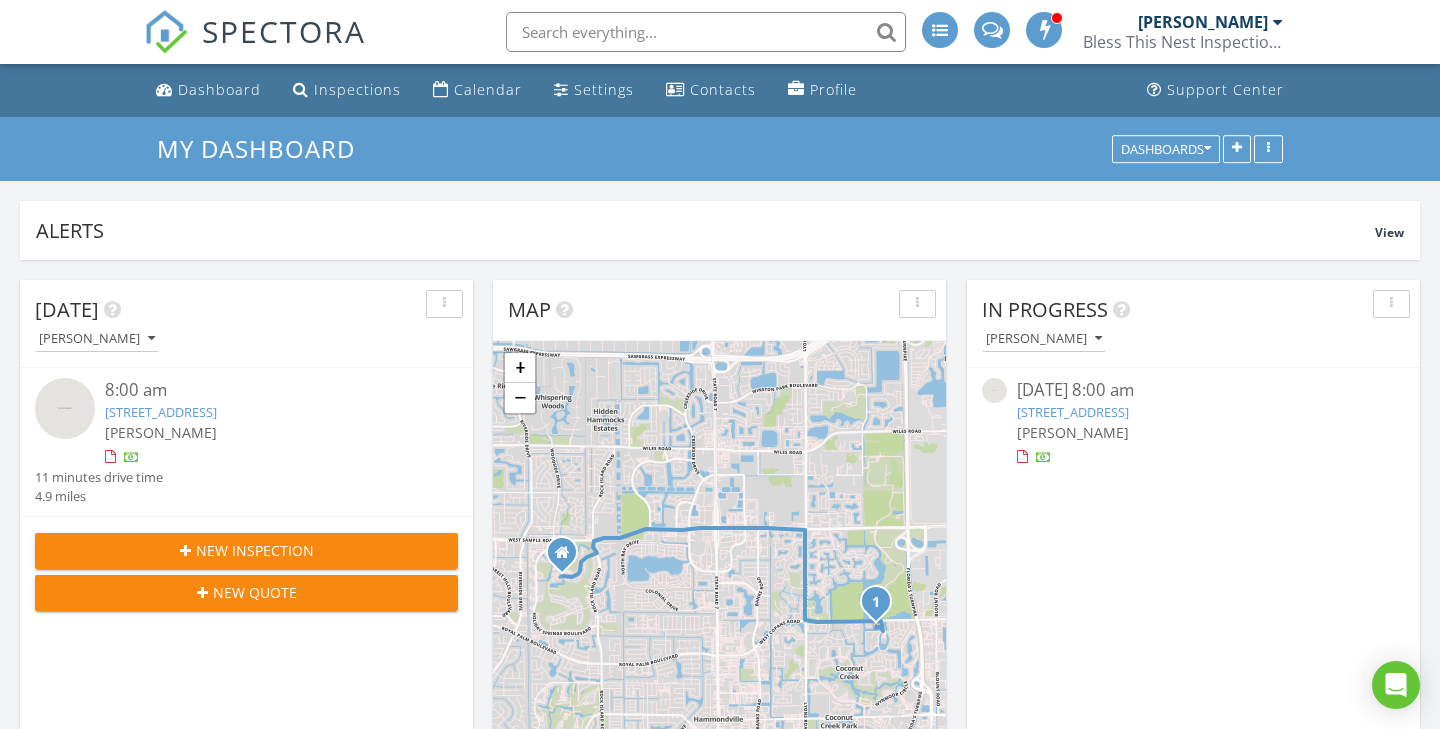 click on "New Inspection" at bounding box center [246, 550] 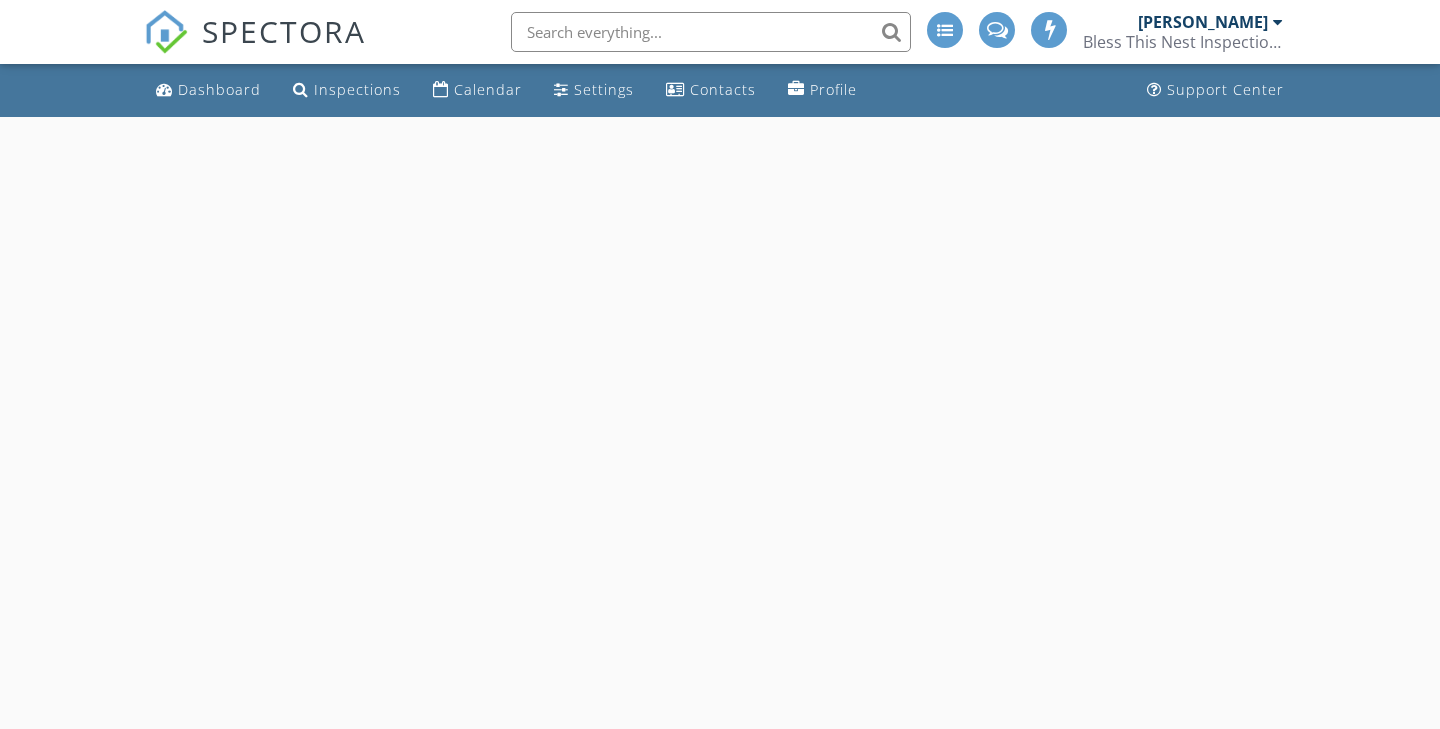 scroll, scrollTop: 0, scrollLeft: 0, axis: both 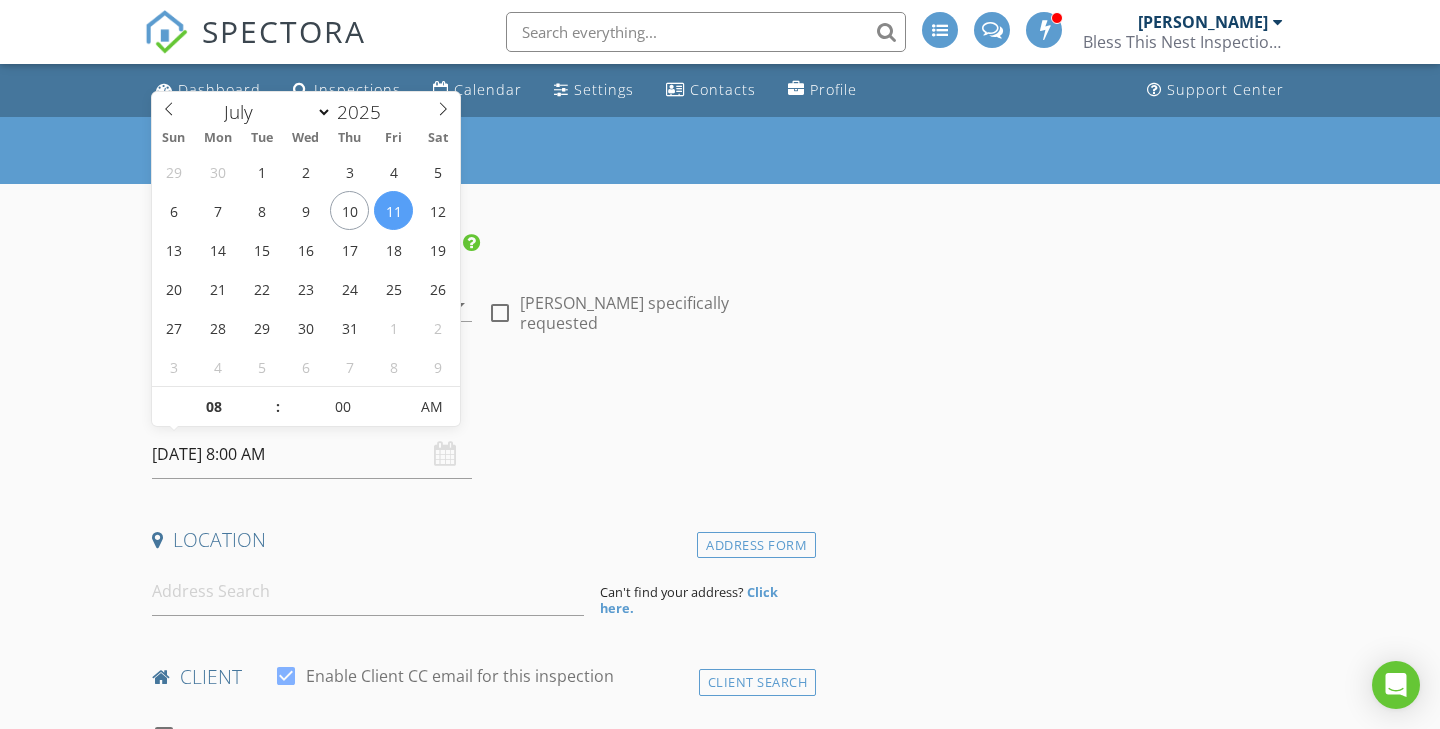 click on "07/11/2025 8:00 AM" at bounding box center [312, 454] 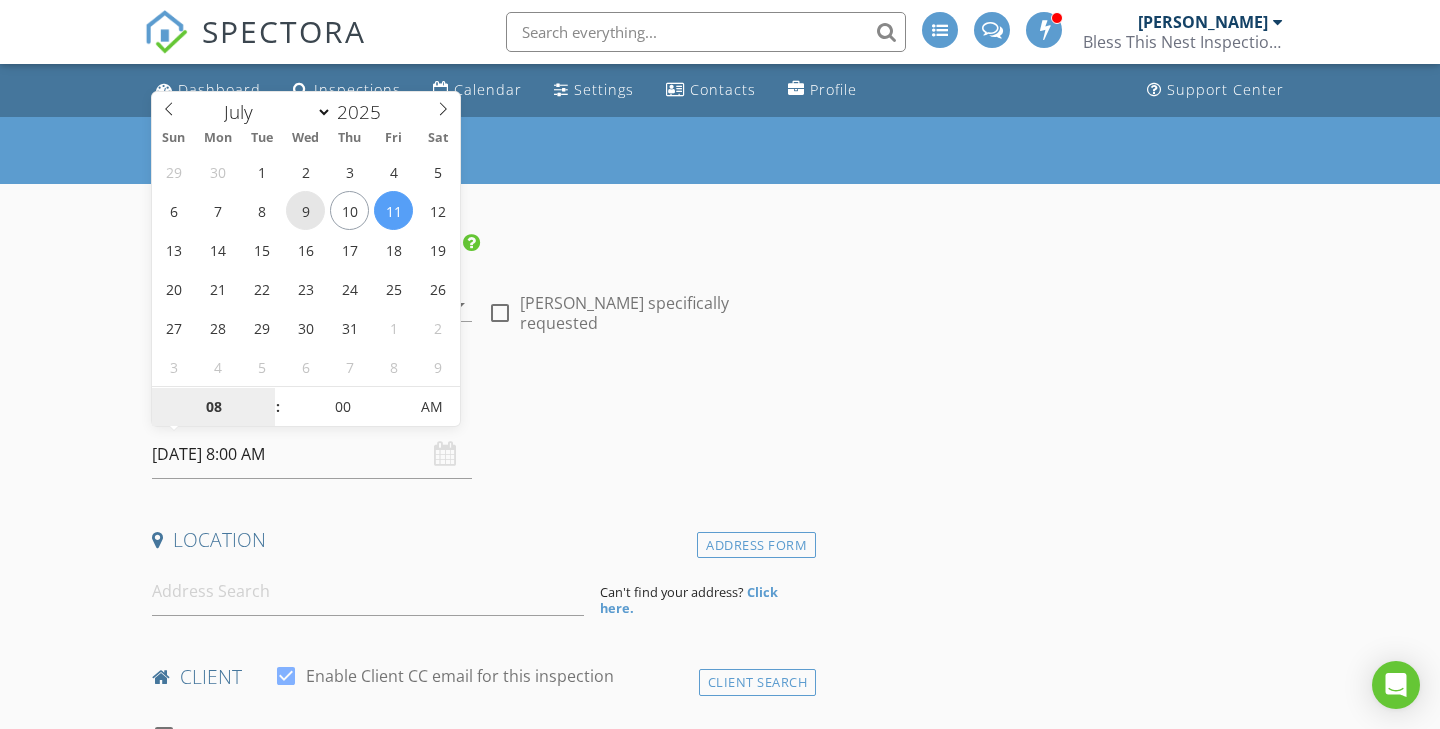 type on "07/09/2025 8:00 AM" 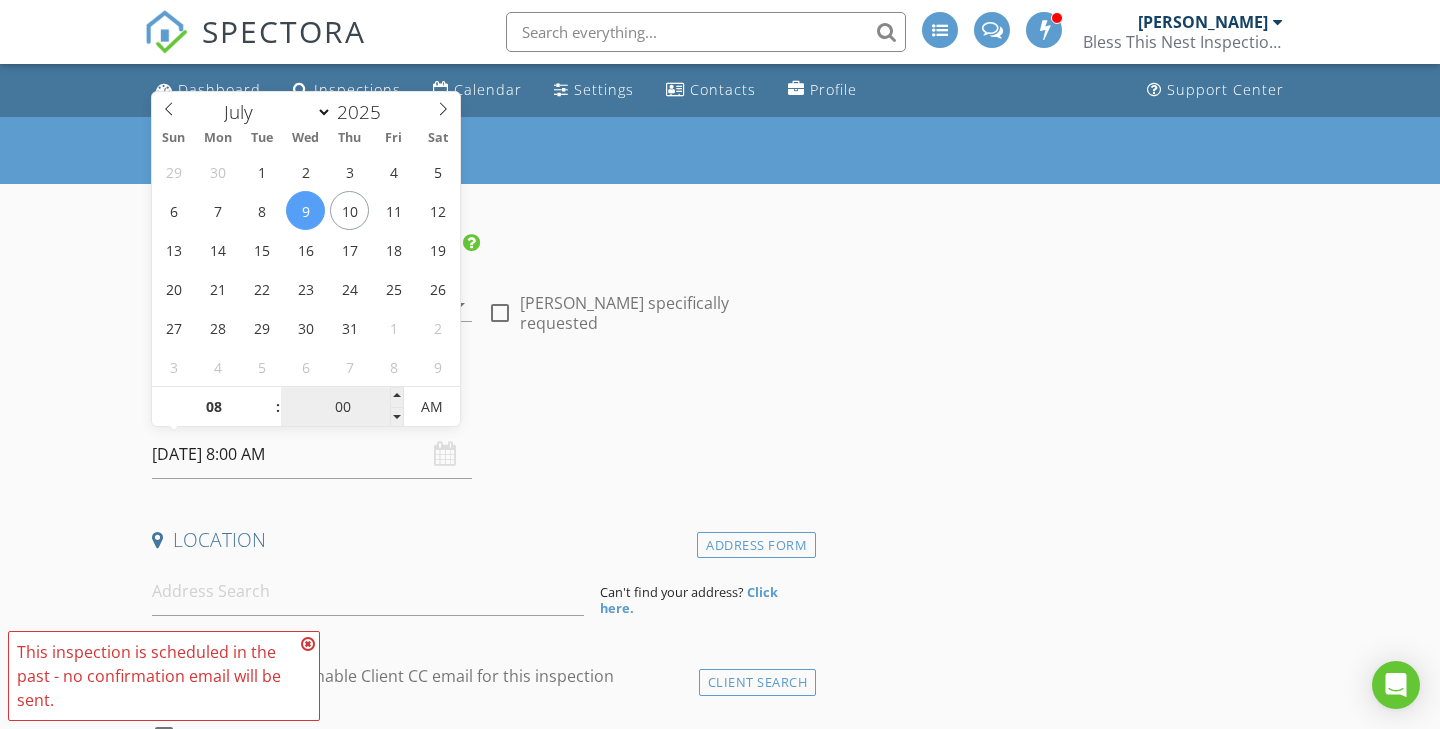 click on "00" at bounding box center (342, 408) 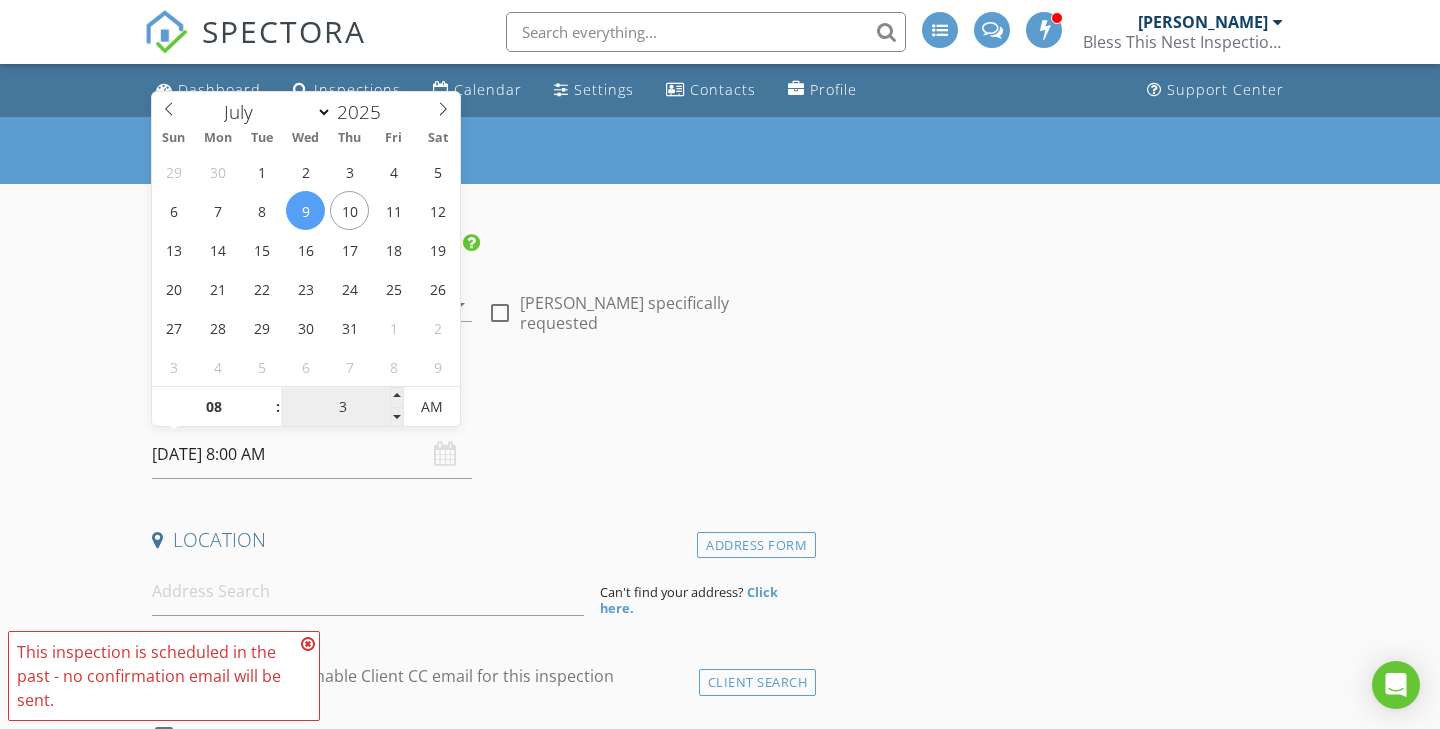 type on "30" 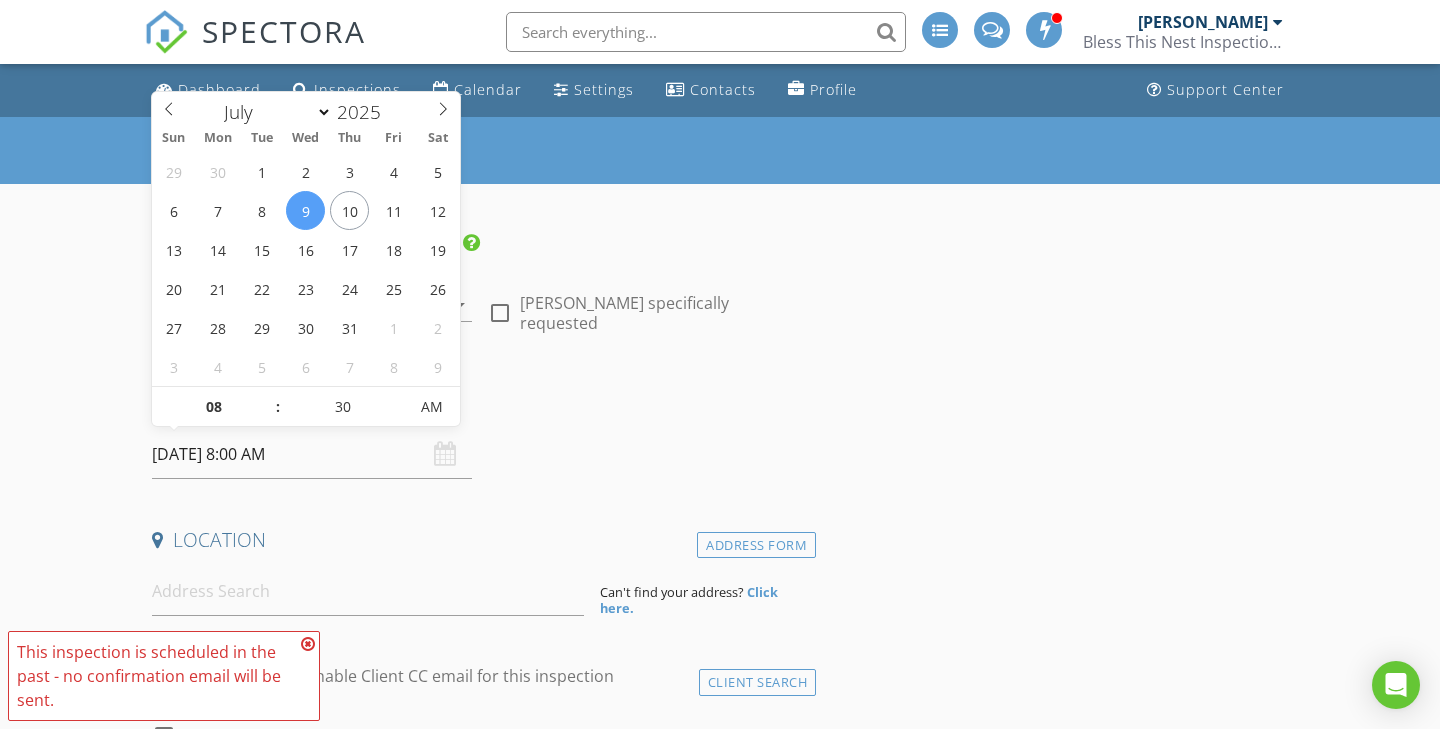 type on "07/09/2025 8:30 AM" 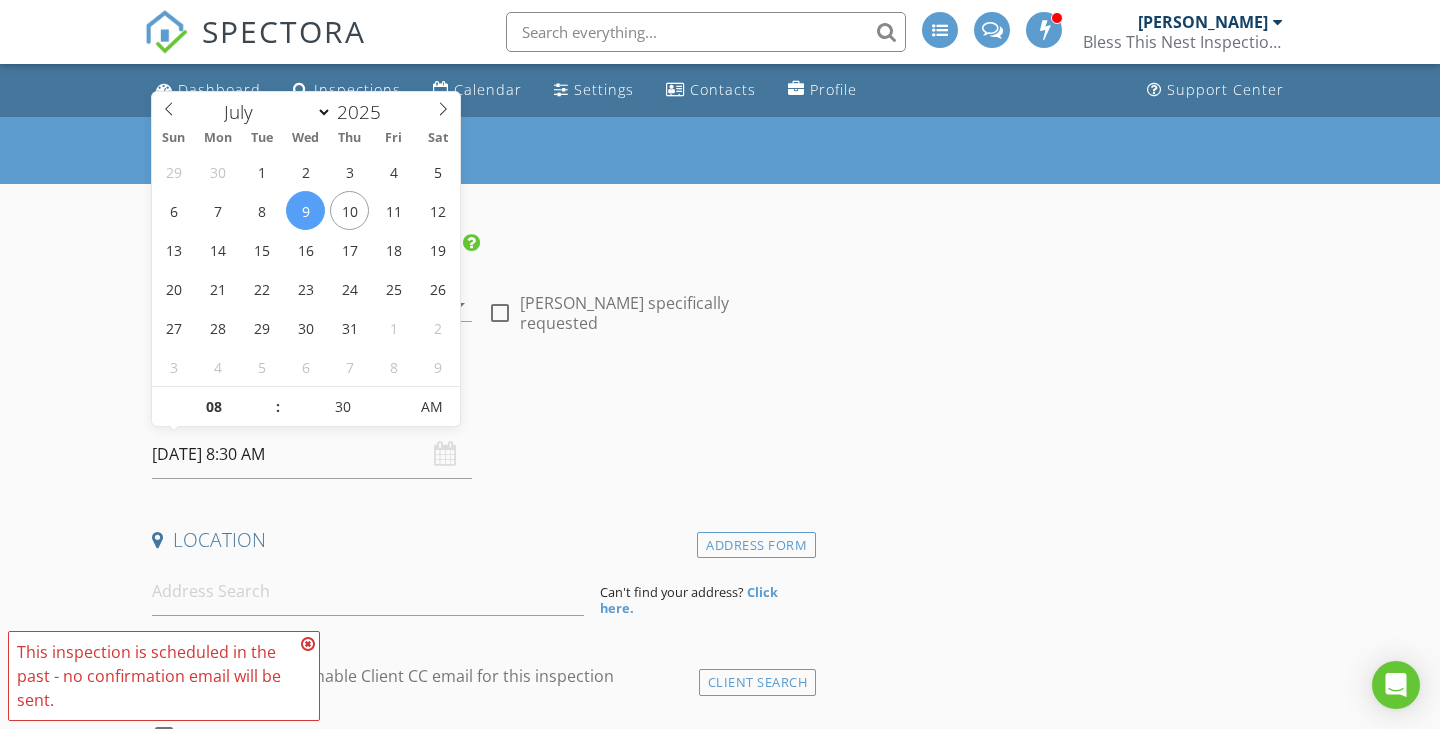 click on "Date/Time" at bounding box center [480, 410] 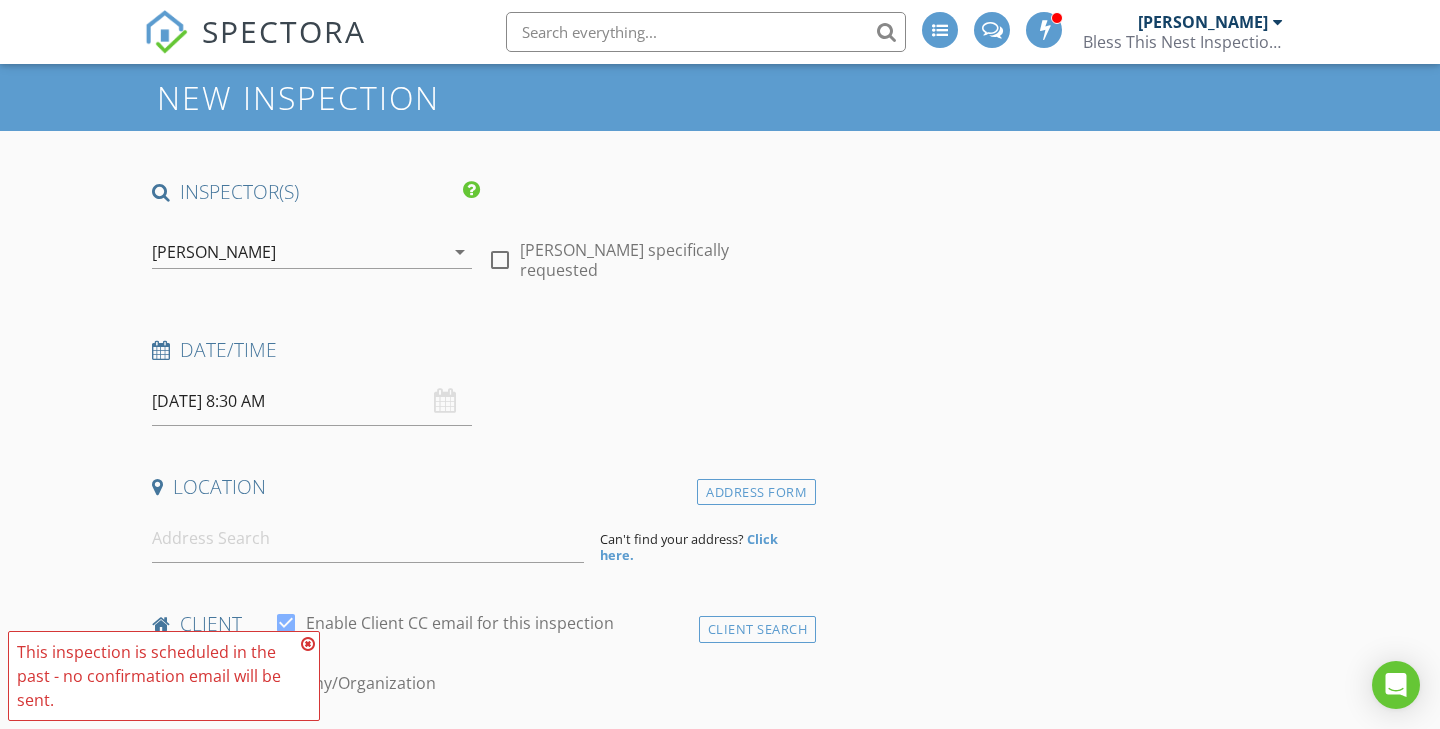 scroll, scrollTop: 147, scrollLeft: 0, axis: vertical 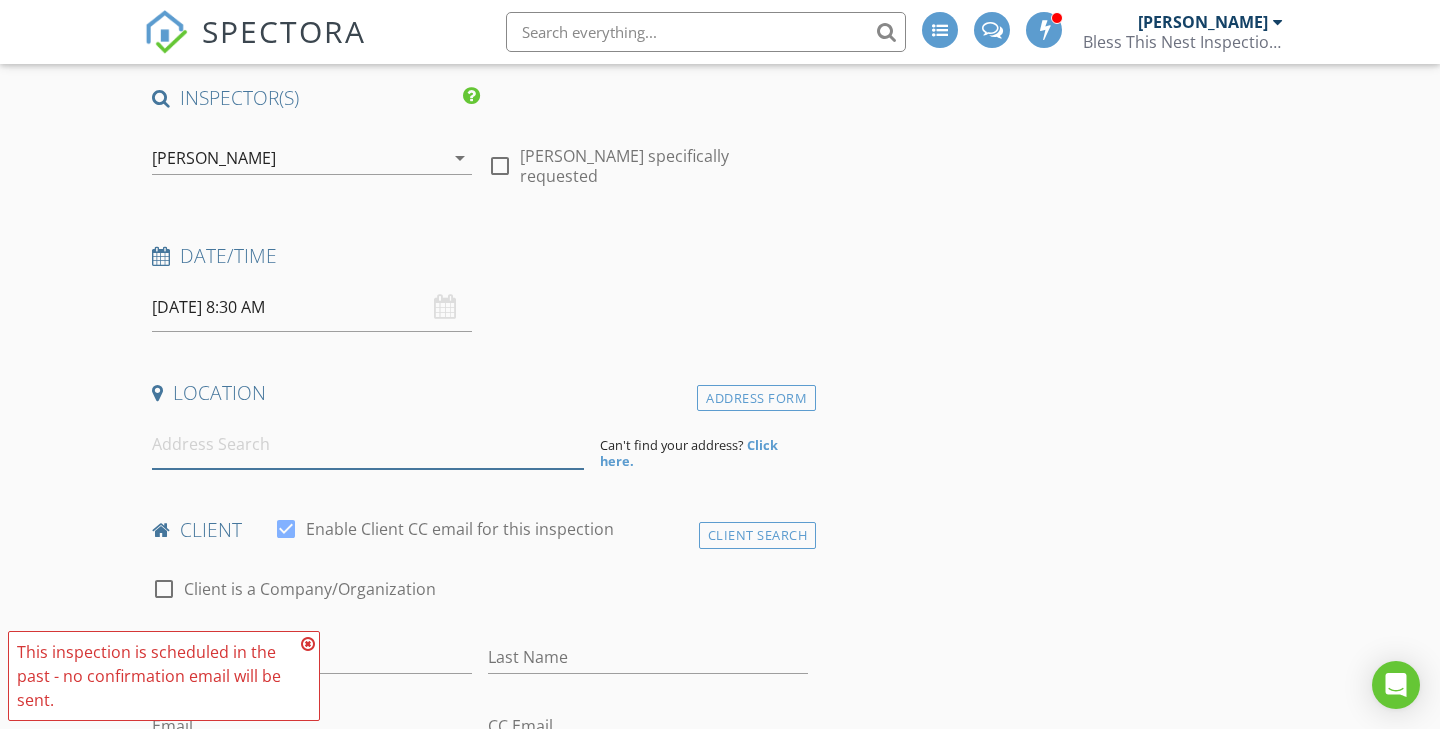 click at bounding box center (368, 444) 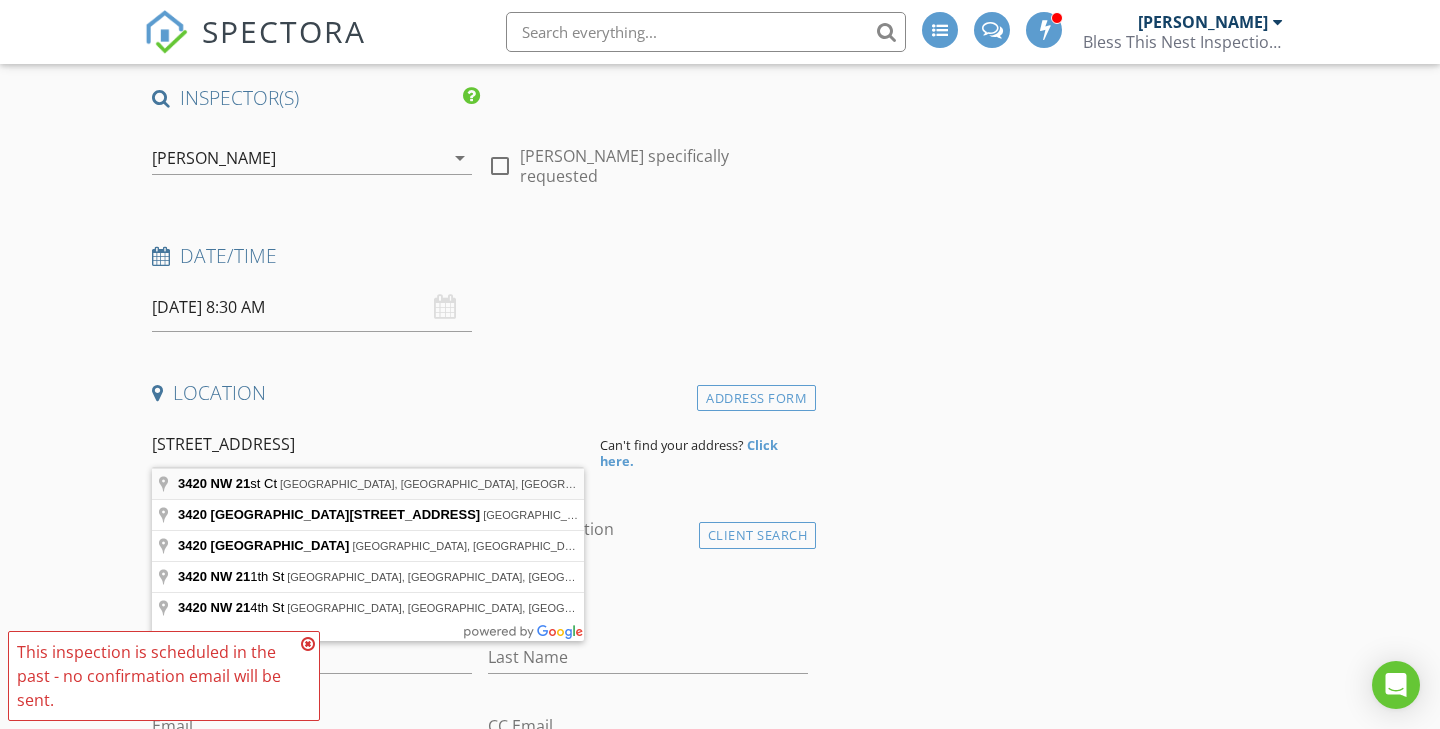 type on "3420 NW 21st Ct, Coconut Creek, FL, USA" 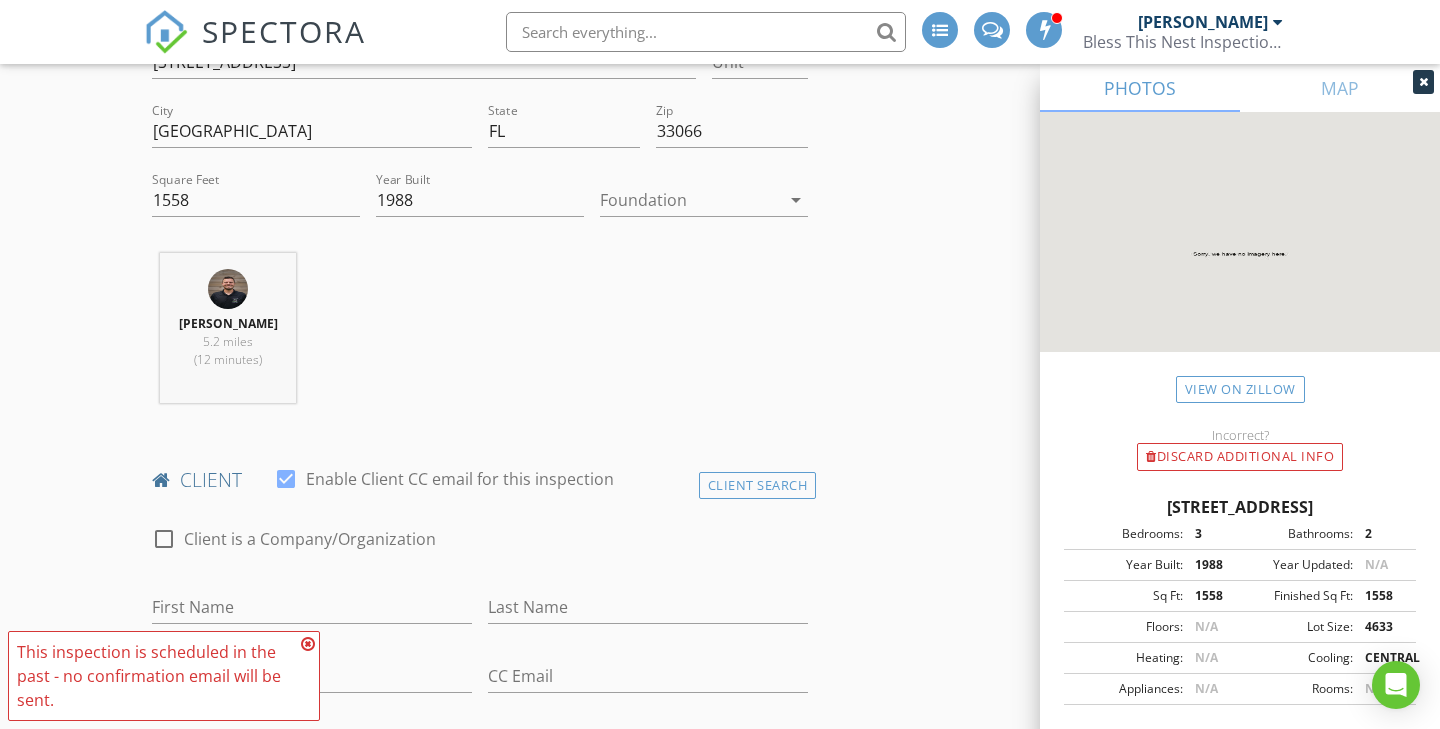 scroll, scrollTop: 597, scrollLeft: 0, axis: vertical 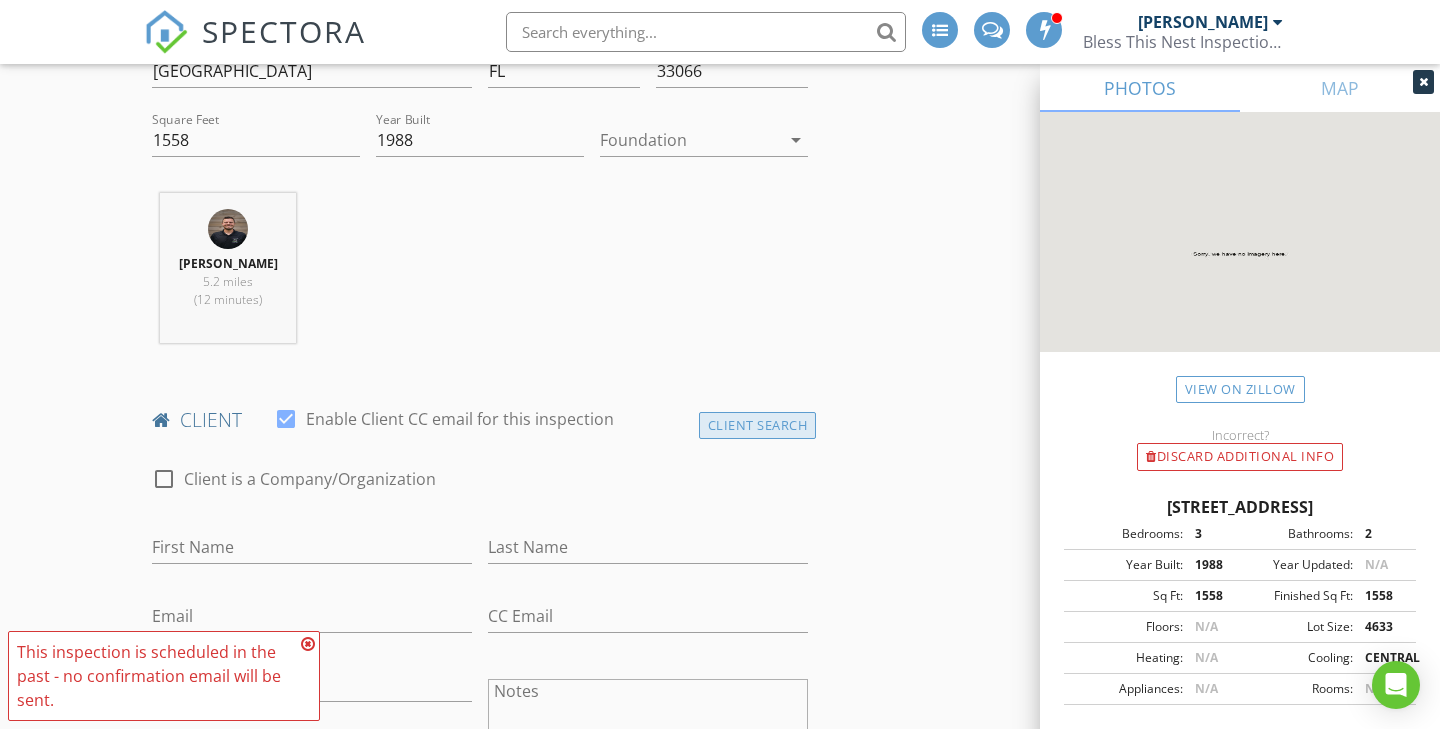 click on "Client Search" at bounding box center (758, 425) 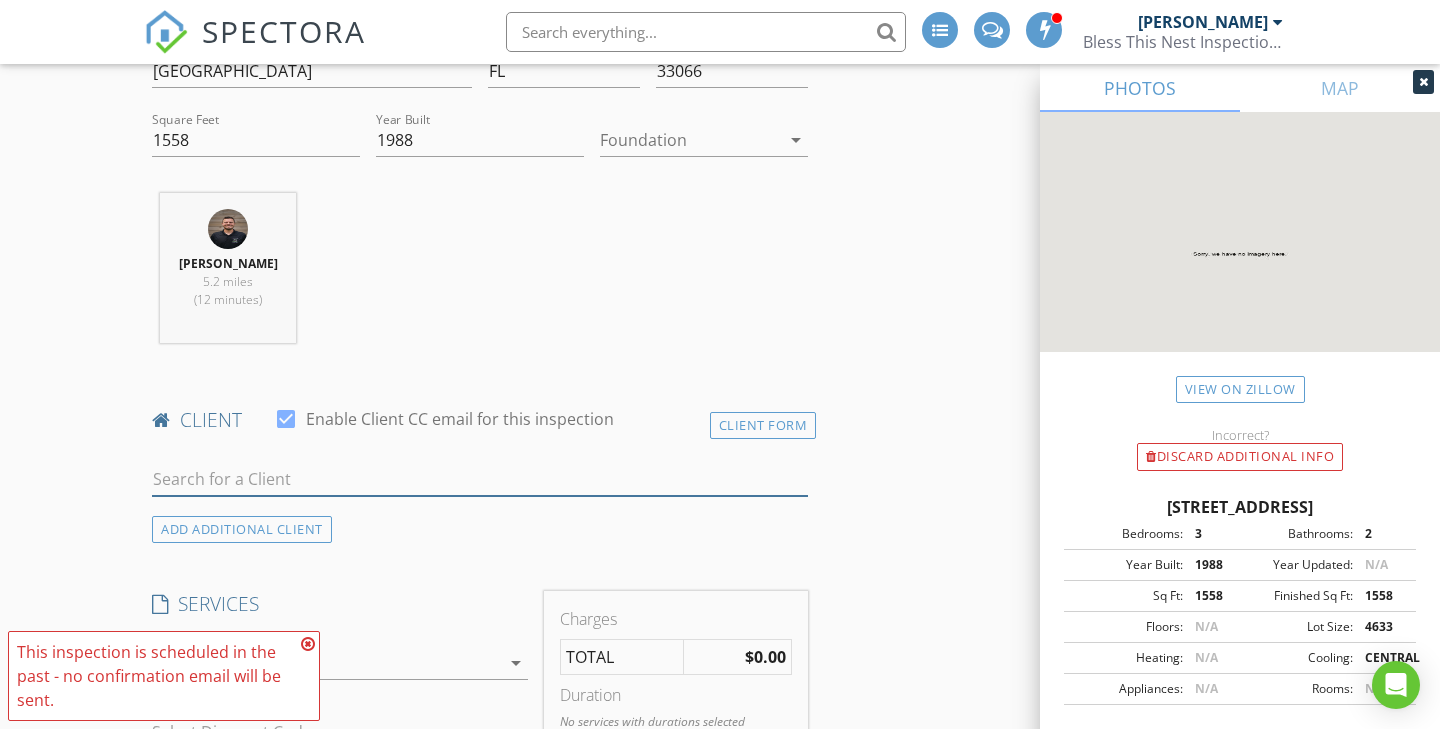 click at bounding box center [480, 479] 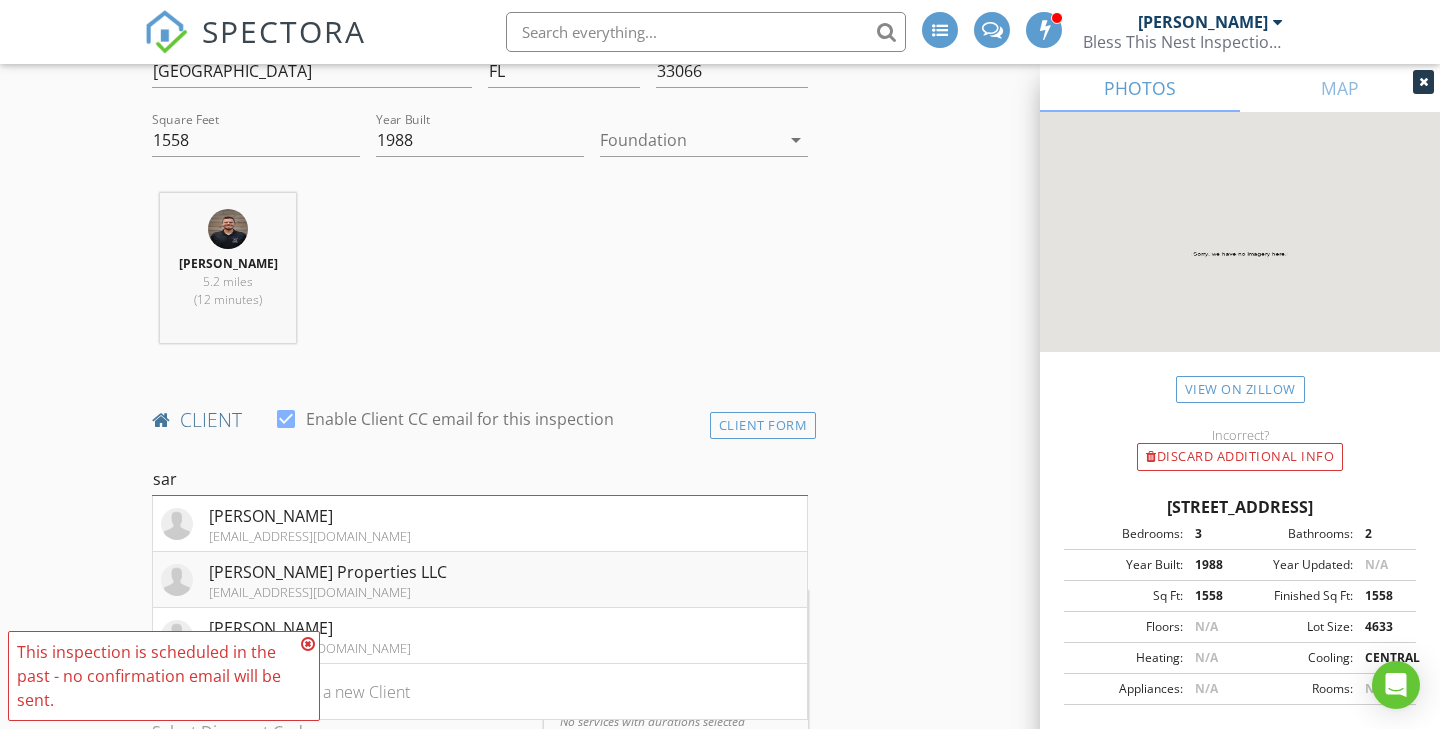 type on "sar" 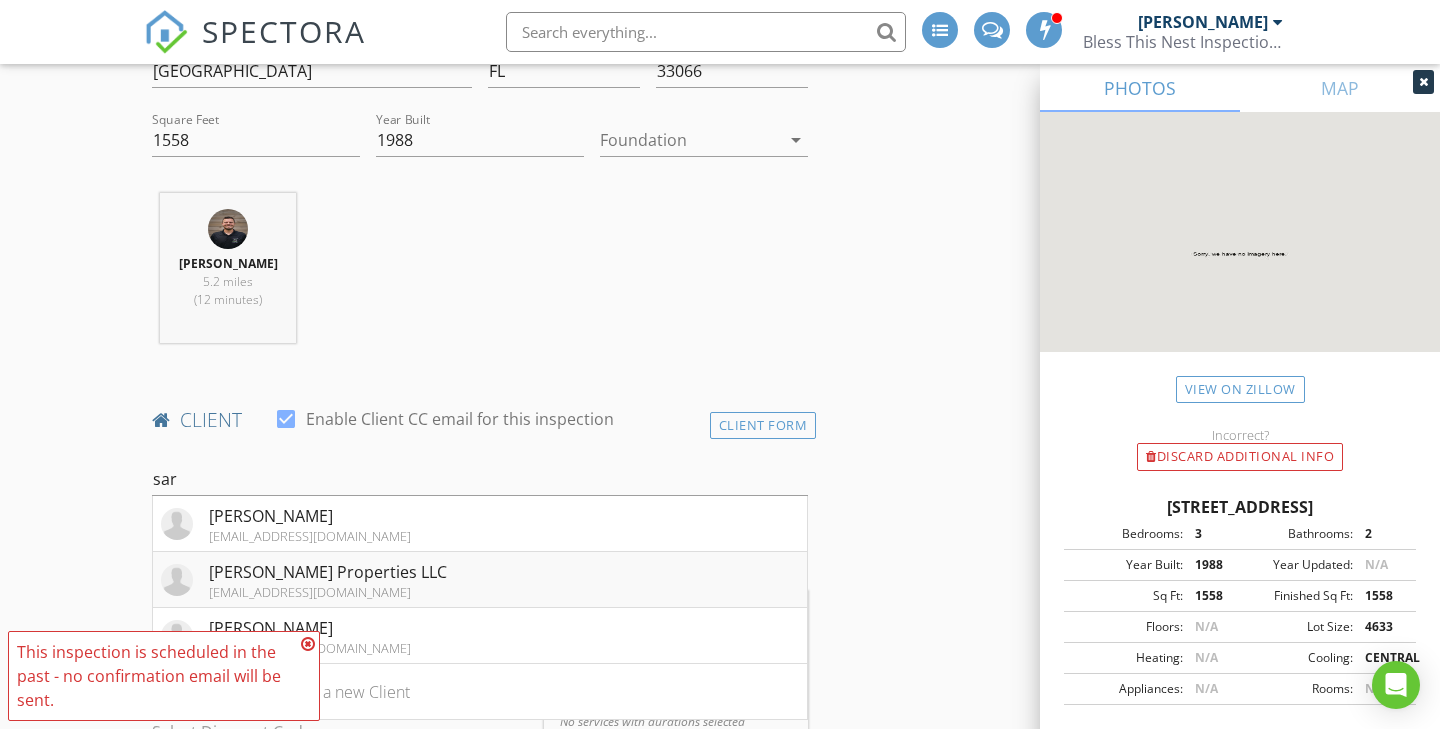 click on "sartoriproperties@gmail.com" at bounding box center (328, 592) 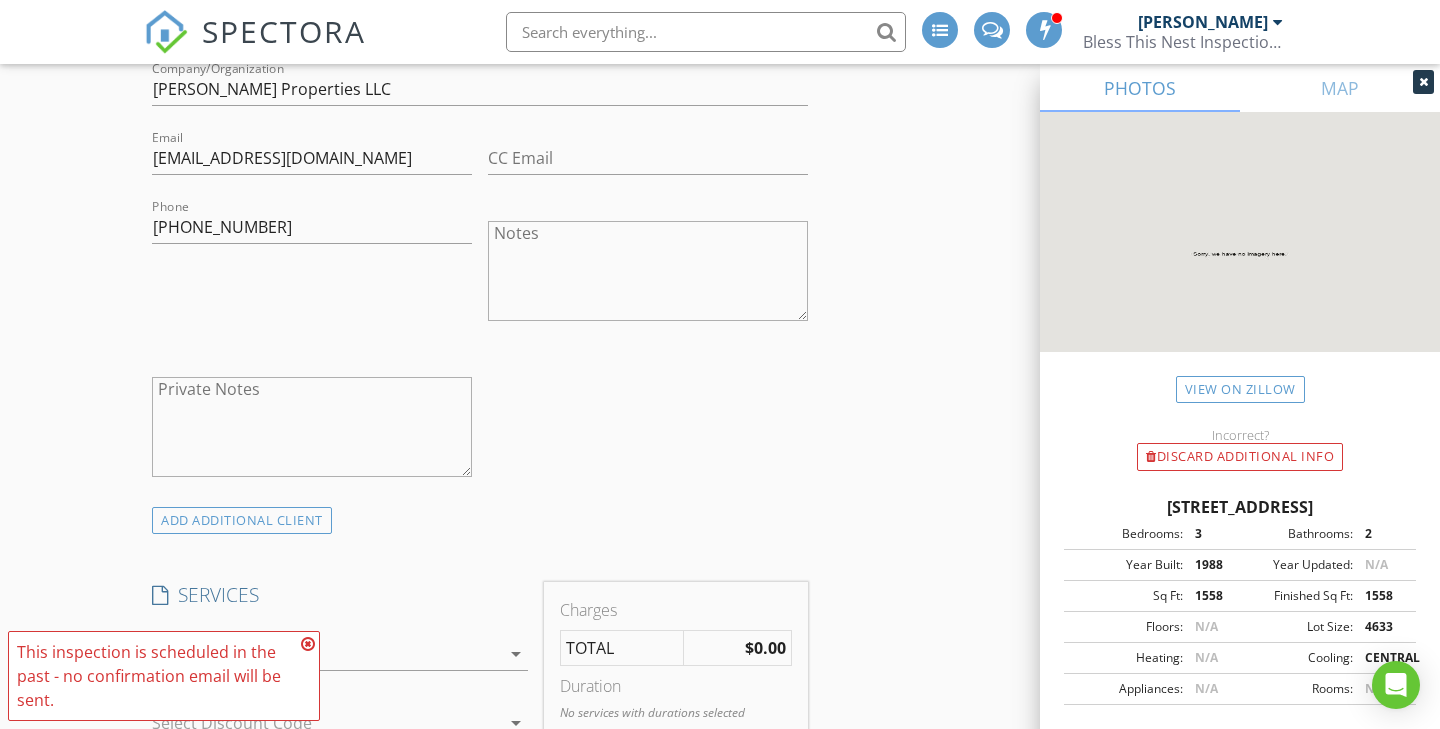 scroll, scrollTop: 1277, scrollLeft: 0, axis: vertical 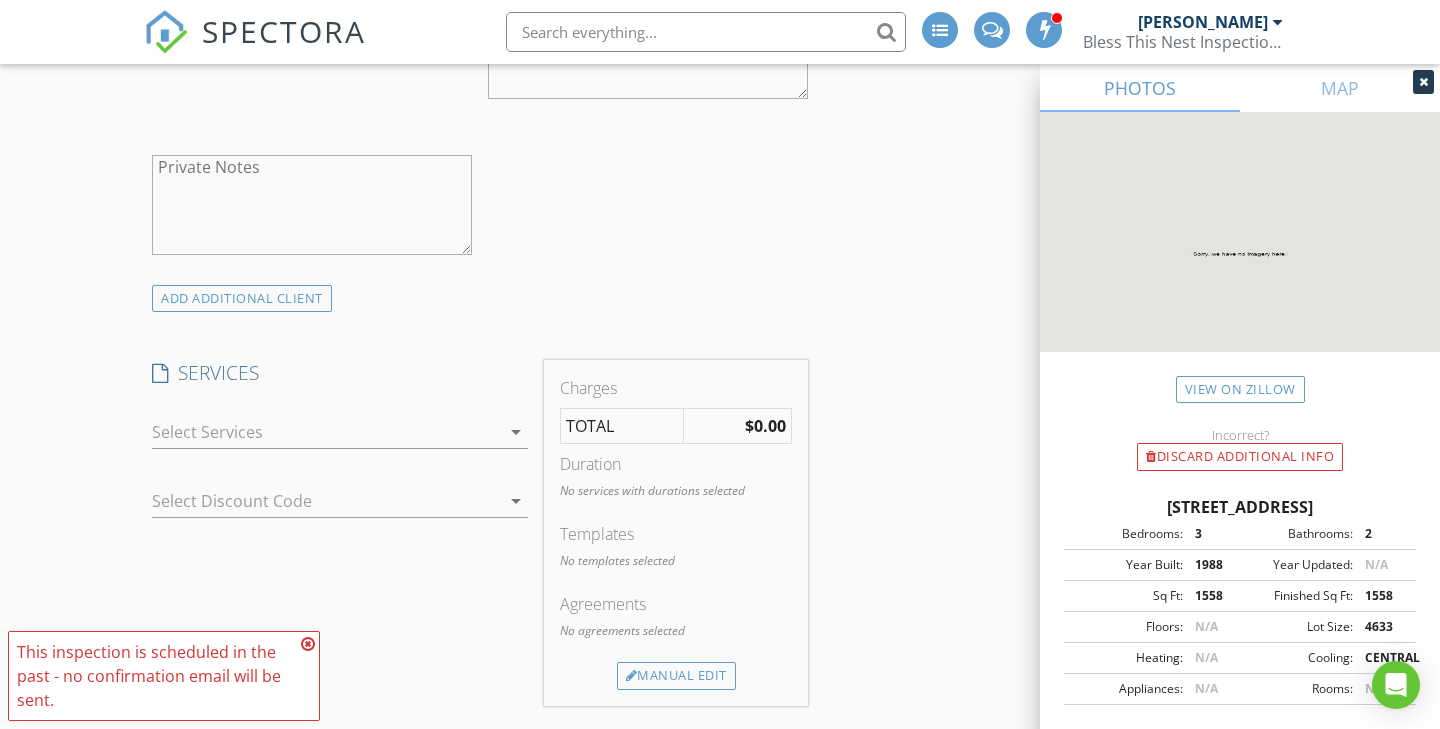 click at bounding box center (326, 432) 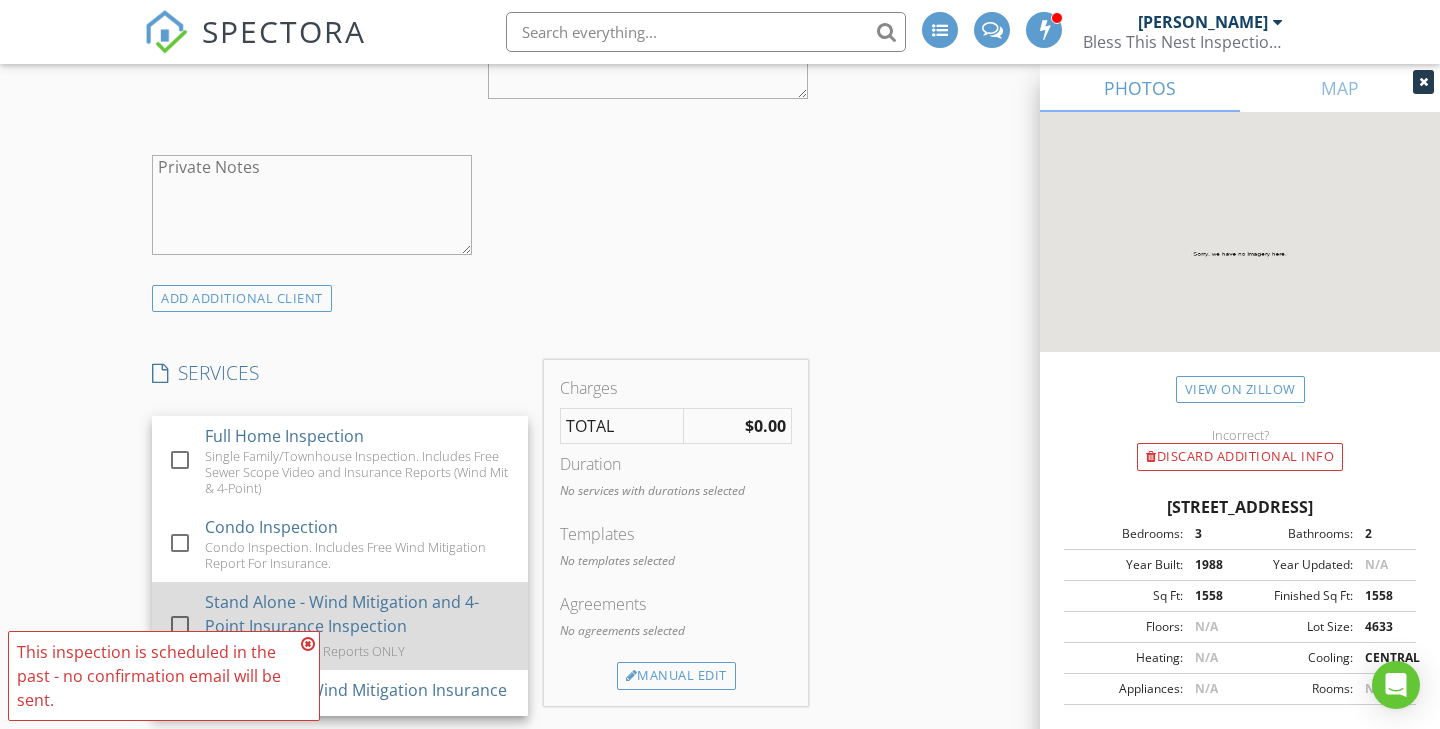 click on "Stand Alone - Wind Mitigation and 4-Point Insurance Inspection" at bounding box center [358, 614] 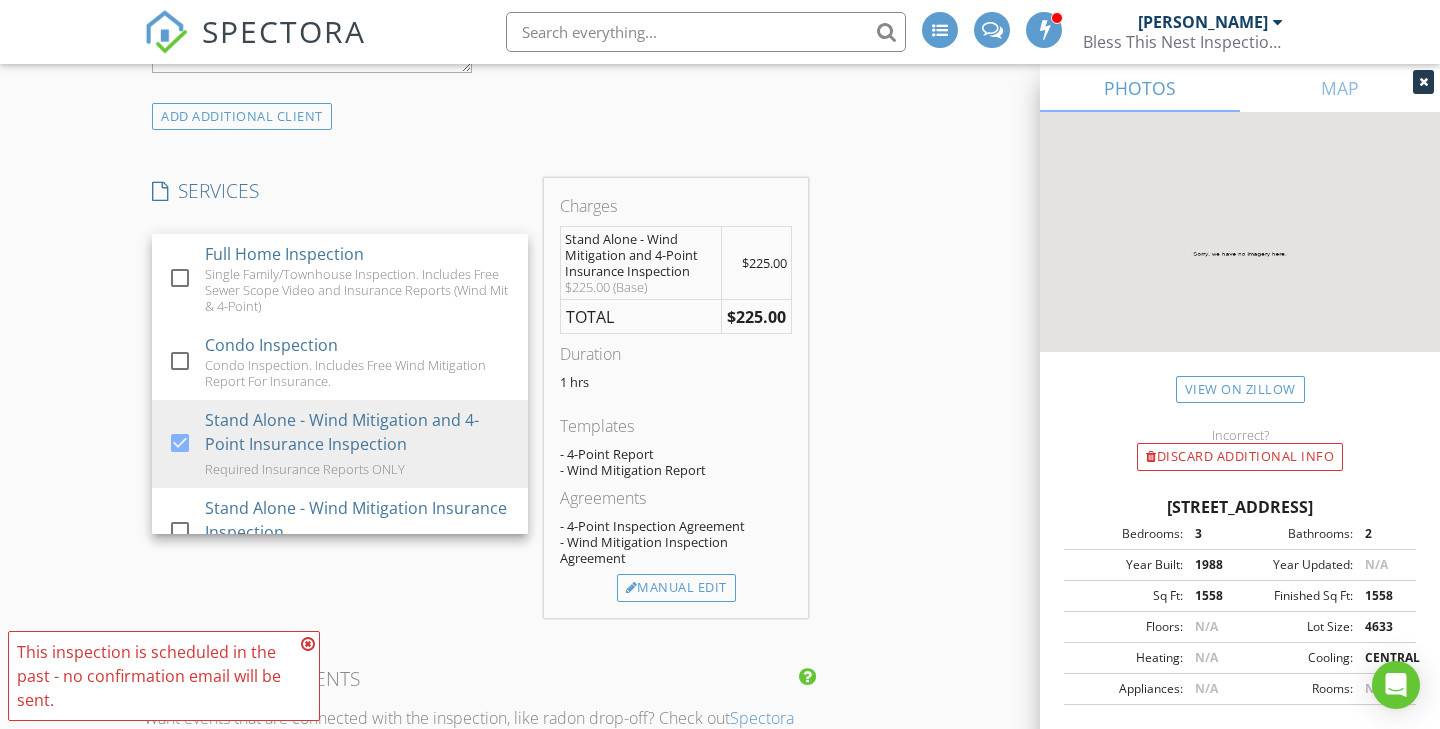scroll, scrollTop: 1487, scrollLeft: 0, axis: vertical 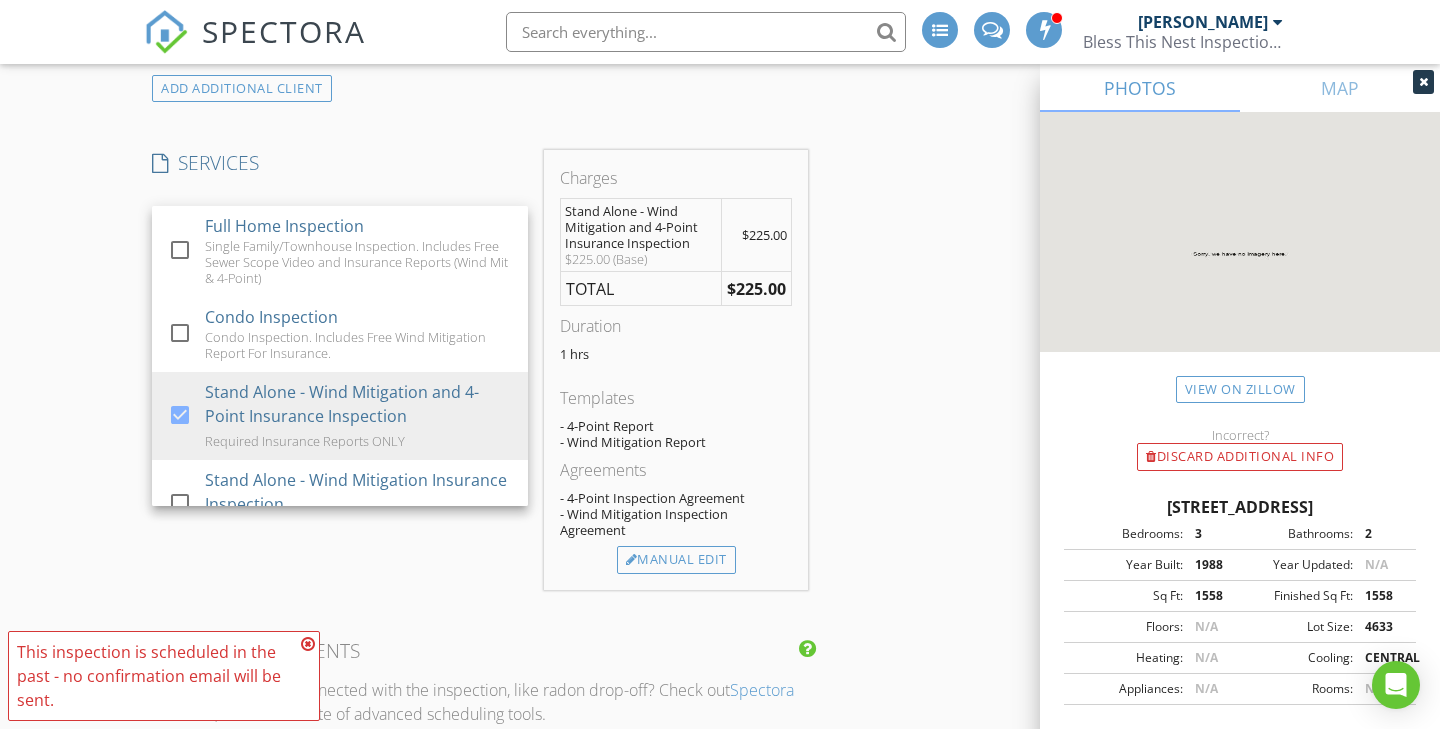 click on "INSPECTOR(S)
check_box   Matthew Miller   PRIMARY   Matthew Miller arrow_drop_down   check_box_outline_blank Matthew Miller specifically requested
Date/Time
07/09/2025 8:30 AM
Location
Address Search       Address 3420 NW 21st Ct   Unit   City Coconut Creek   State FL   Zip 33066     Square Feet 1558   Year Built 1988   Foundation arrow_drop_down     Matthew Miller     5.2 miles     (12 minutes)
client
check_box Enable Client CC email for this inspection   Client Search     check_box Client is a Company/Organization   Company/Organization Sartori Properties LLC       Email sartoriproperties@gmail.com   CC Email   Phone 954-297-9354           Notes   Private Notes
ADD ADDITIONAL client
SERVICES
check_box_outline_blank   Full Home Inspection   check_box_outline_blank" at bounding box center (720, 743) 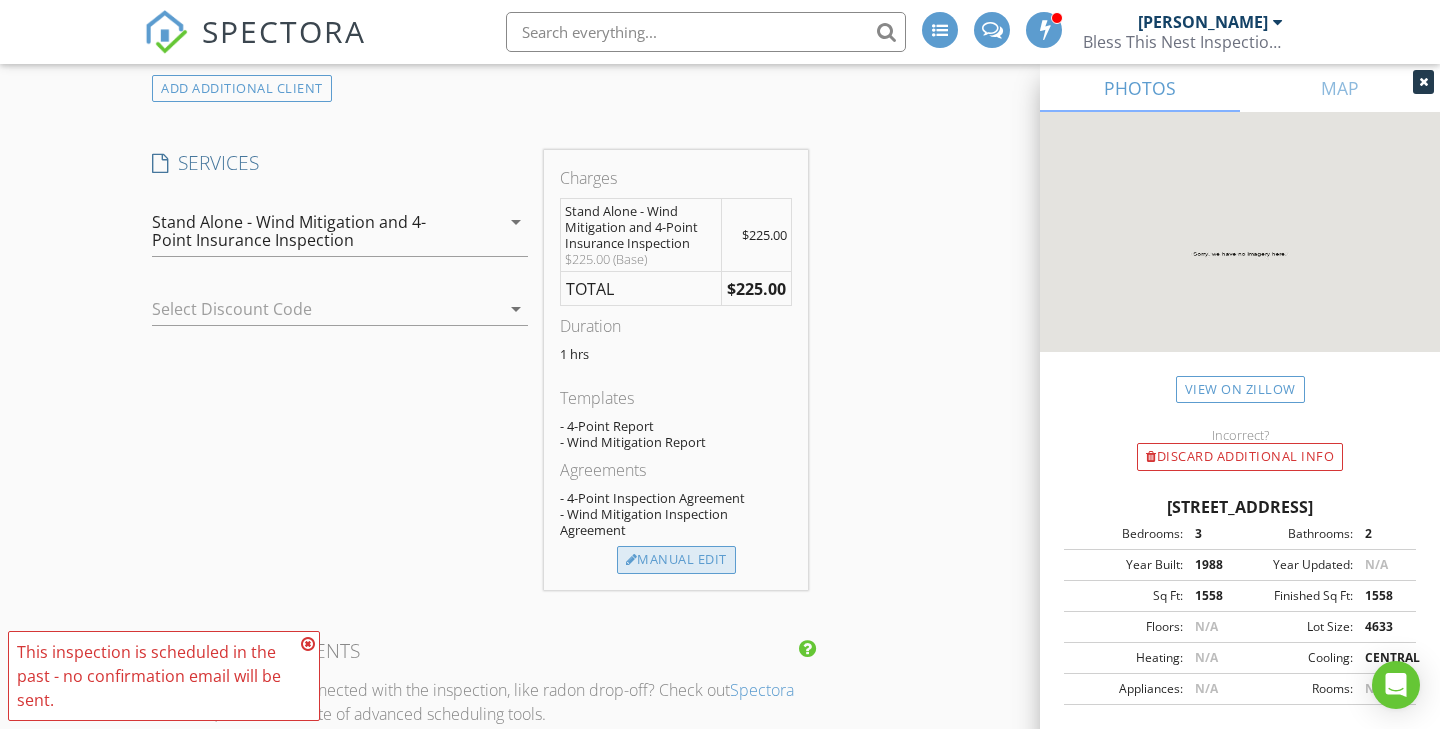 click on "Manual Edit" at bounding box center (676, 560) 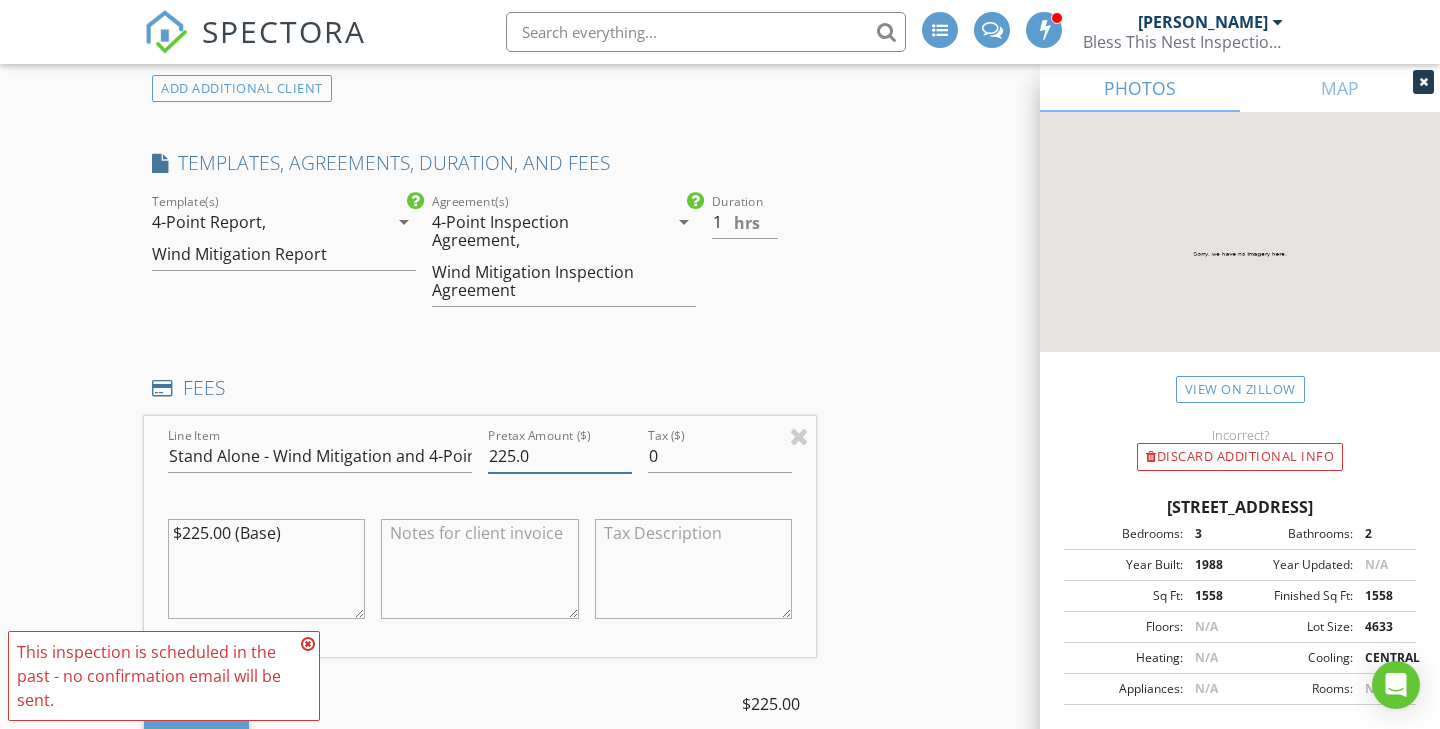 click on "225.0" at bounding box center [560, 456] 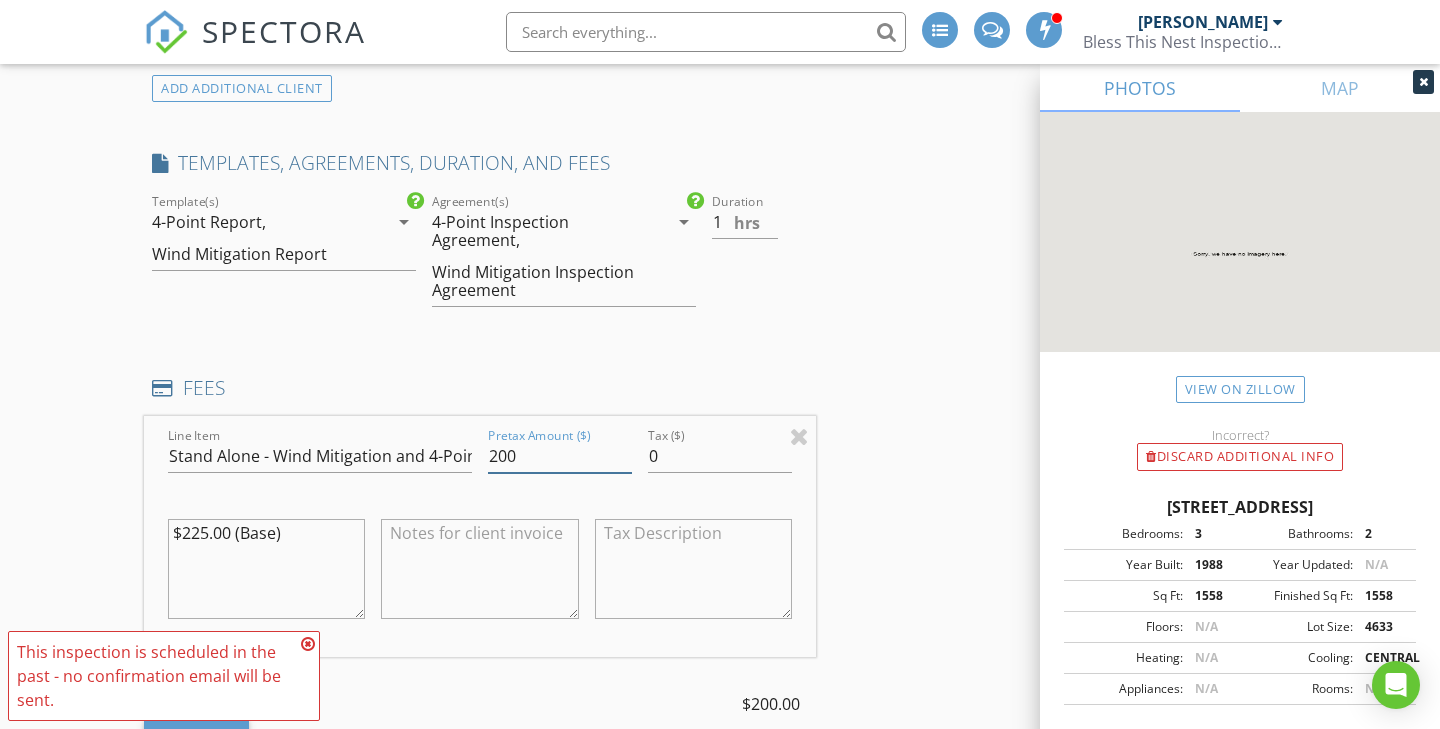 type on "200" 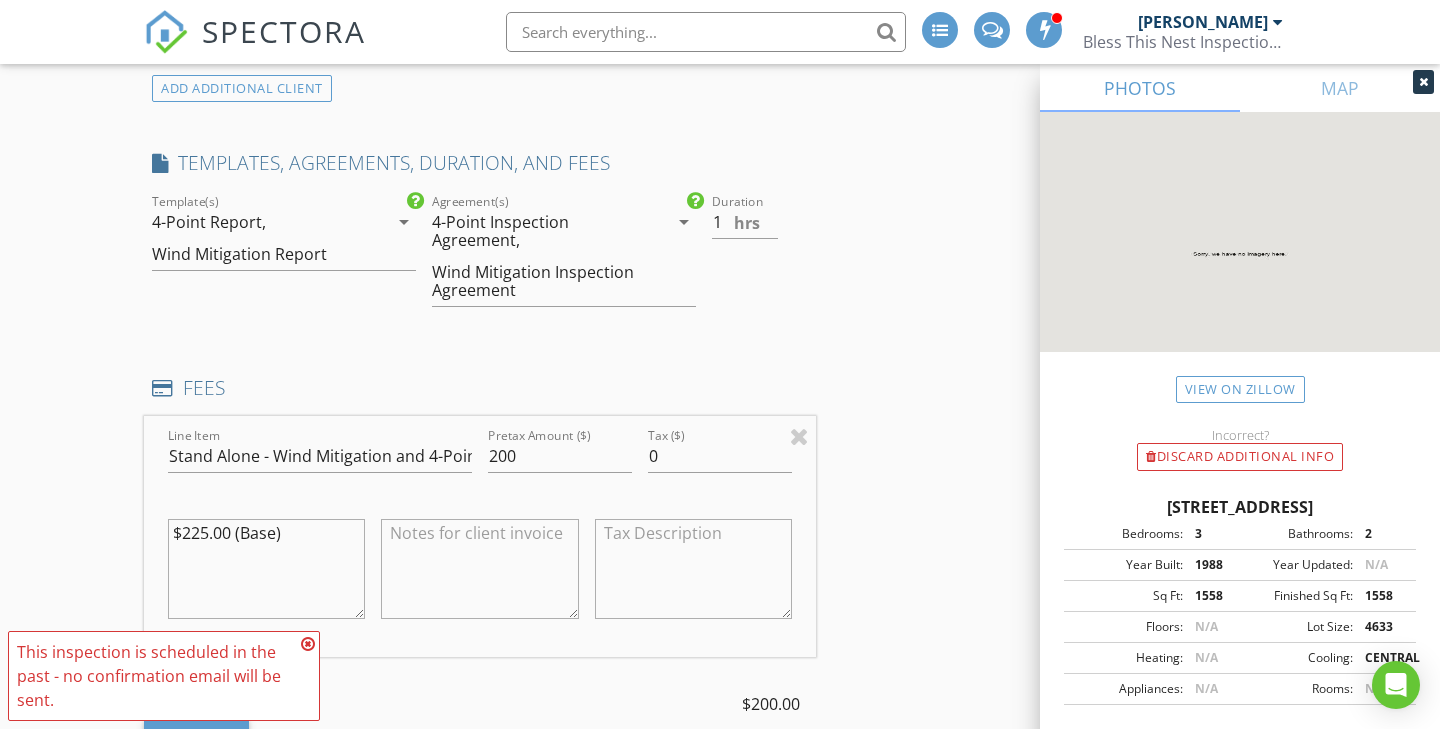 click on "INSPECTOR(S)
check_box   Matthew Miller   PRIMARY   Matthew Miller arrow_drop_down   check_box_outline_blank Matthew Miller specifically requested
Date/Time
07/09/2025 8:30 AM
Location
Address Search       Address 3420 NW 21st Ct   Unit   City Coconut Creek   State FL   Zip 33066     Square Feet 1558   Year Built 1988   Foundation arrow_drop_down     Matthew Miller     5.2 miles     (12 minutes)
client
check_box Enable Client CC email for this inspection   Client Search     check_box Client is a Company/Organization   Company/Organization Sartori Properties LLC       Email sartoriproperties@gmail.com   CC Email   Phone 954-297-9354           Notes   Private Notes
ADD ADDITIONAL client
SERVICES
check_box_outline_blank   Full Home Inspection   check_box_outline_blank" at bounding box center (720, 839) 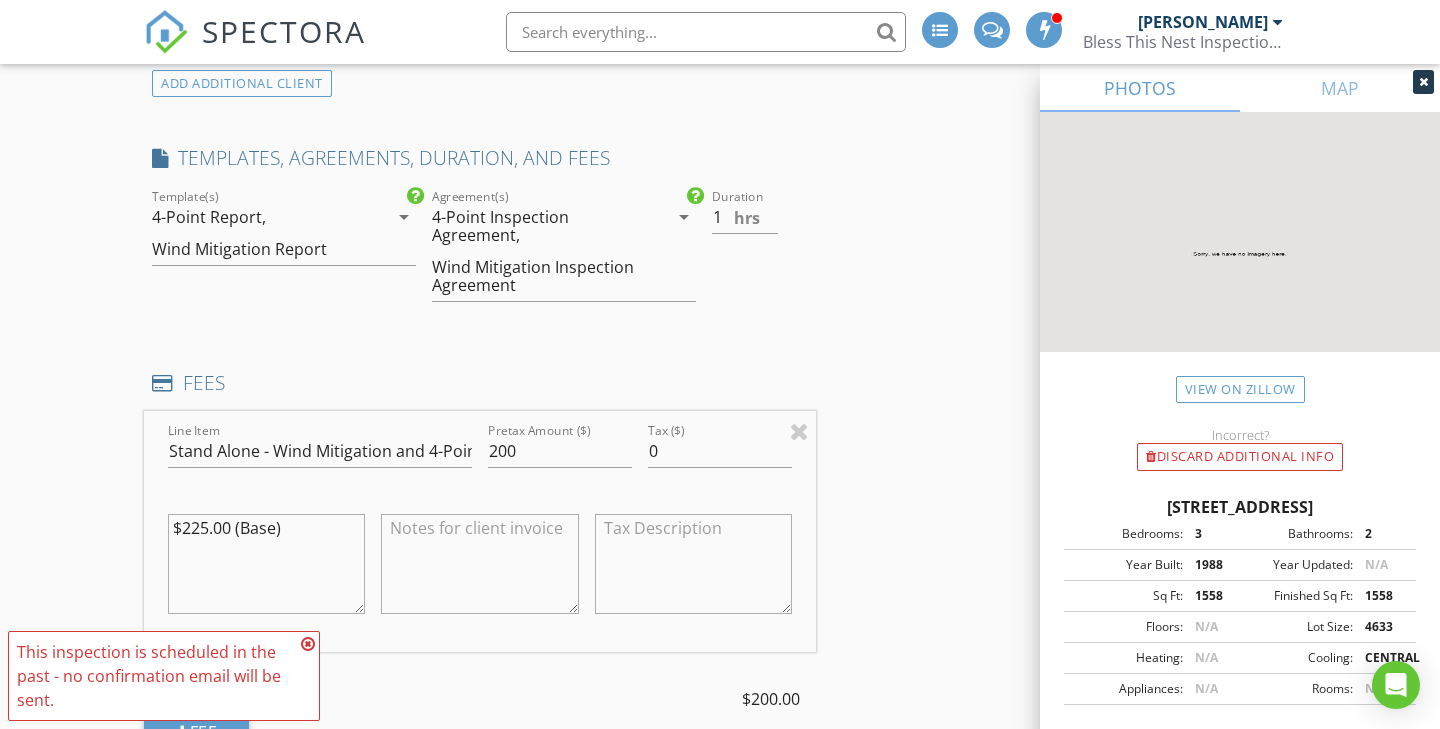 scroll, scrollTop: 1652, scrollLeft: 0, axis: vertical 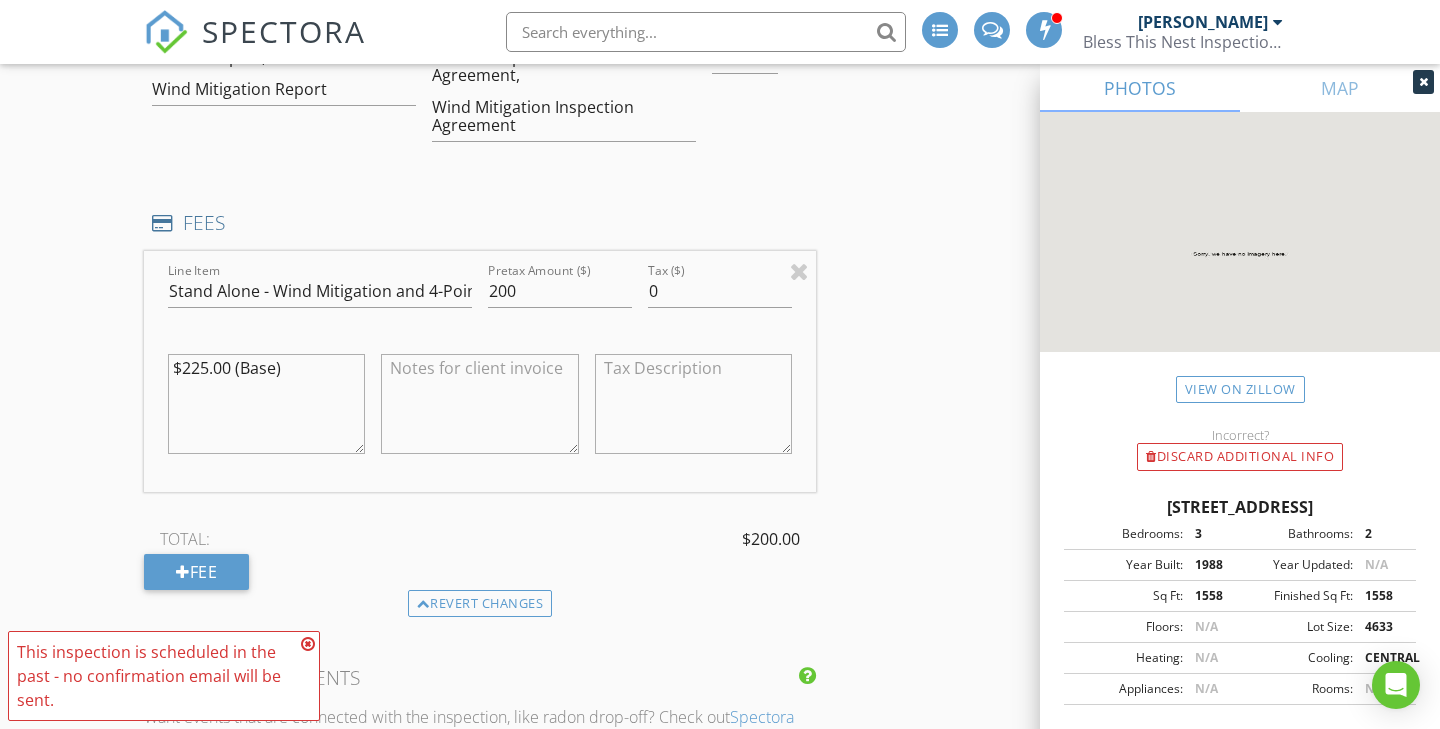 click on "$225.00 (Base)" at bounding box center [266, 404] 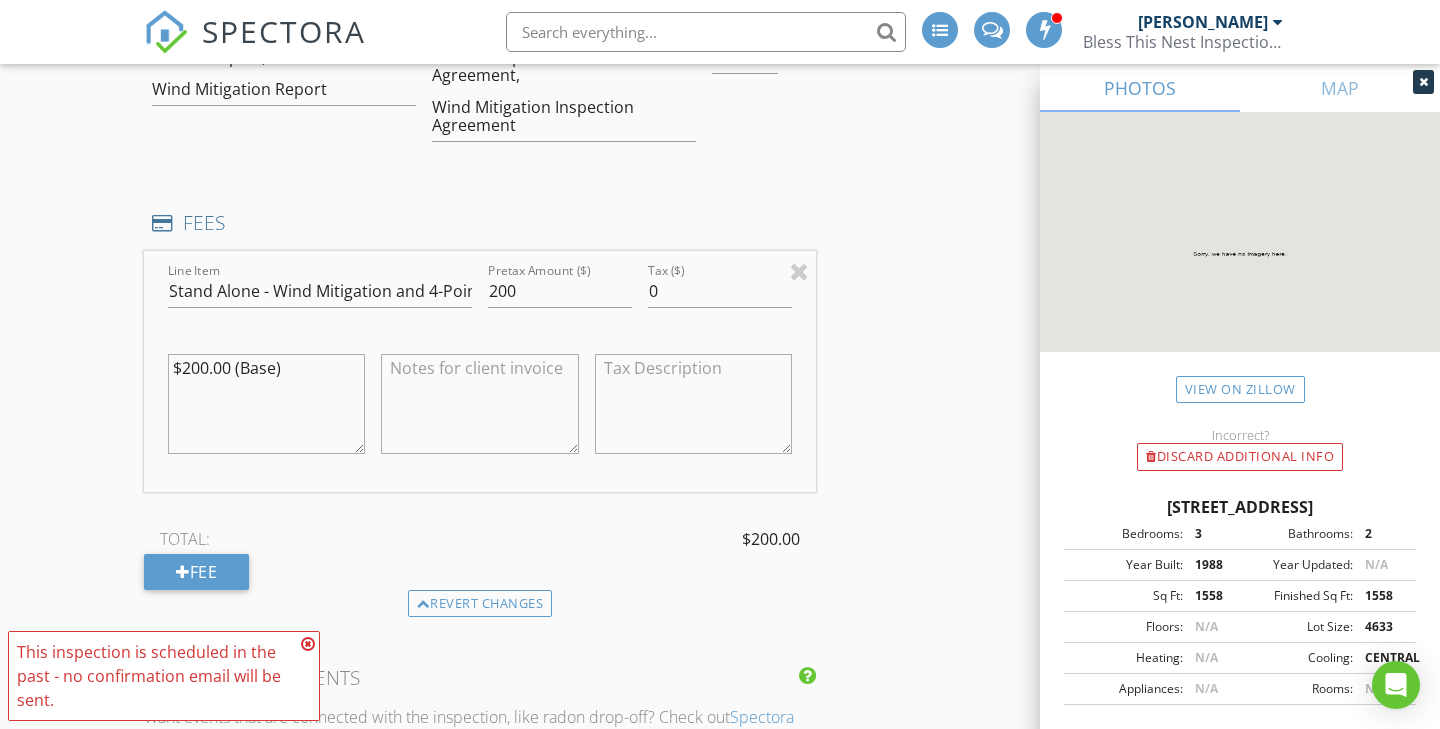 type on "$200.00 (Base)" 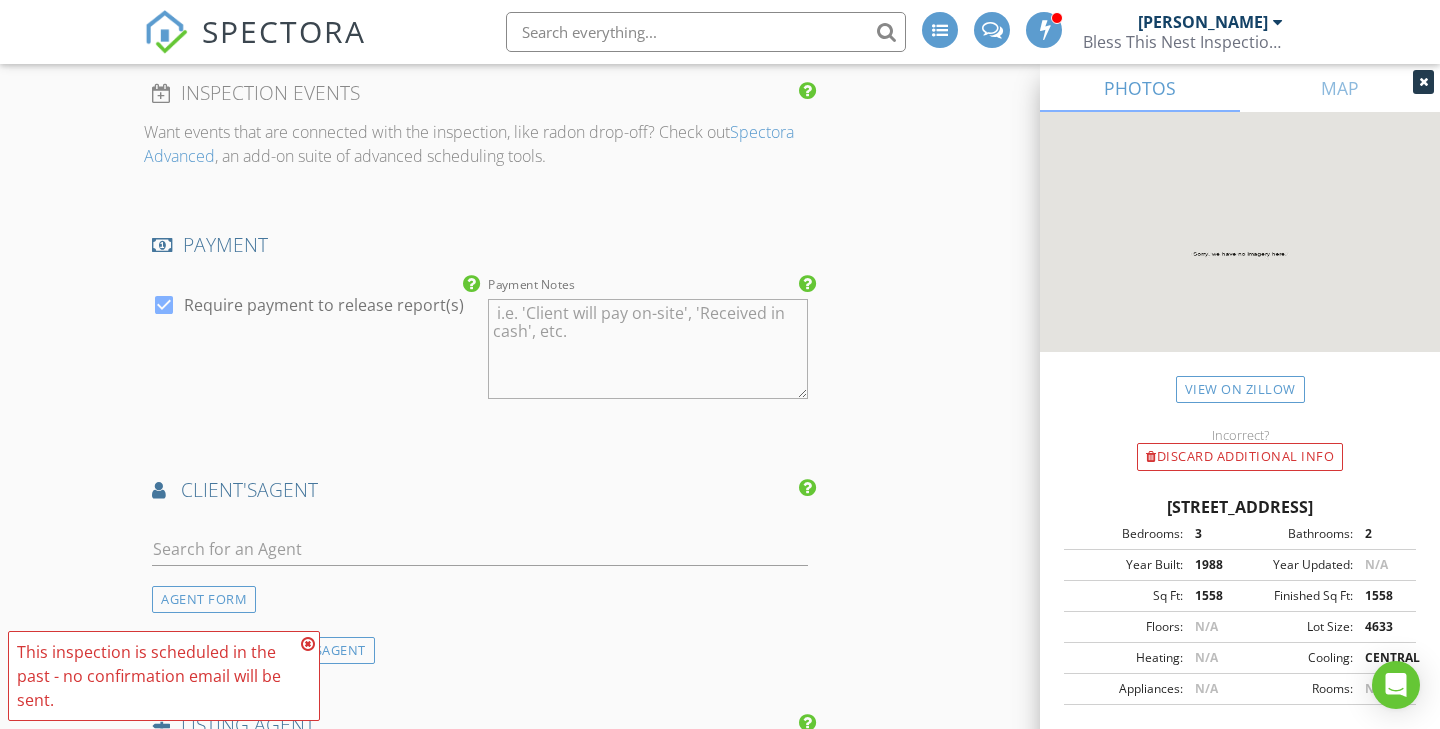 scroll, scrollTop: 2398, scrollLeft: 0, axis: vertical 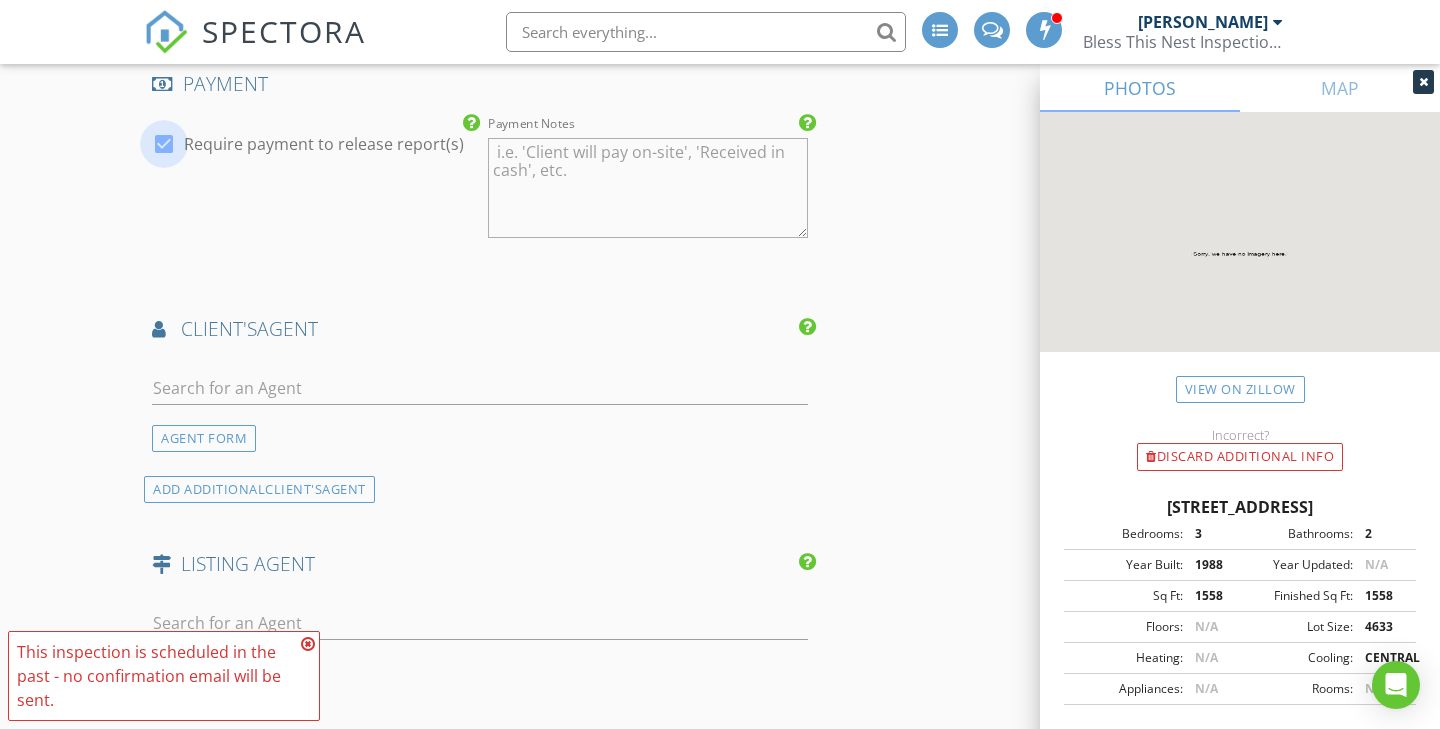 click at bounding box center (164, 144) 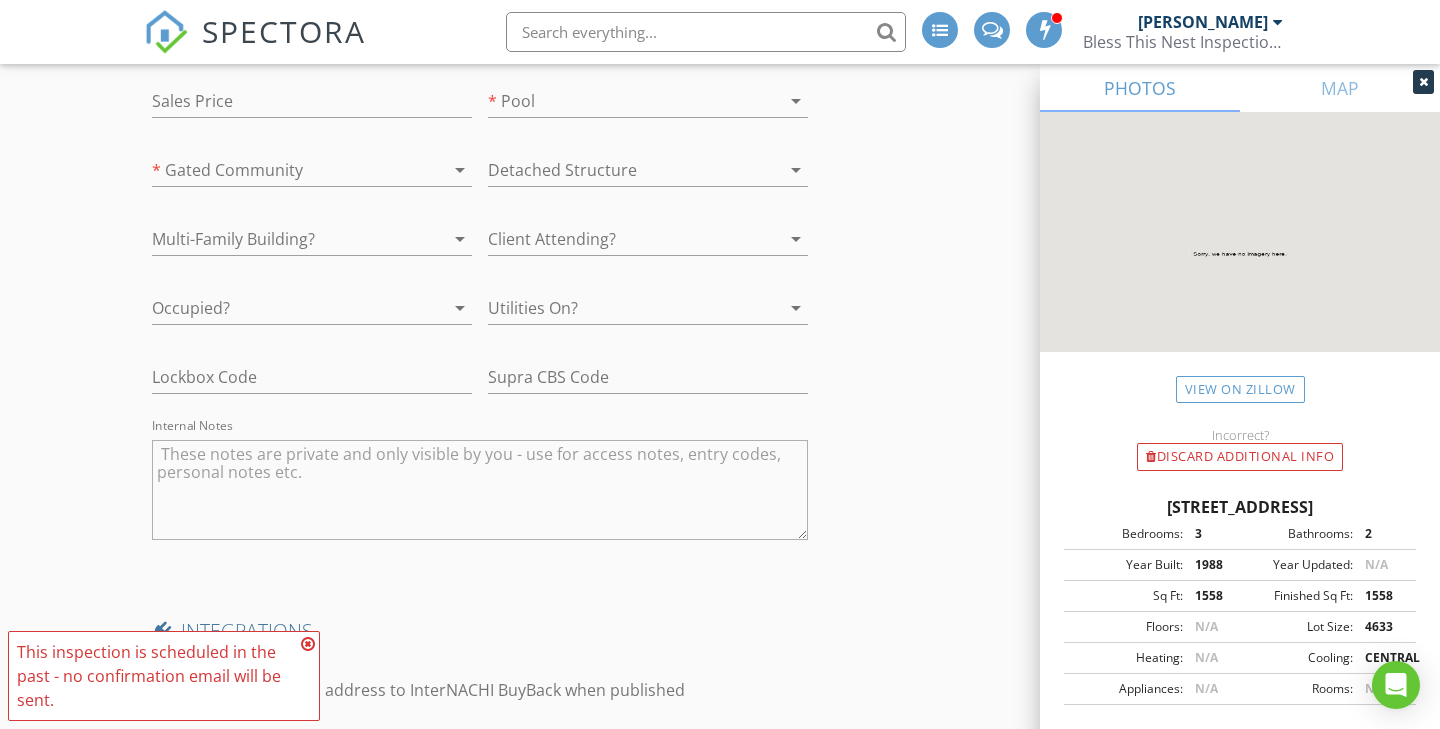 scroll, scrollTop: 3370, scrollLeft: 0, axis: vertical 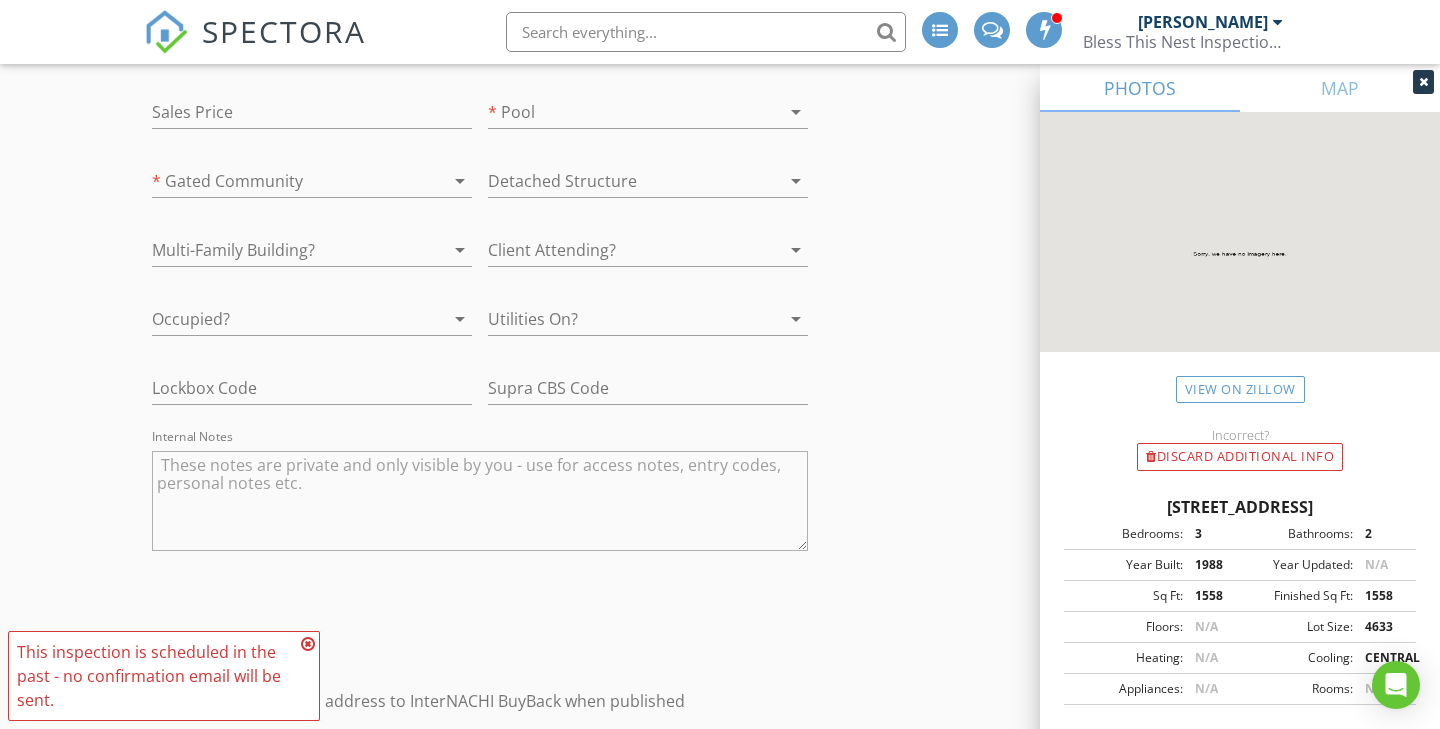 click at bounding box center (284, 181) 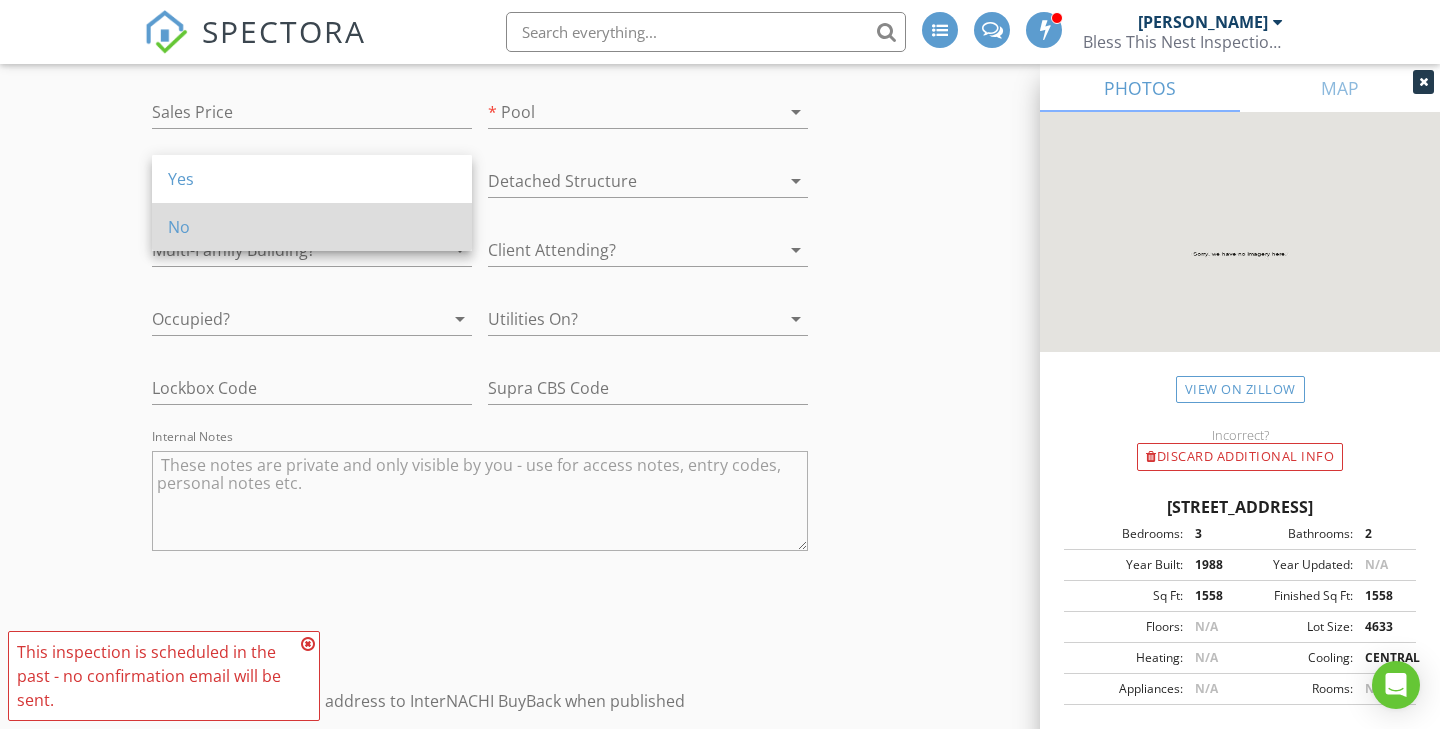 click on "No" at bounding box center [312, 227] 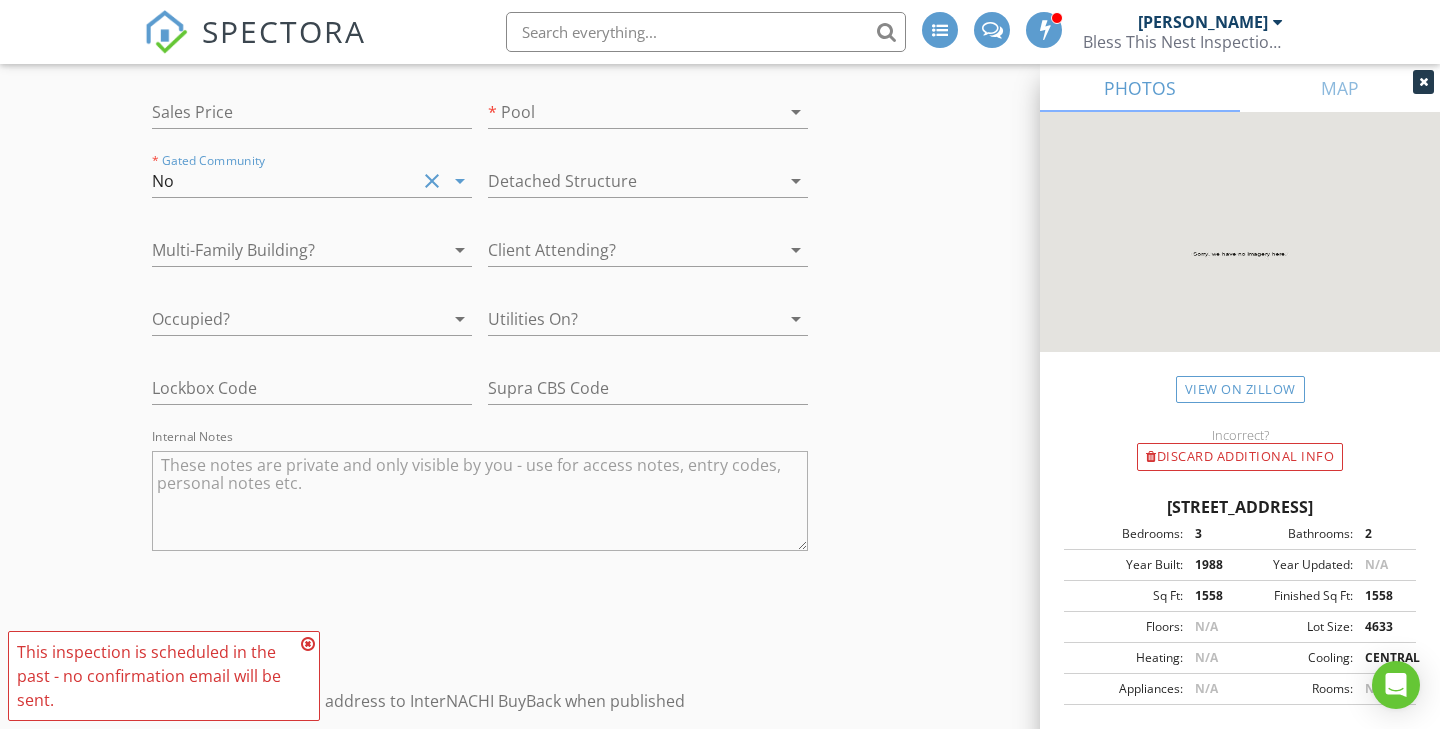click at bounding box center [620, 112] 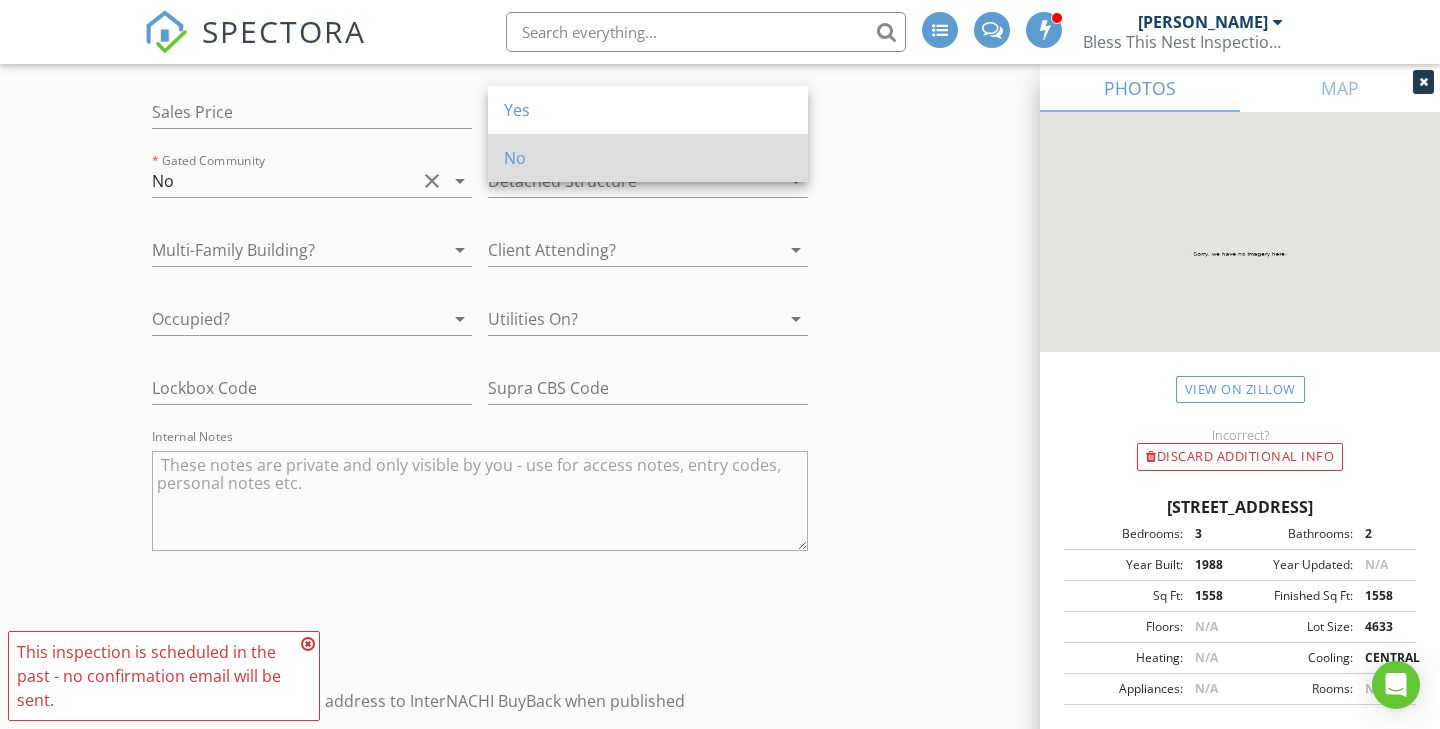 click on "No" at bounding box center (648, 158) 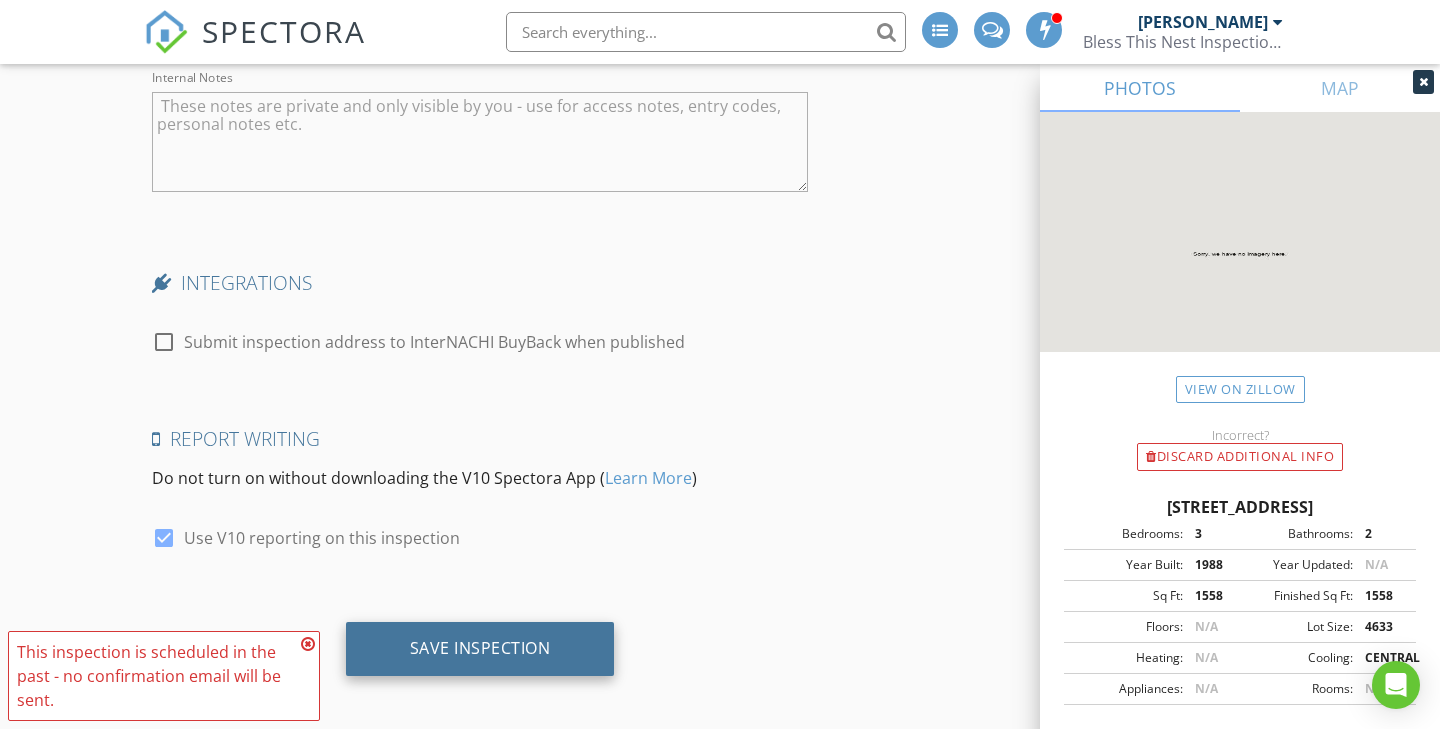 scroll, scrollTop: 3728, scrollLeft: 0, axis: vertical 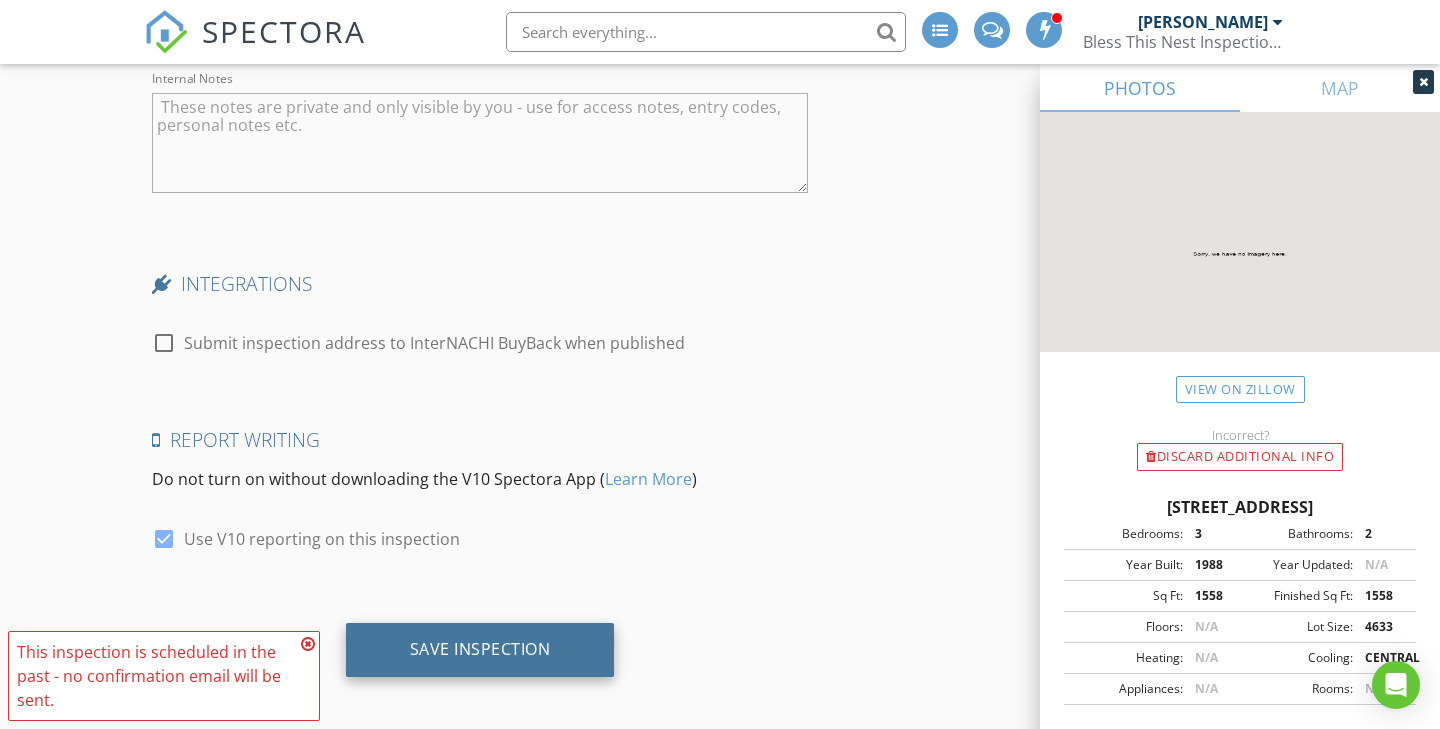 click on "Save Inspection" at bounding box center (480, 649) 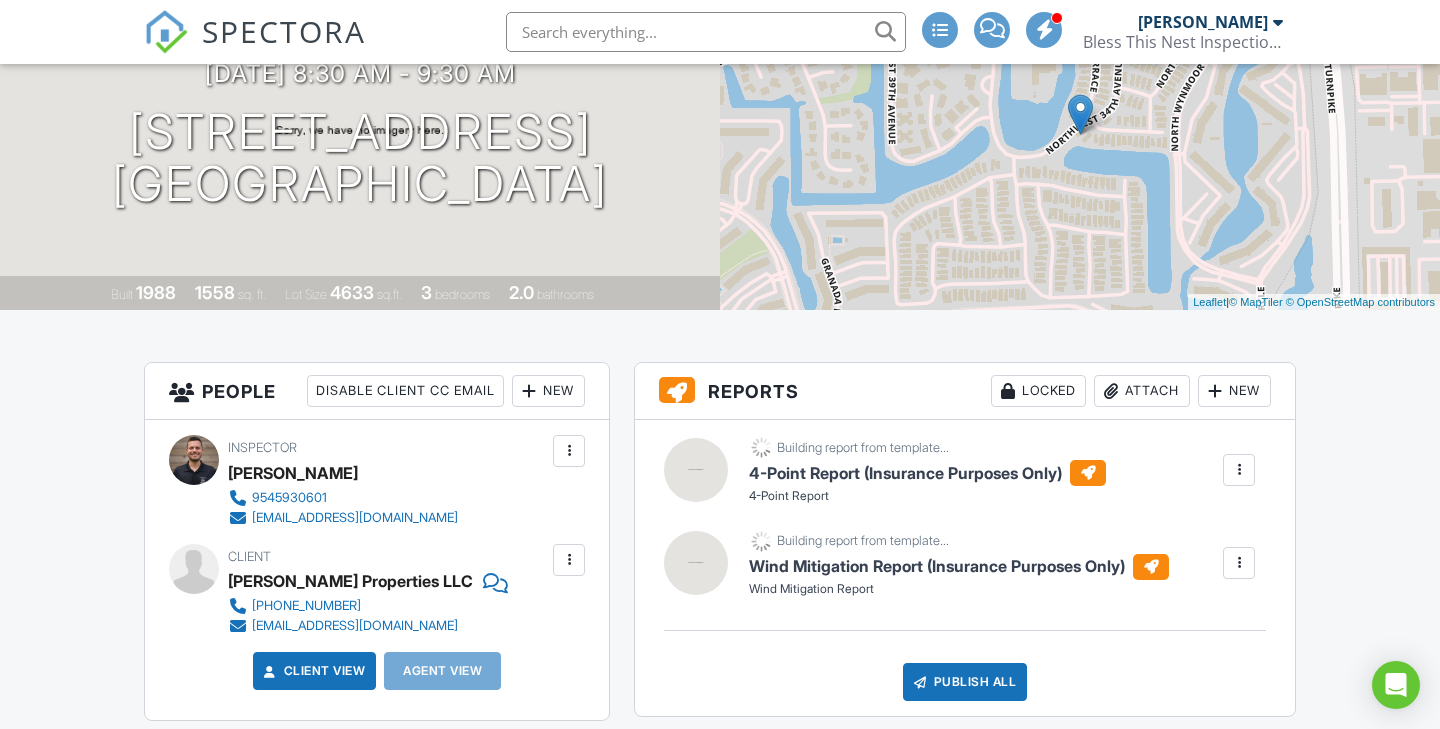 scroll, scrollTop: 7, scrollLeft: 0, axis: vertical 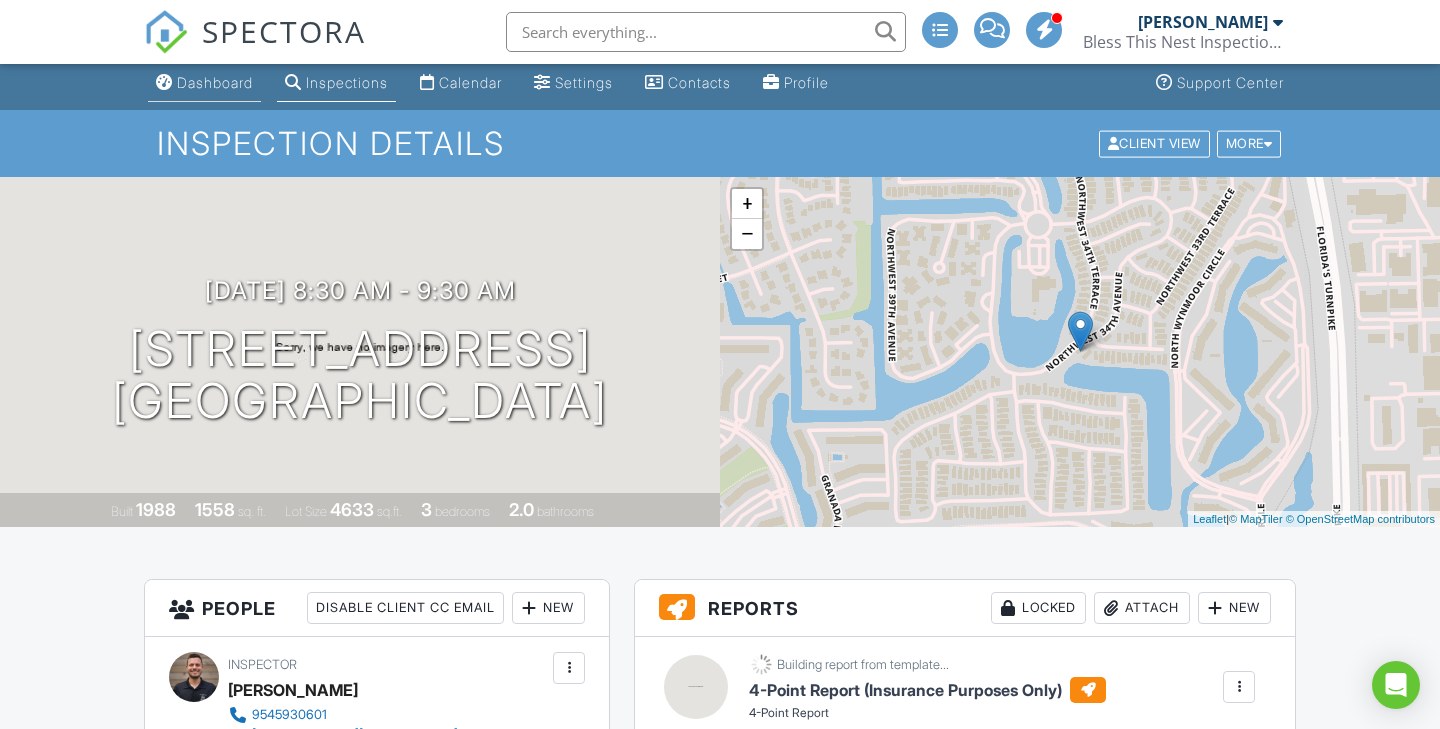 click on "Dashboard" at bounding box center (215, 82) 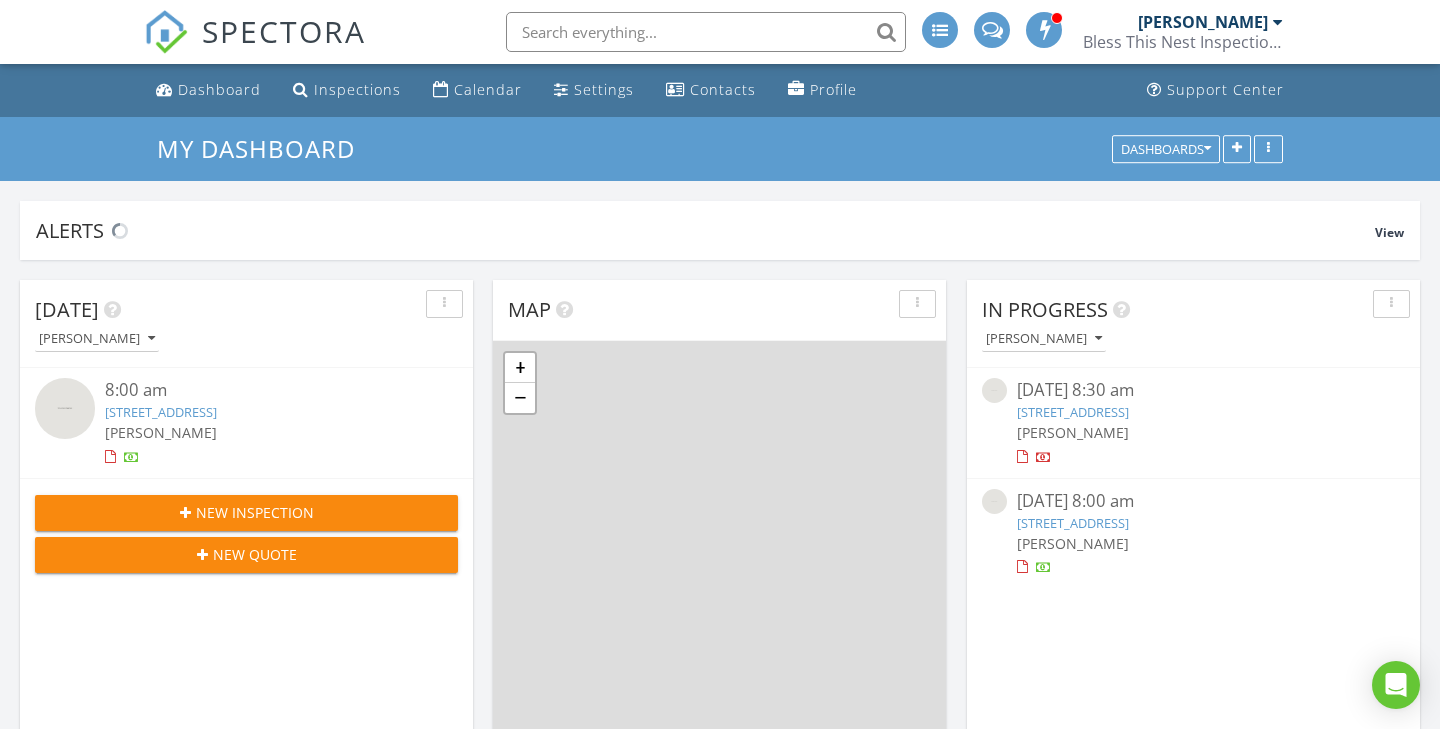 scroll, scrollTop: 0, scrollLeft: 0, axis: both 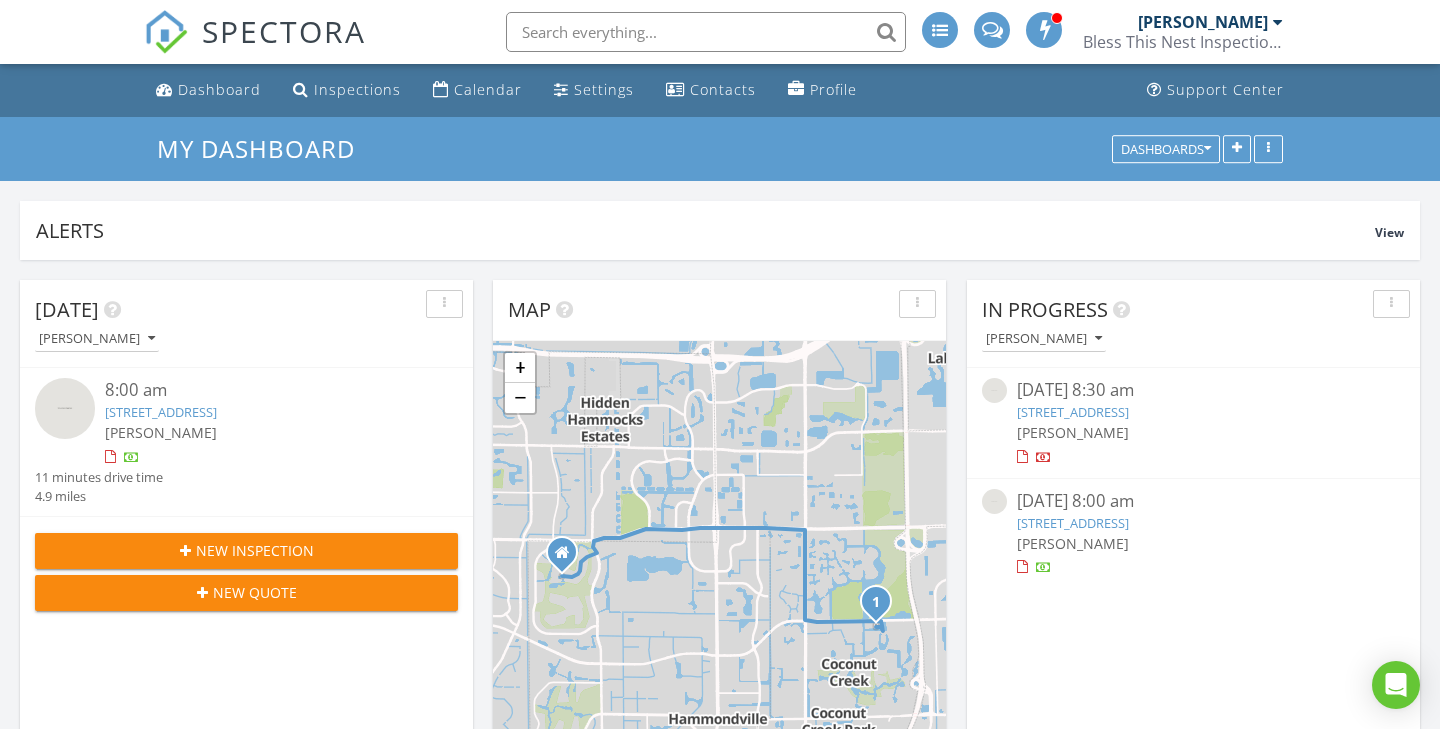 click on "[STREET_ADDRESS]" at bounding box center (161, 412) 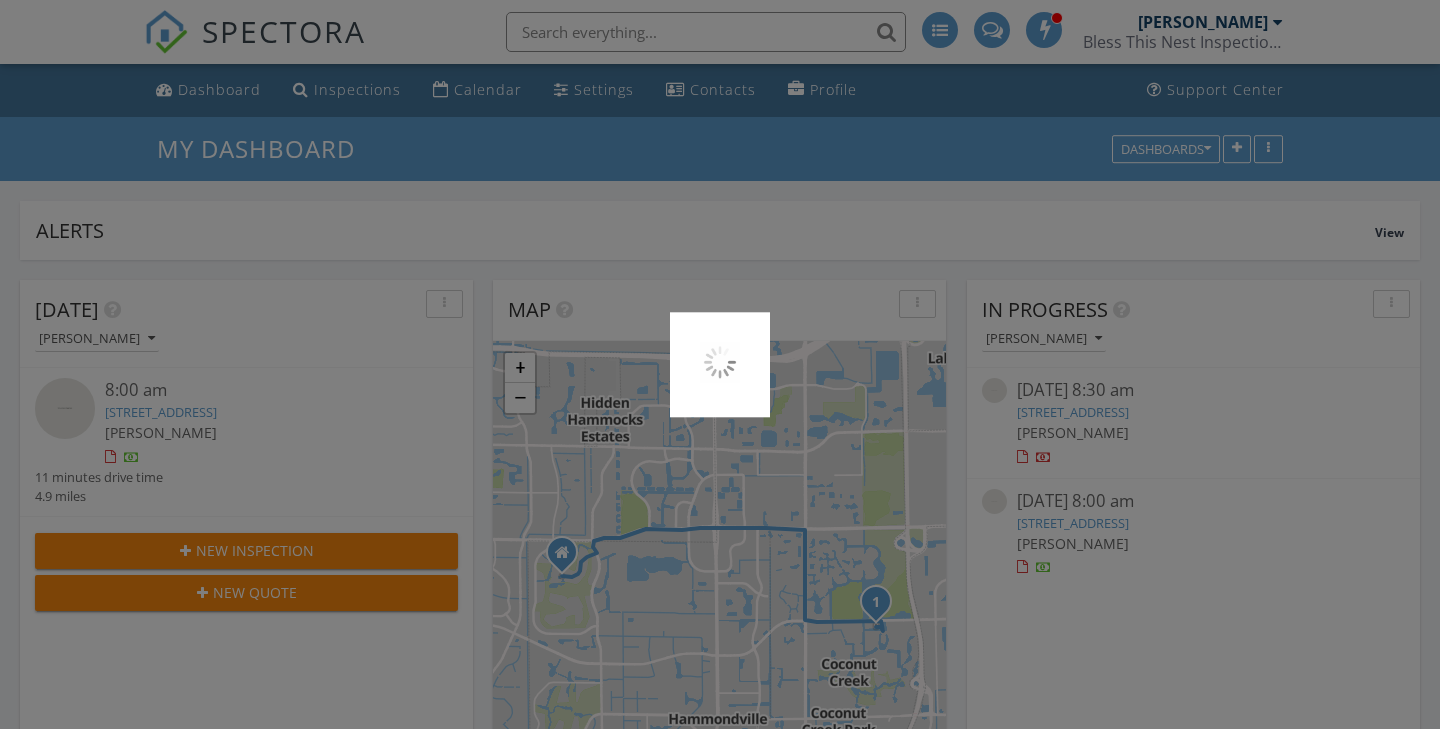 scroll, scrollTop: 10, scrollLeft: 10, axis: both 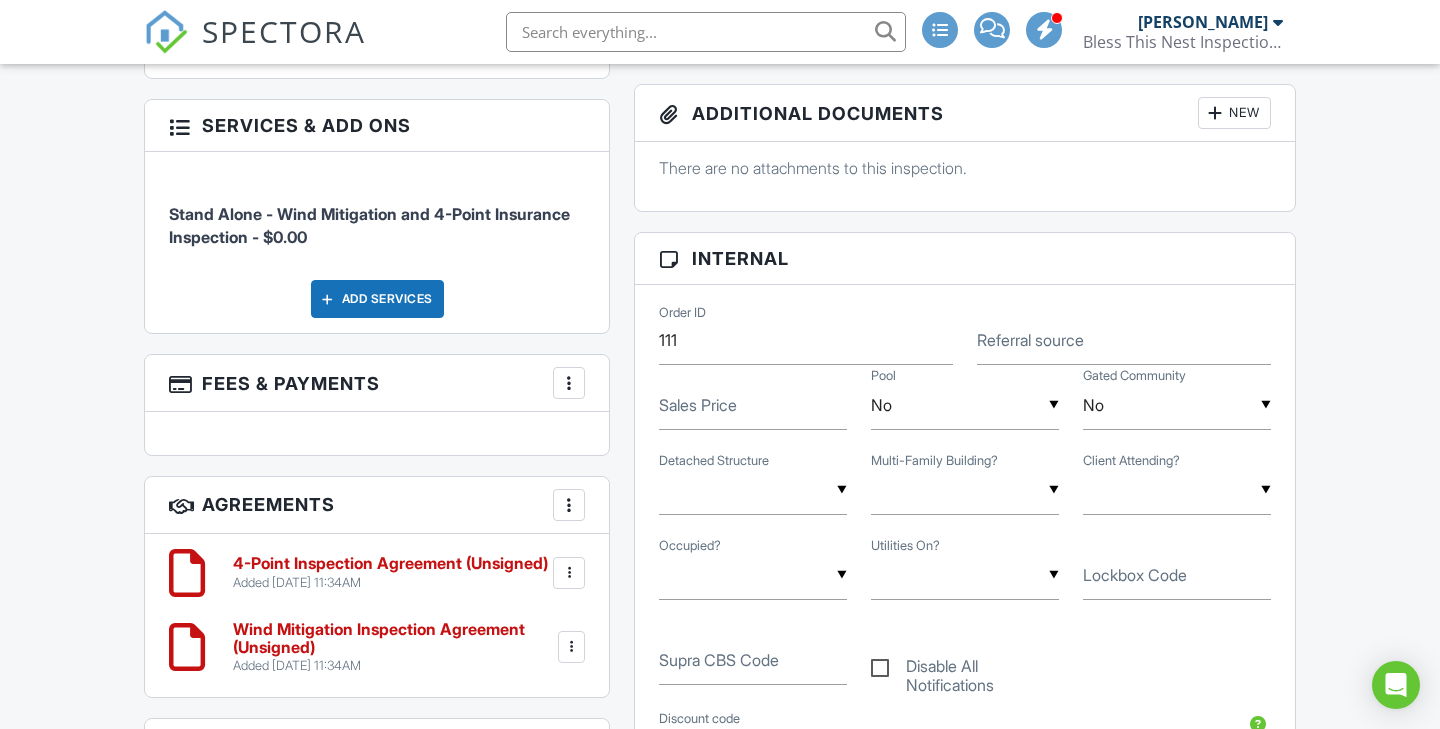click on "Stand Alone - Wind Mitigation and 4-Point Insurance Inspection - $0.00" at bounding box center (369, 225) 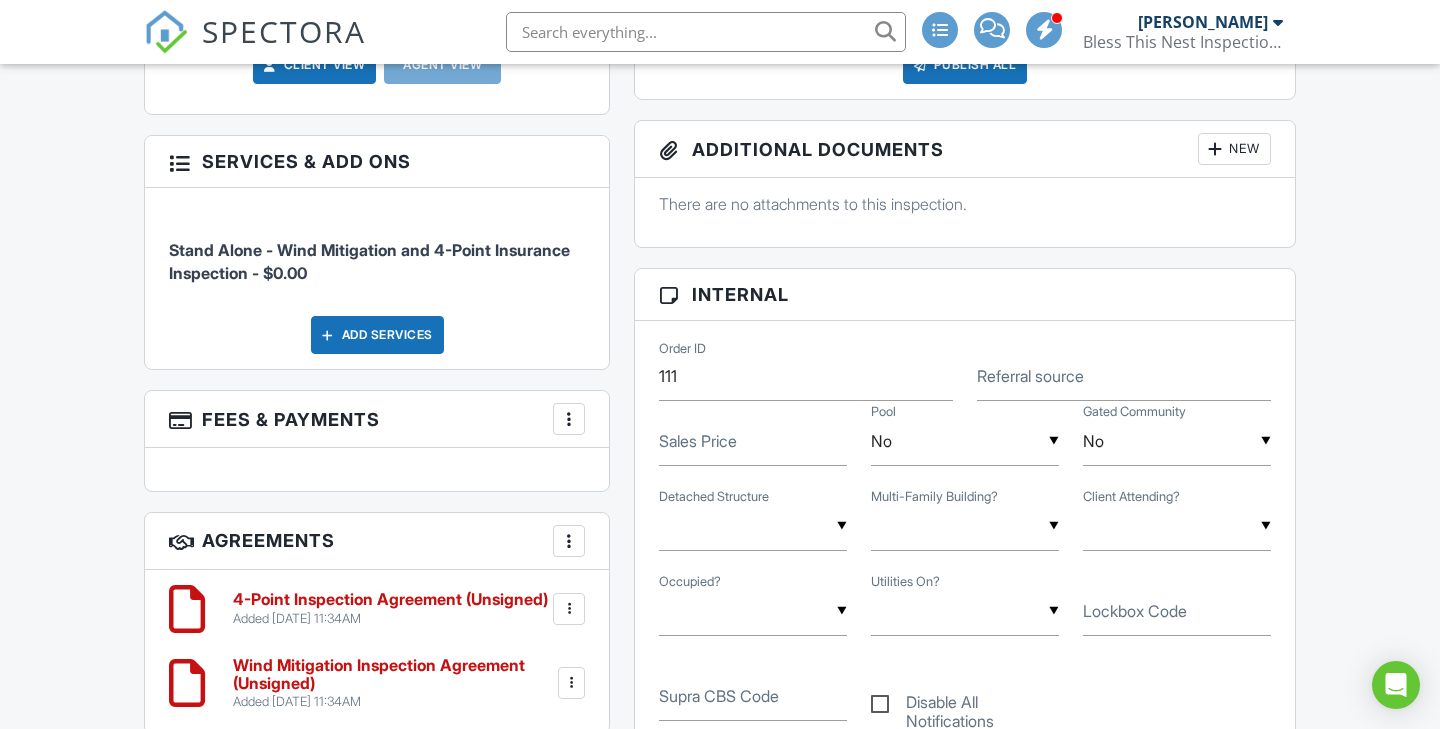 scroll, scrollTop: 0, scrollLeft: 0, axis: both 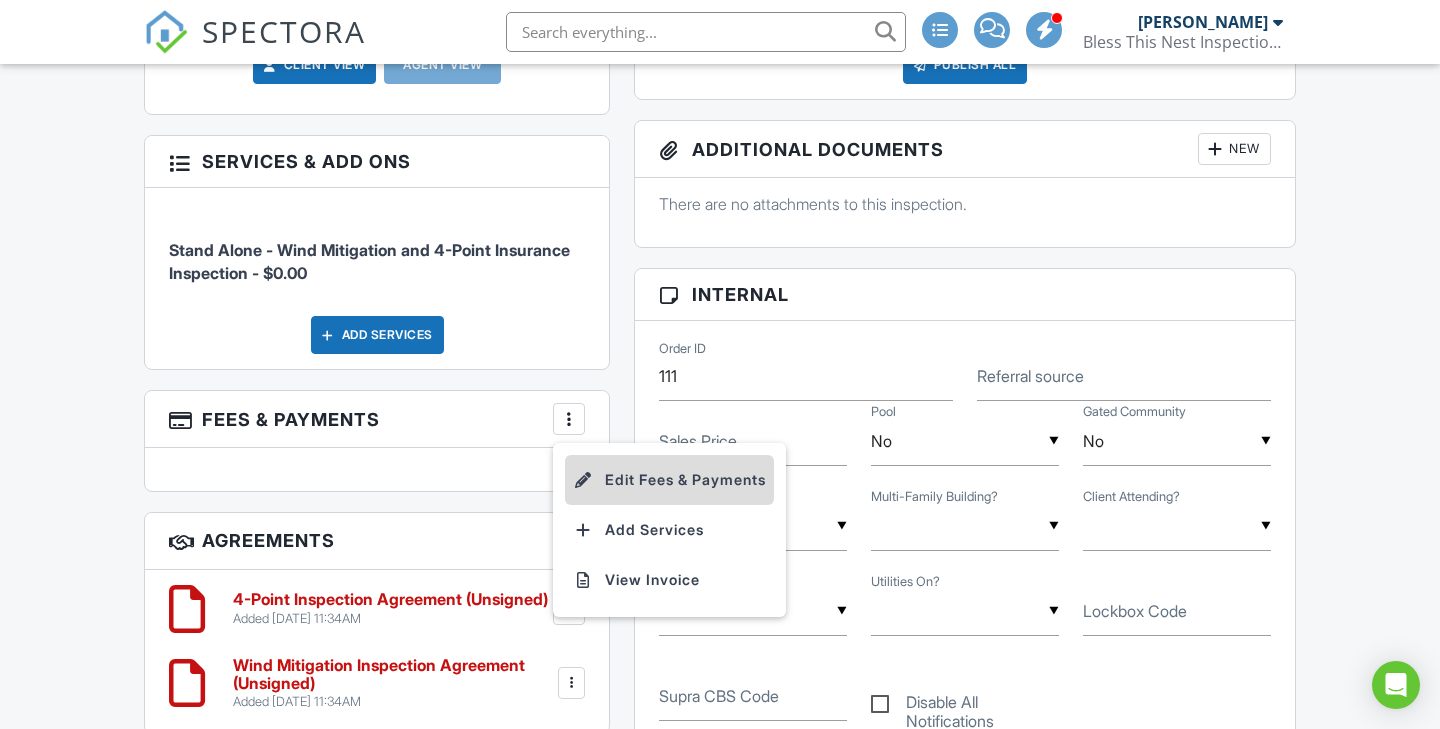 click on "Edit Fees & Payments" at bounding box center (669, 480) 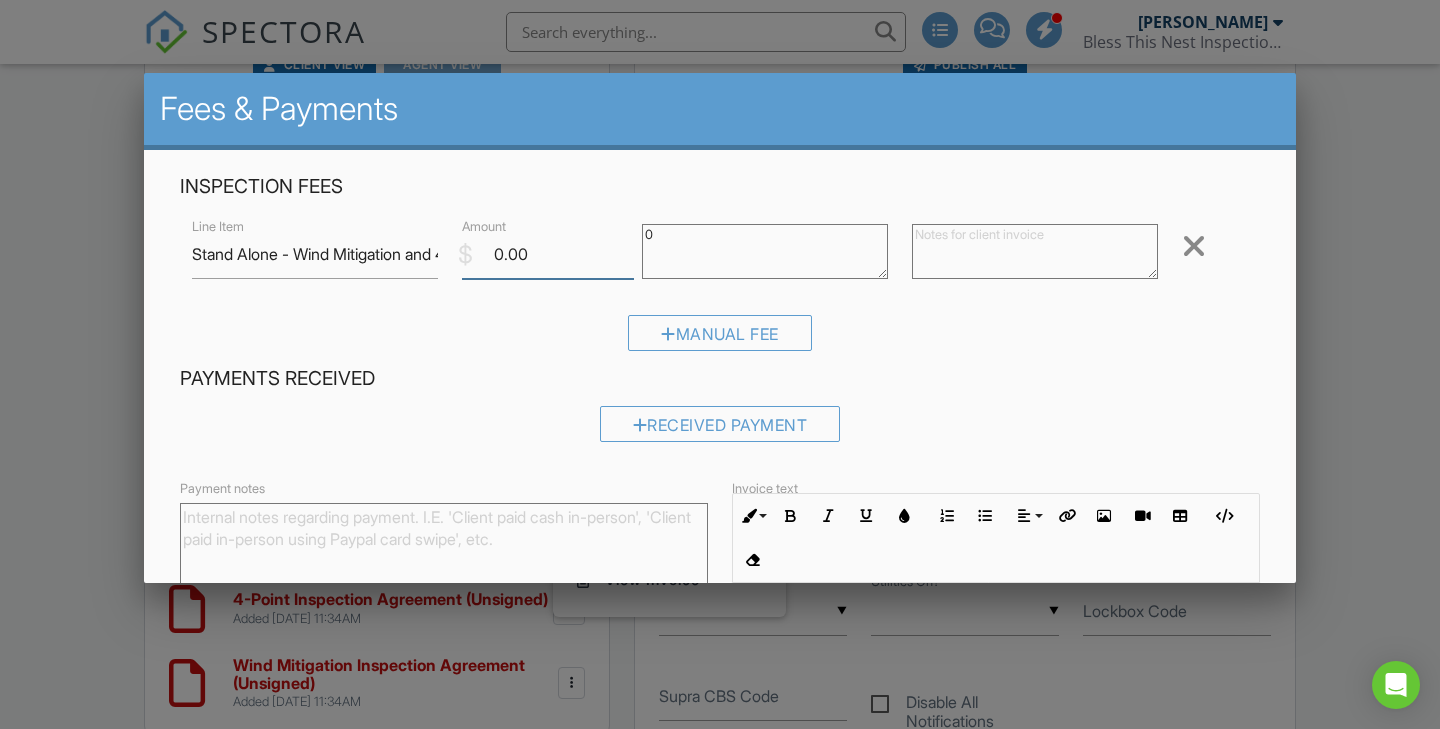 click on "0.00" at bounding box center [548, 254] 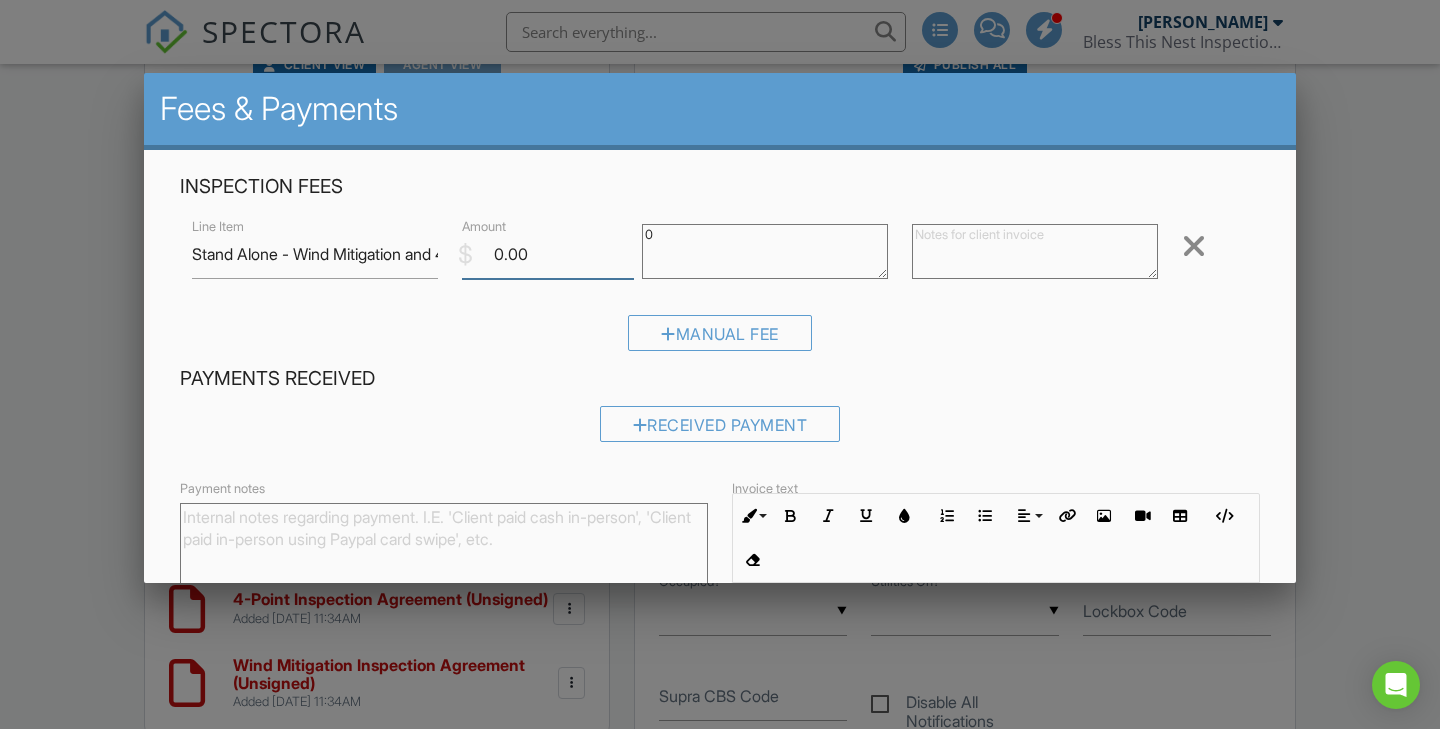 click on "0.00" at bounding box center (548, 254) 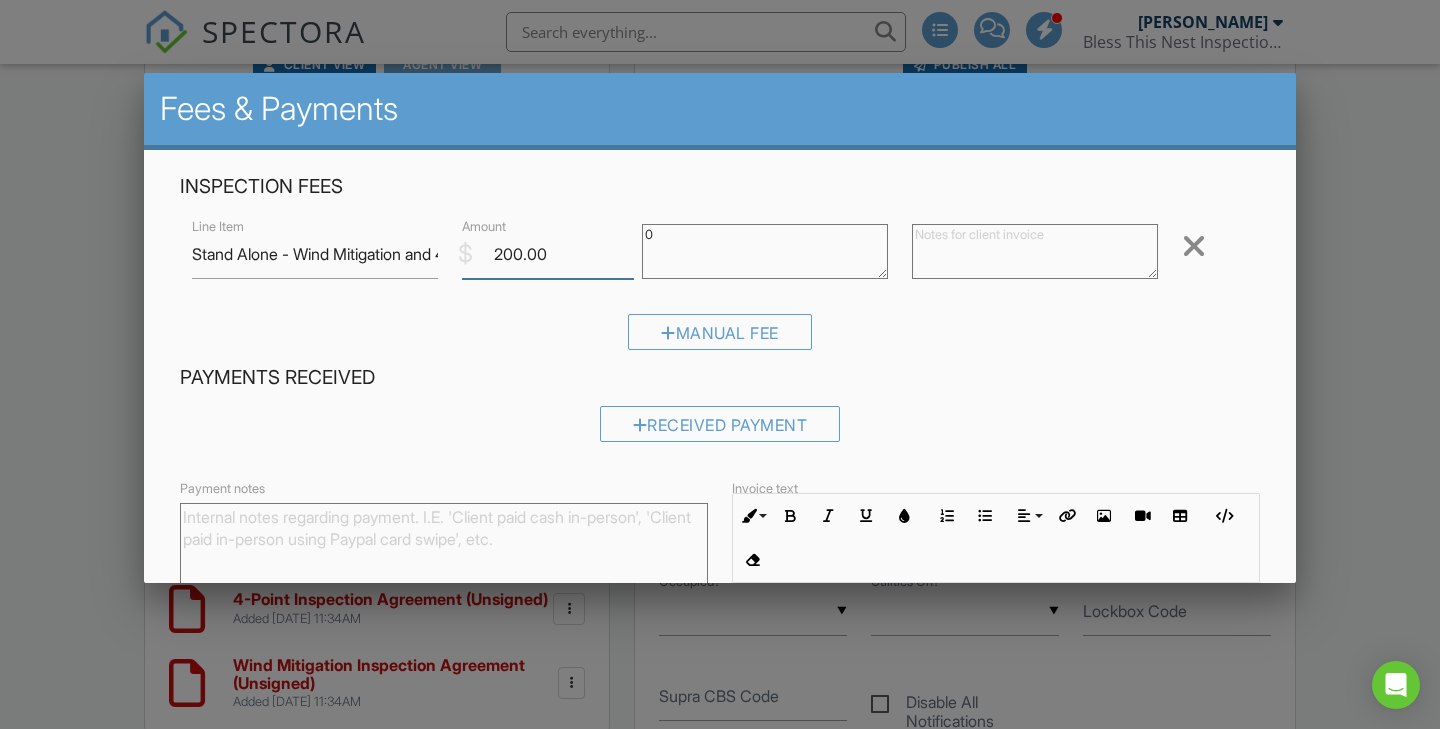 type on "200.00" 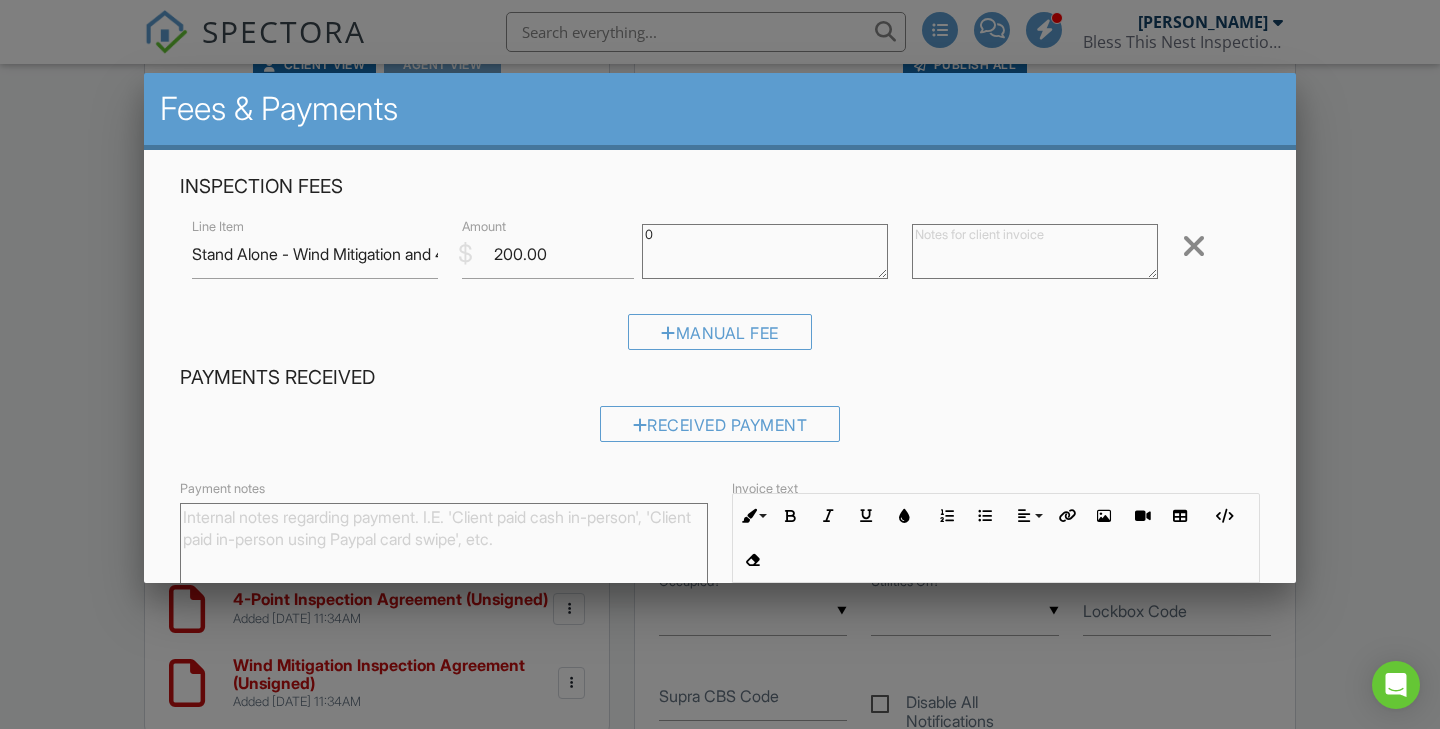 click on "Manual Fee" at bounding box center (720, 339) 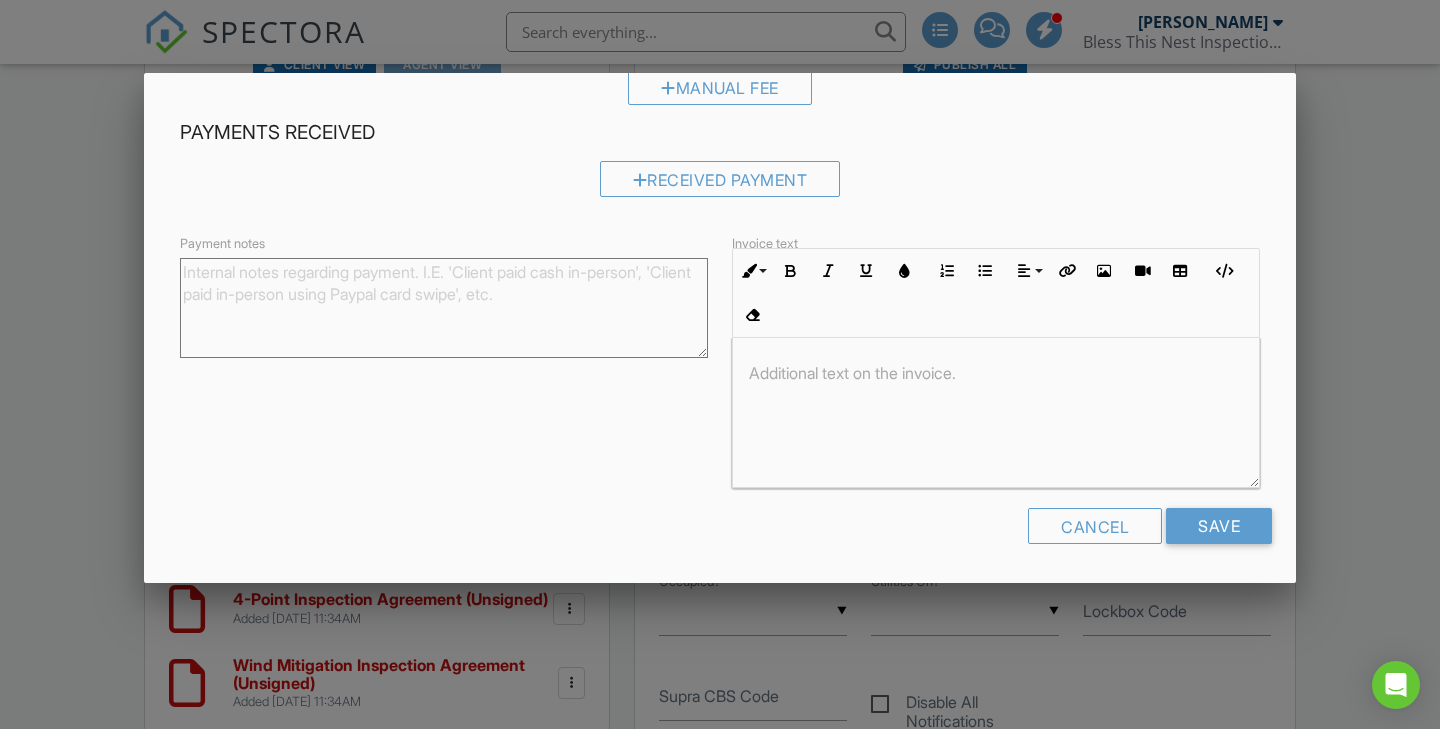 scroll, scrollTop: 243, scrollLeft: 0, axis: vertical 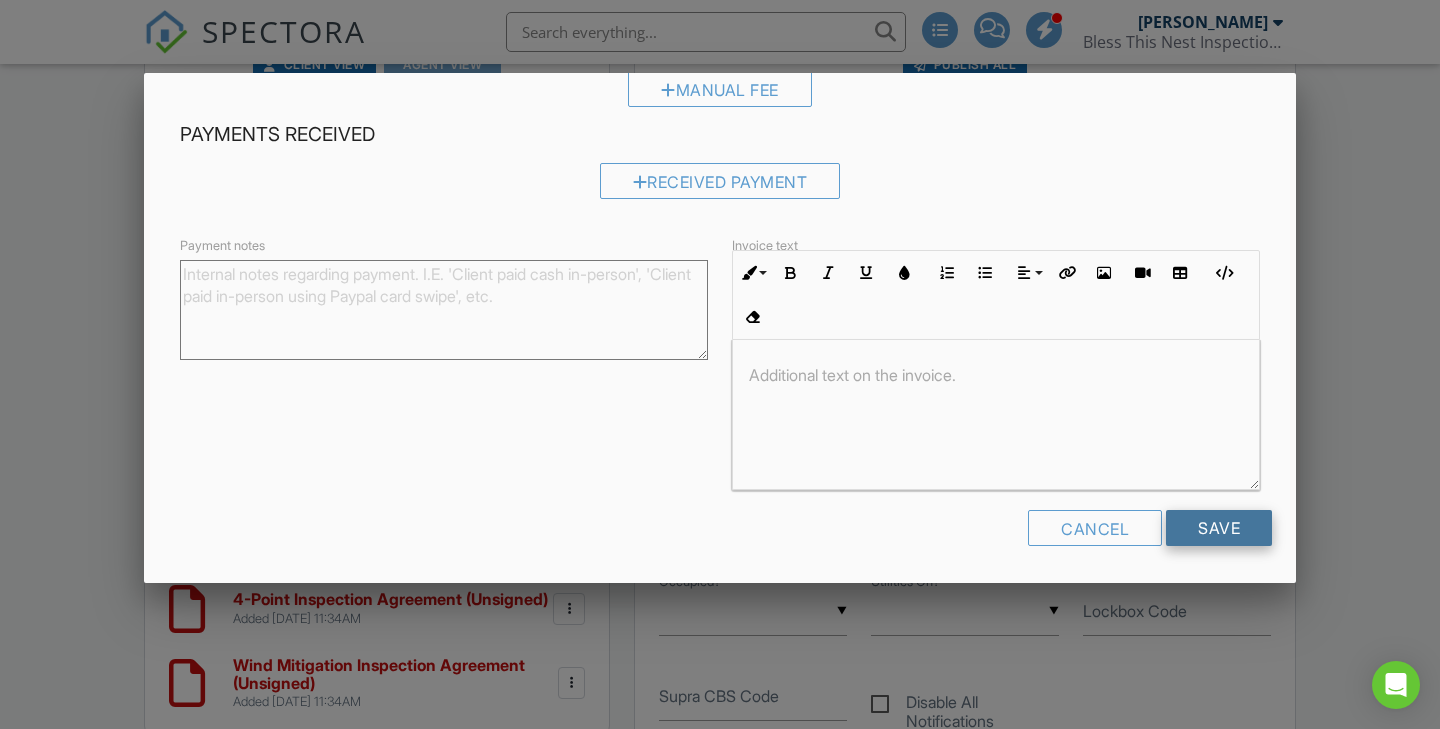 click on "Save" at bounding box center [1219, 528] 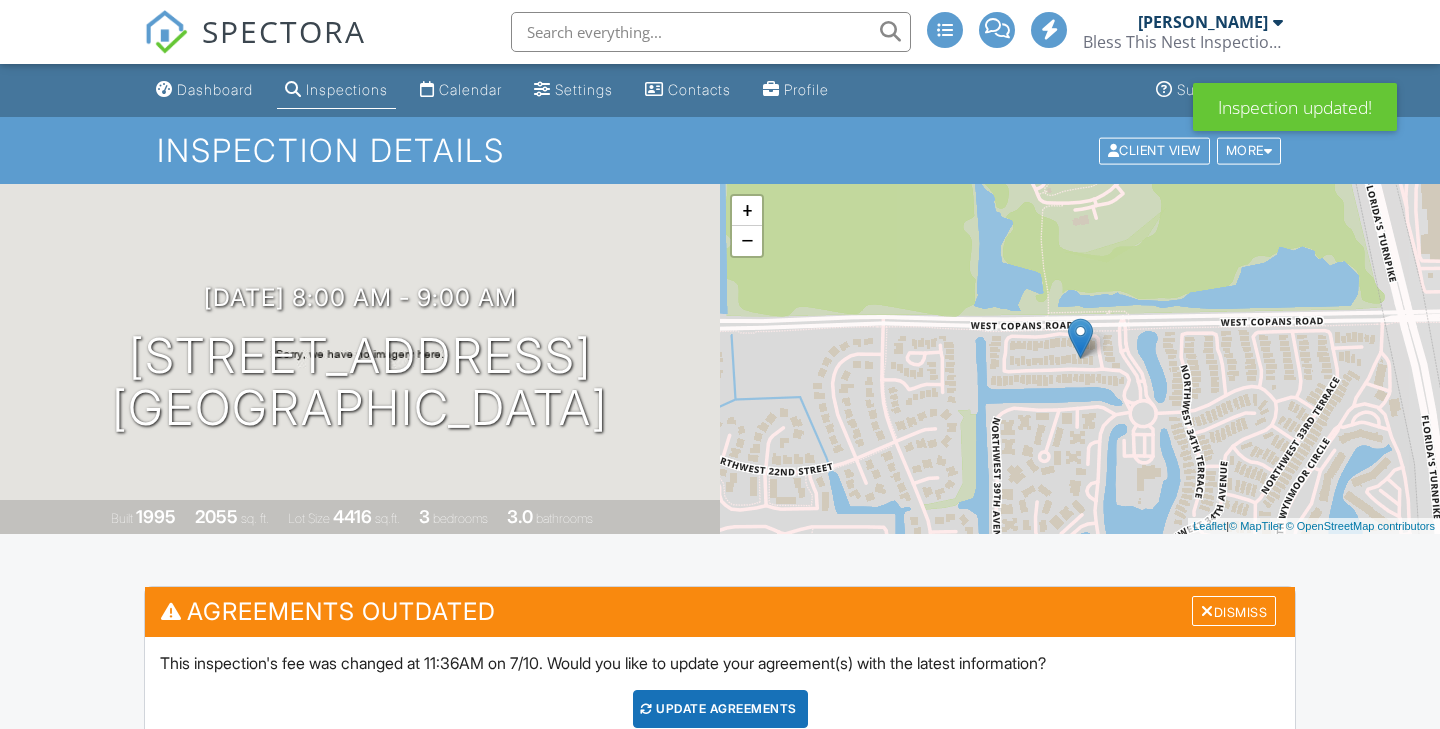scroll, scrollTop: 158, scrollLeft: 0, axis: vertical 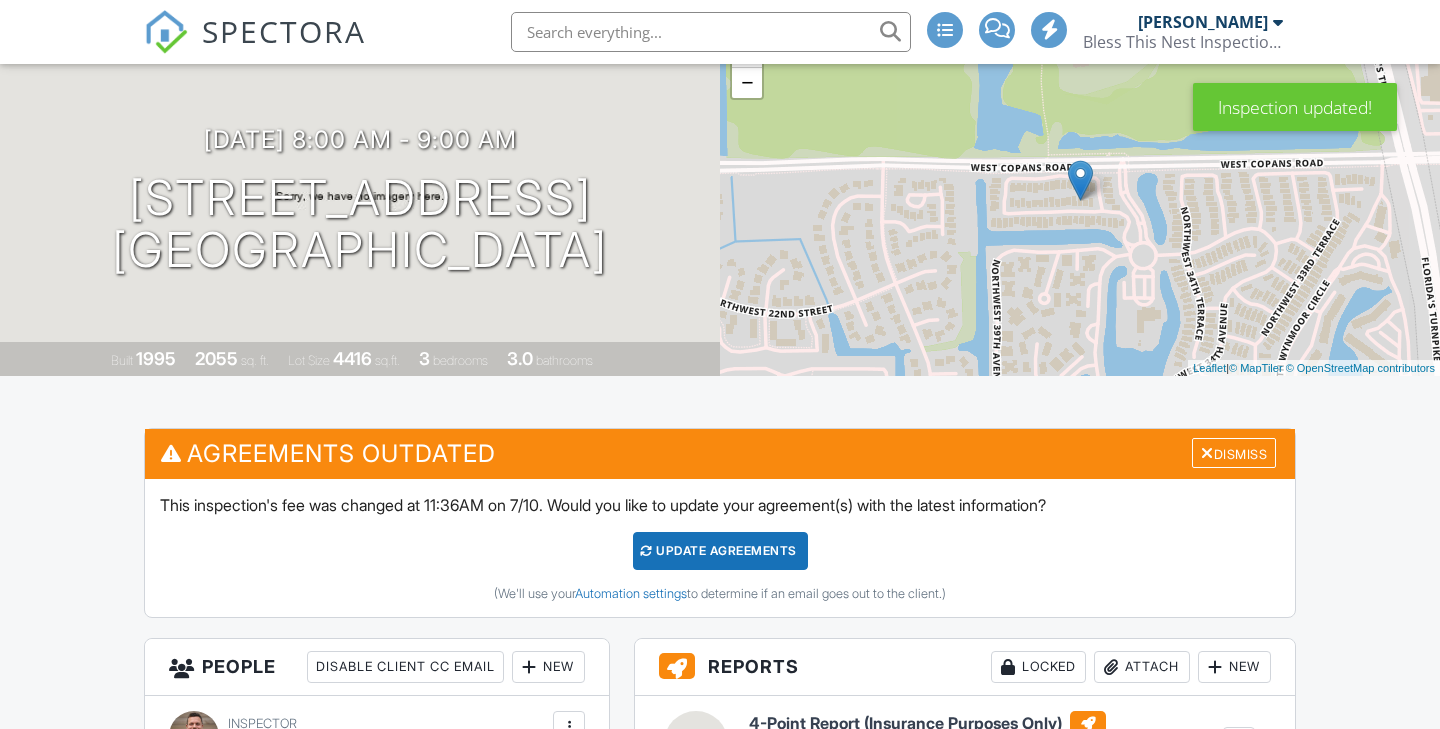 click on "Update Agreements" at bounding box center (720, 551) 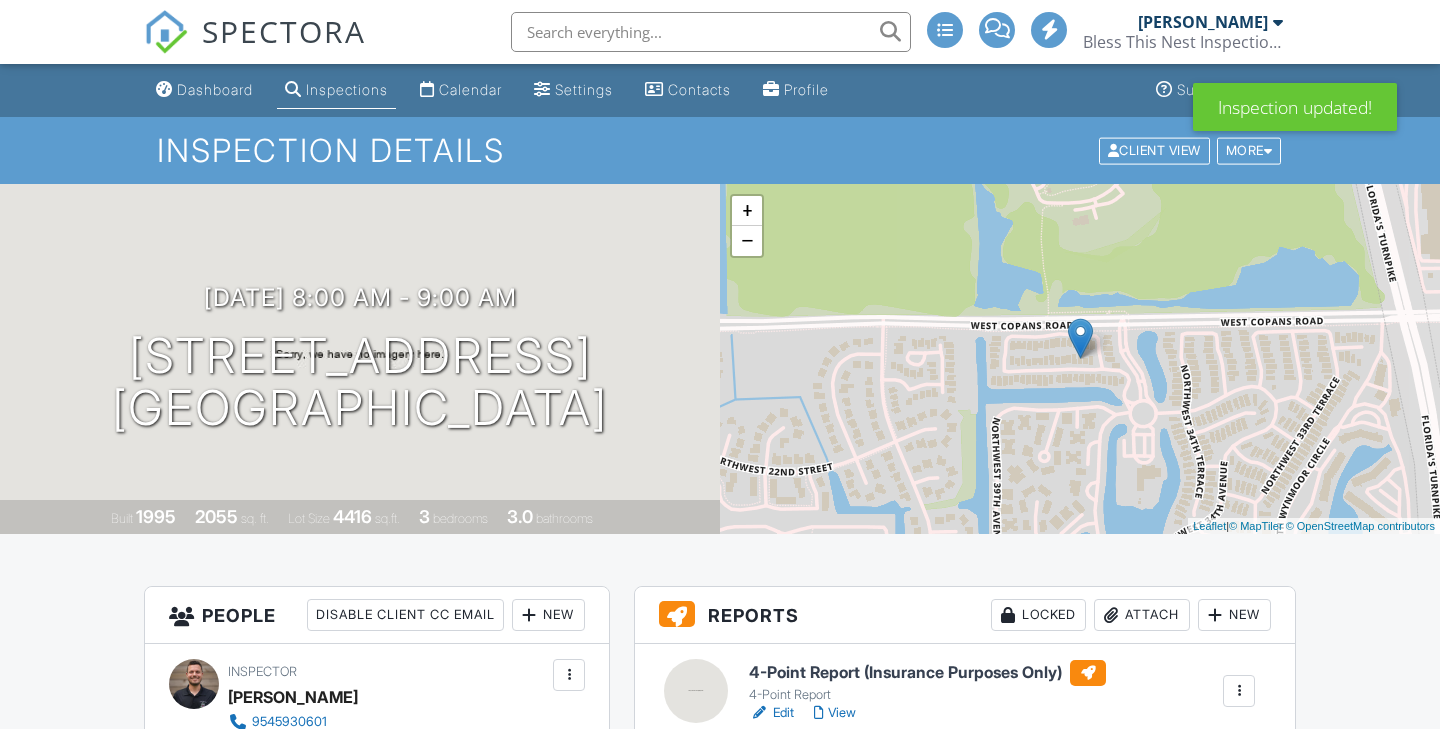 scroll, scrollTop: 240, scrollLeft: 0, axis: vertical 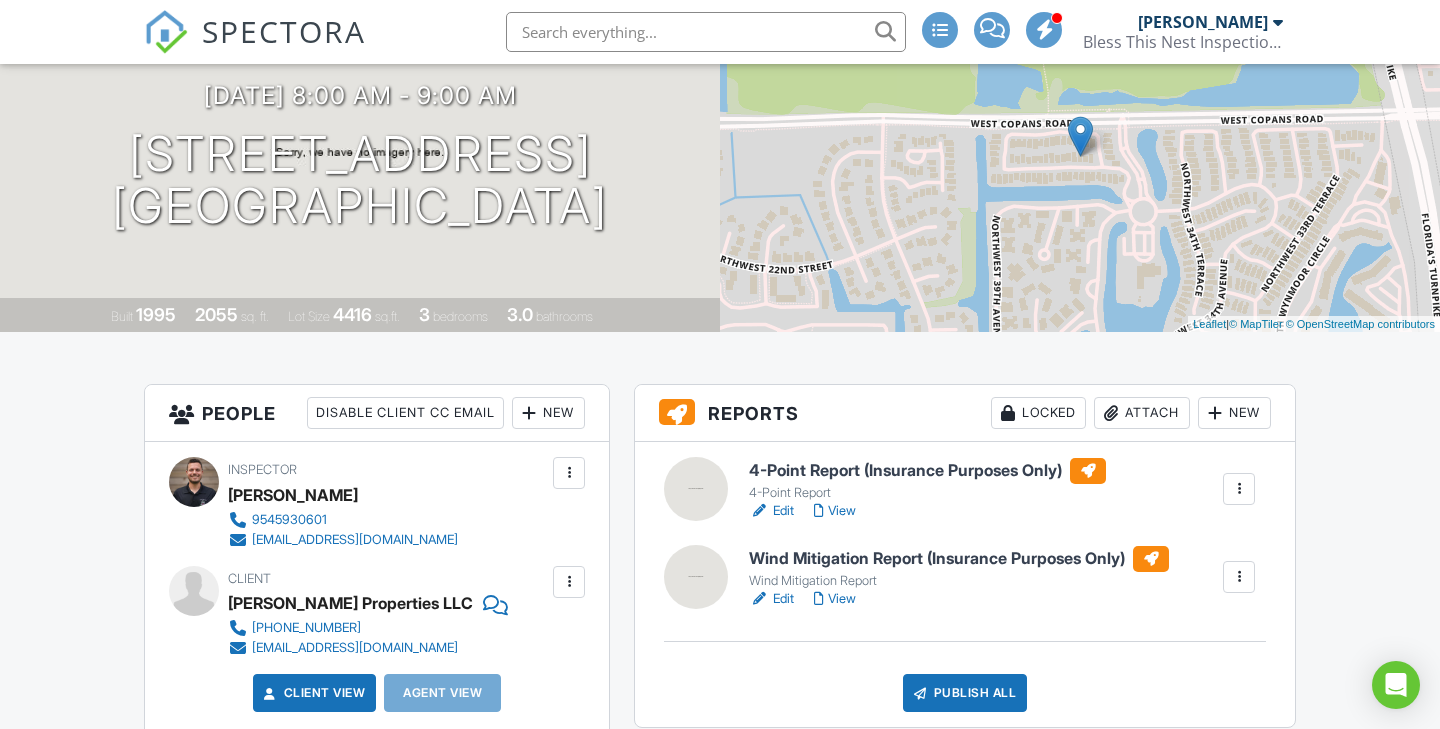 click on "Edit" at bounding box center [771, 511] 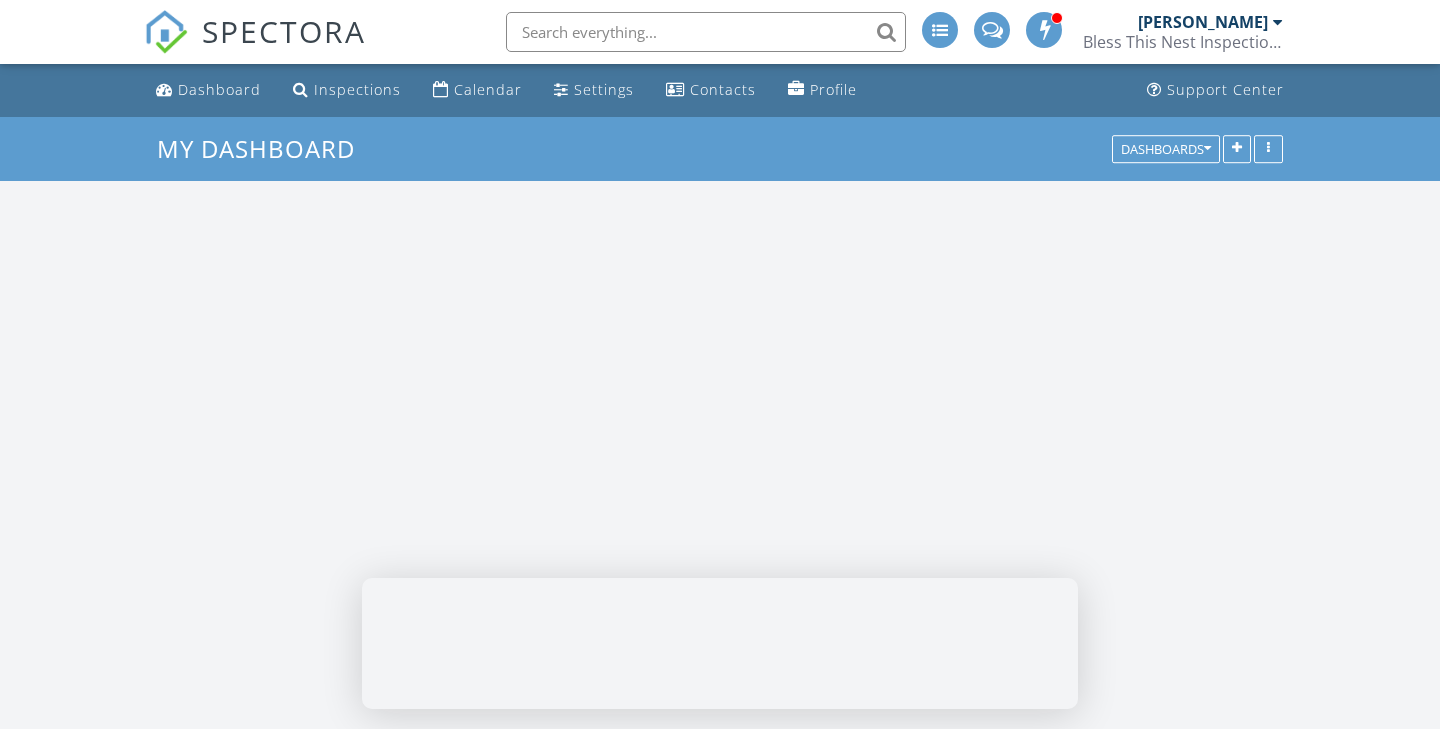 scroll, scrollTop: 0, scrollLeft: 0, axis: both 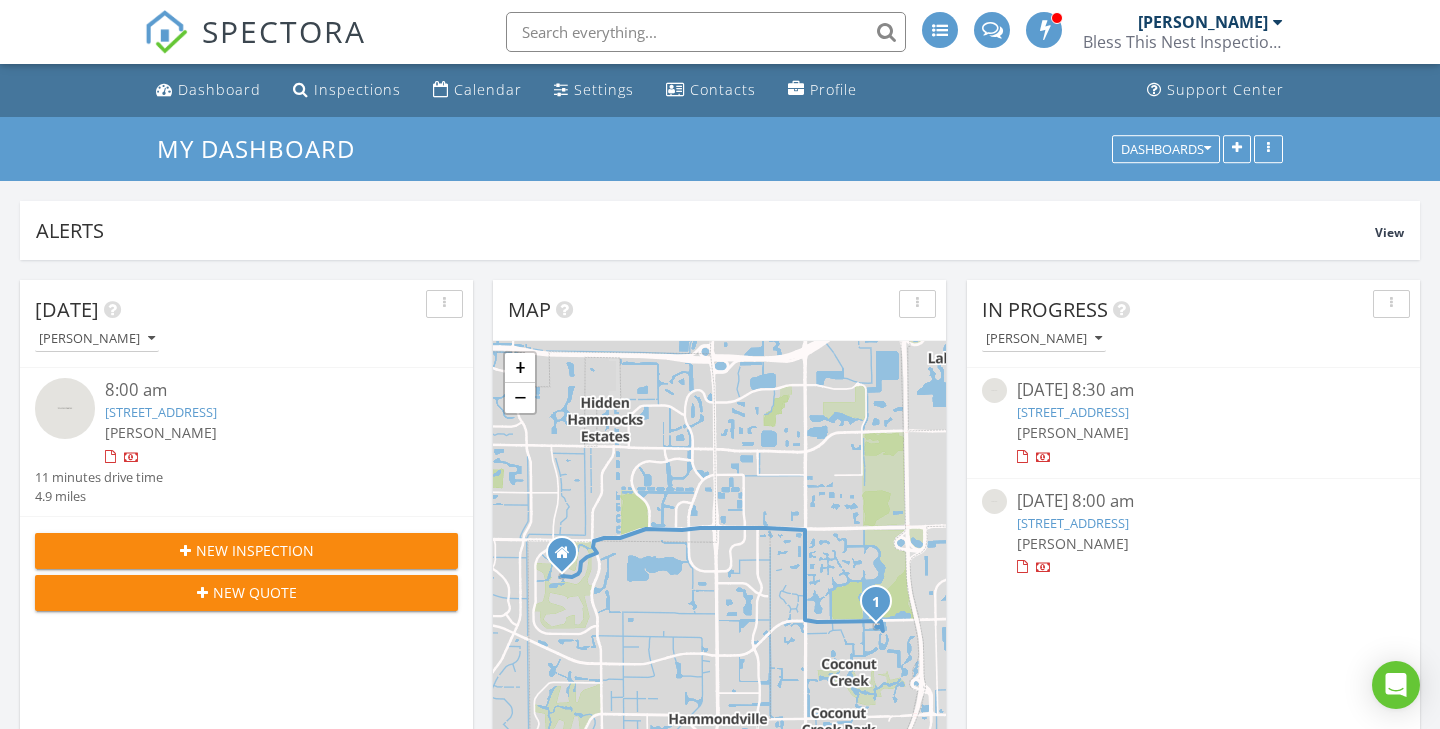 click on "[STREET_ADDRESS]" at bounding box center [1073, 523] 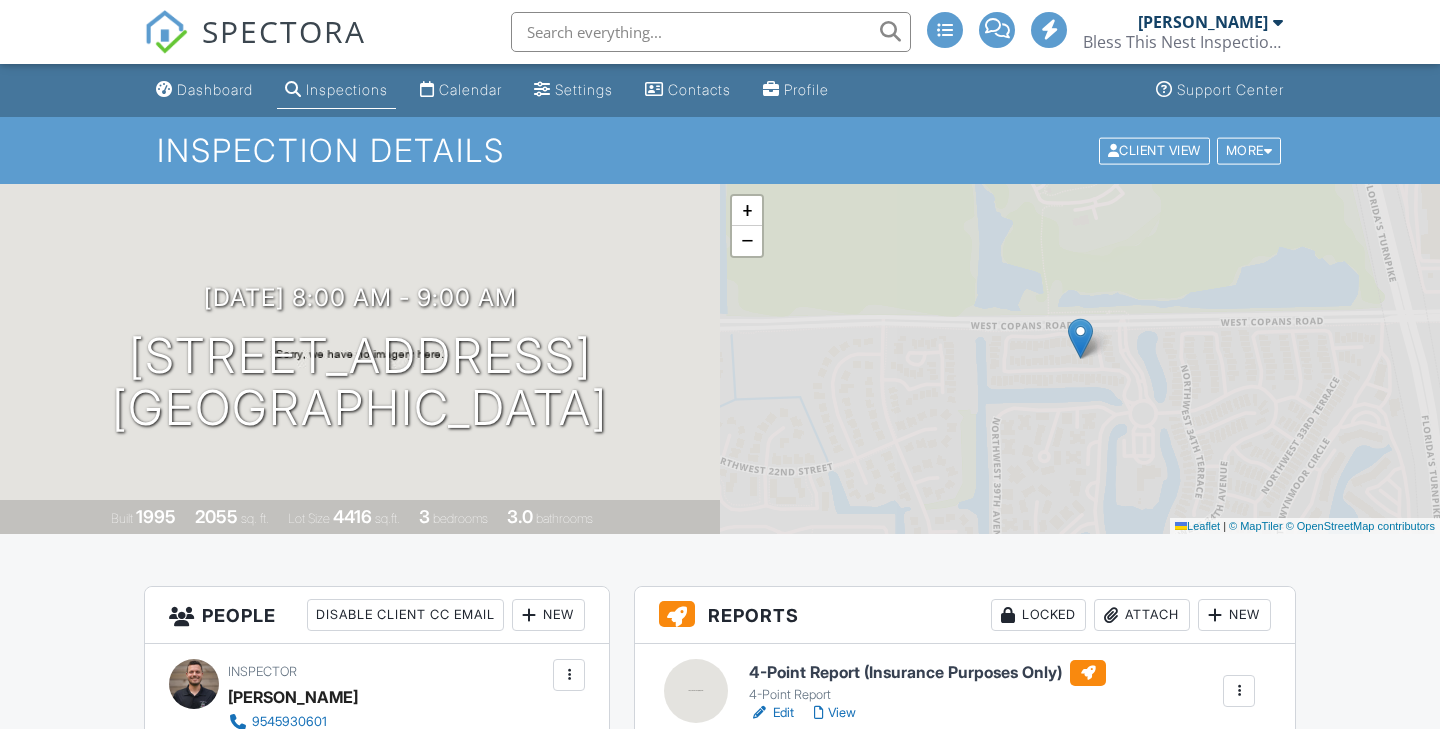 scroll, scrollTop: 202, scrollLeft: 0, axis: vertical 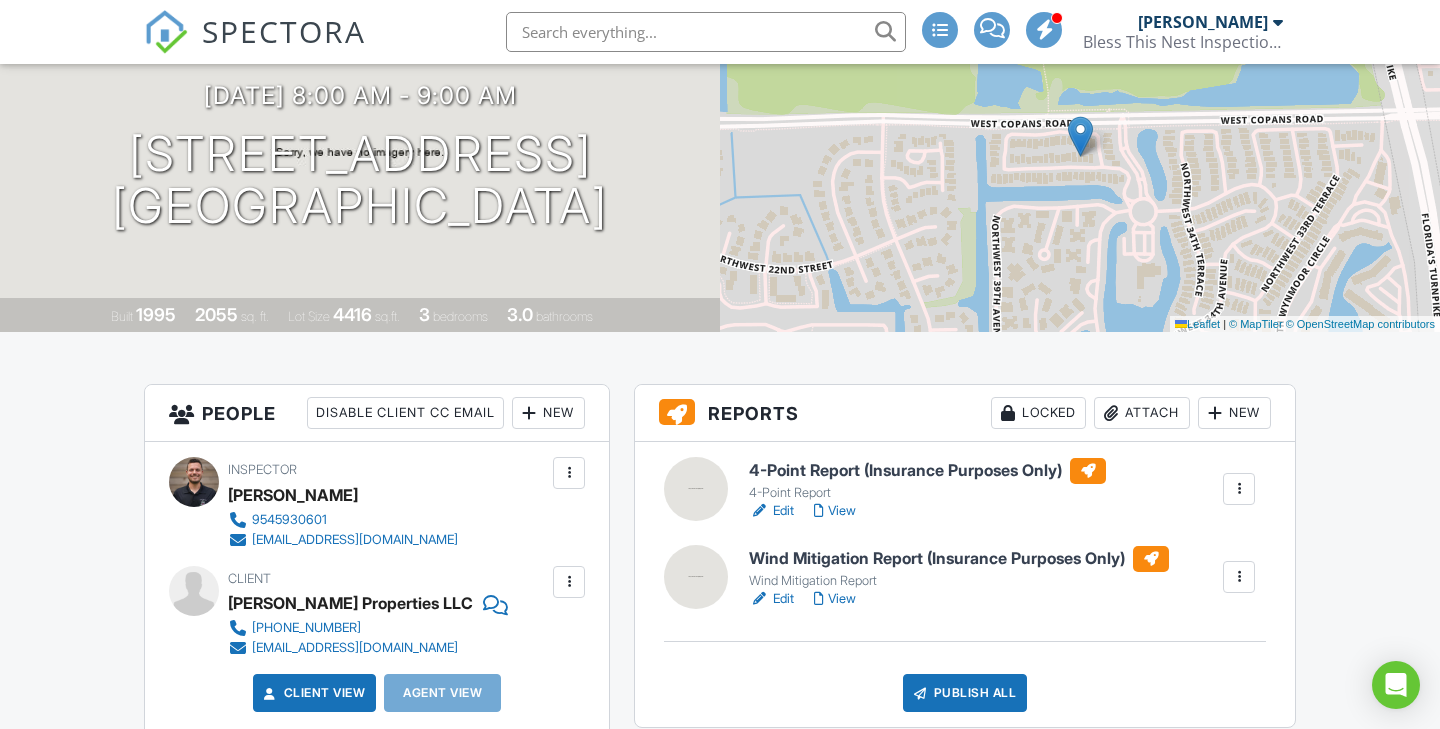 click at bounding box center (1239, 489) 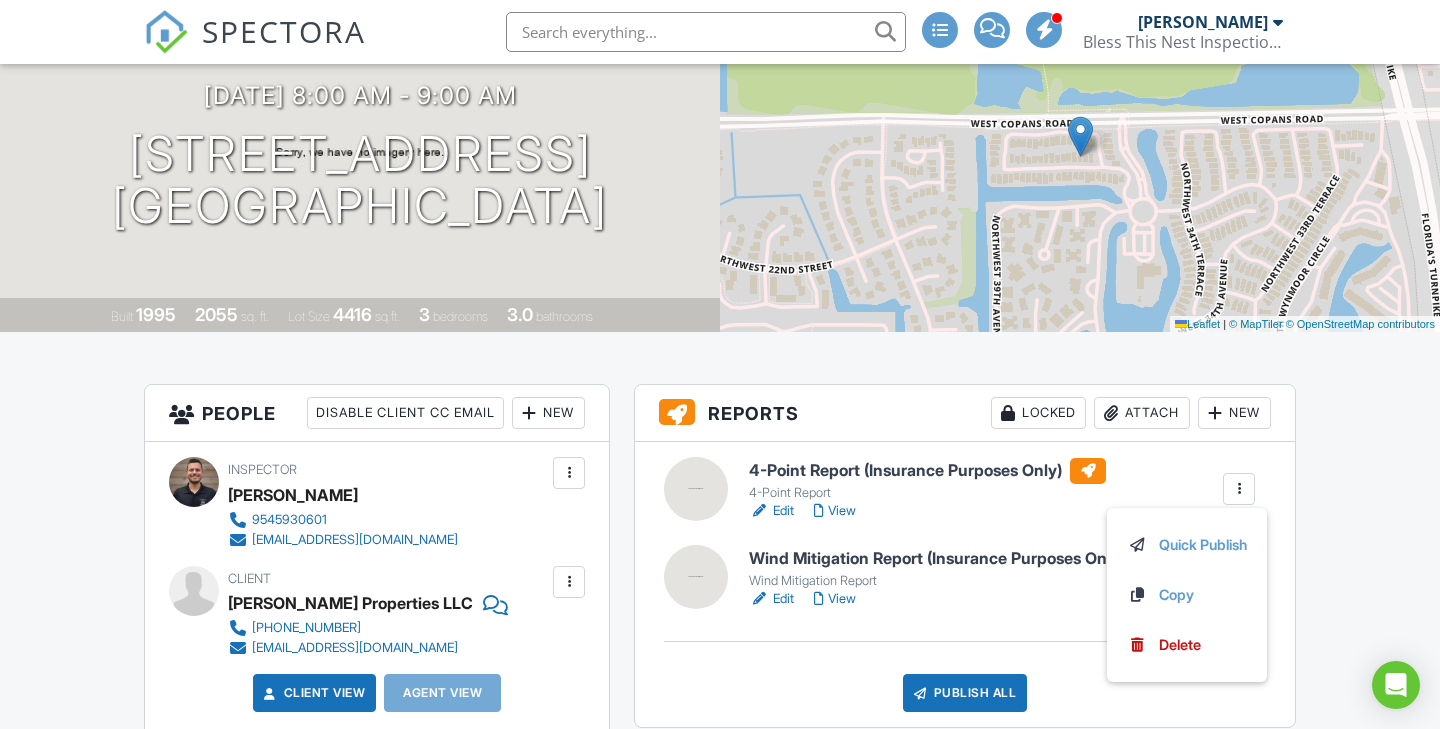scroll, scrollTop: 202, scrollLeft: 0, axis: vertical 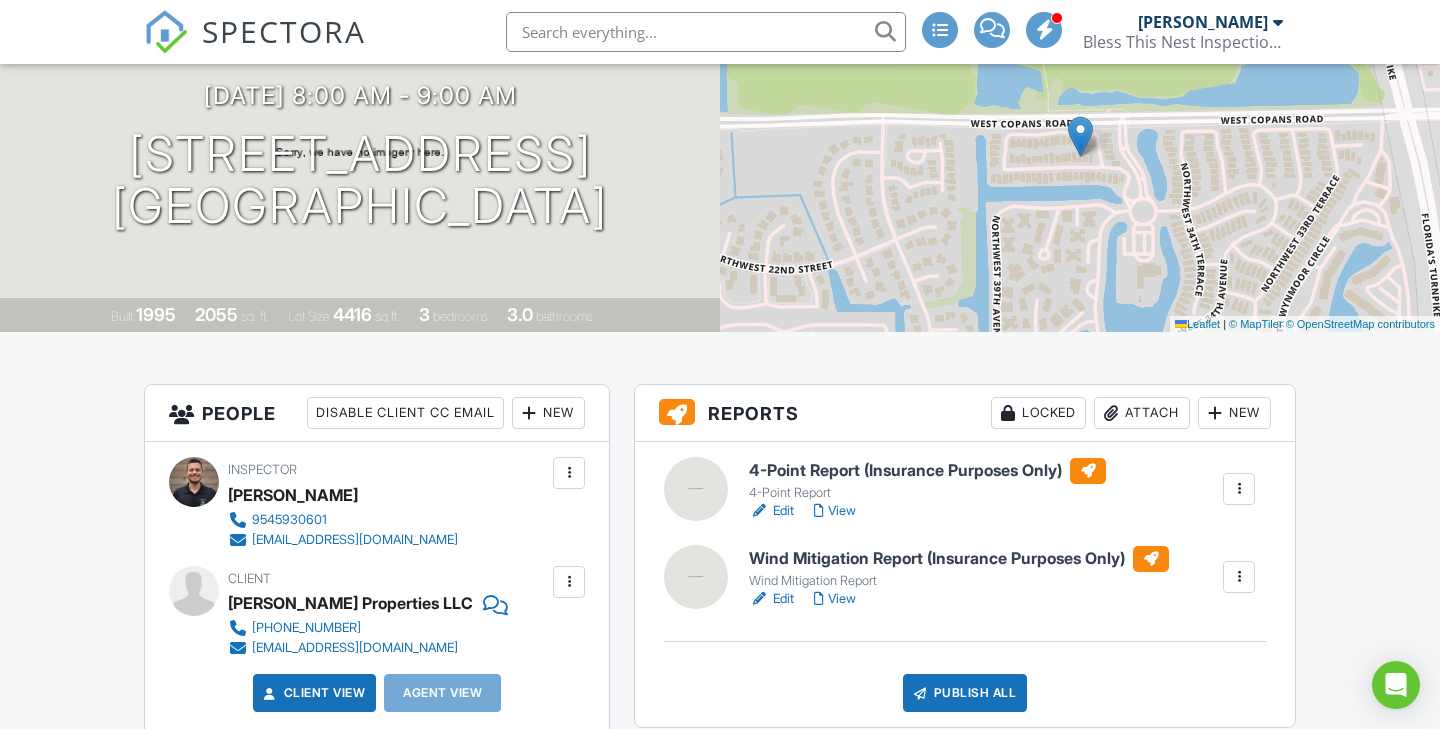 click on "View" at bounding box center (835, 511) 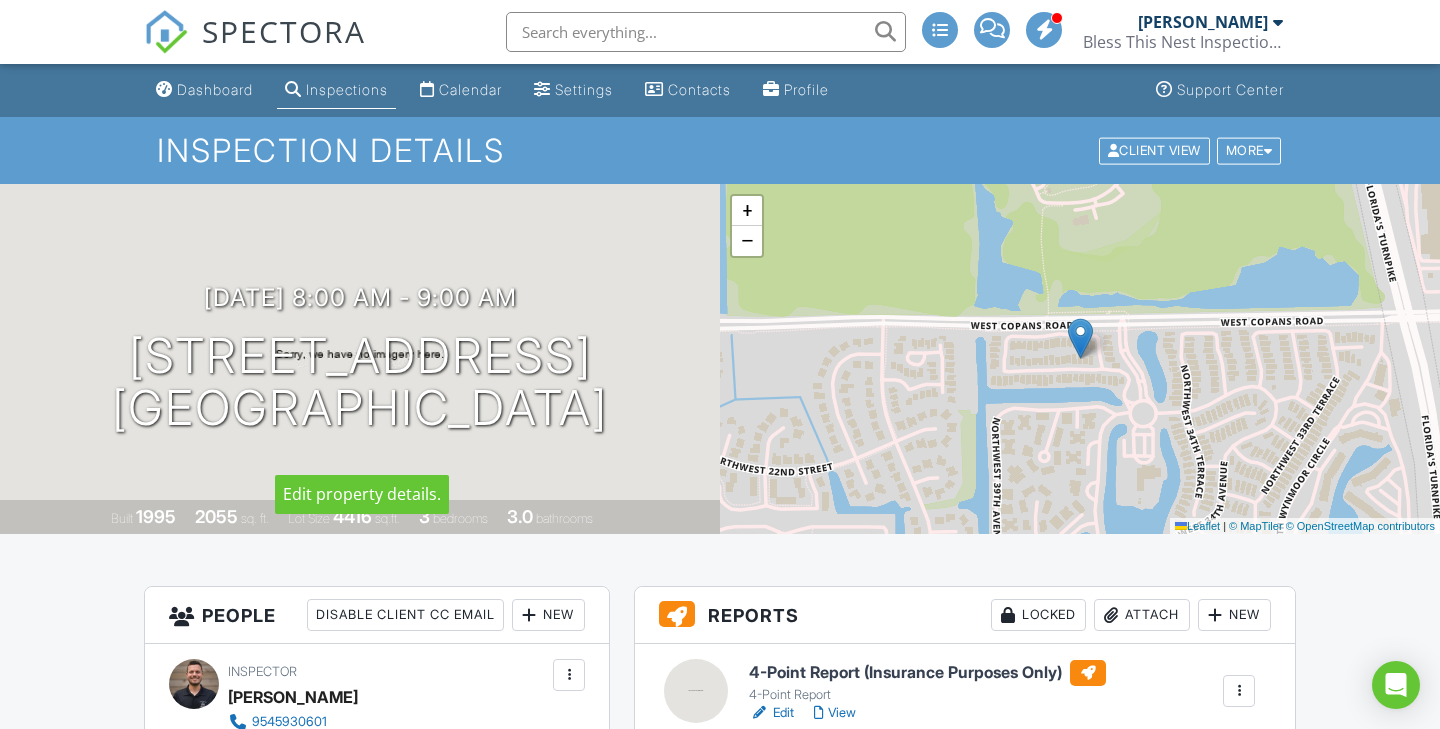 scroll, scrollTop: 0, scrollLeft: 0, axis: both 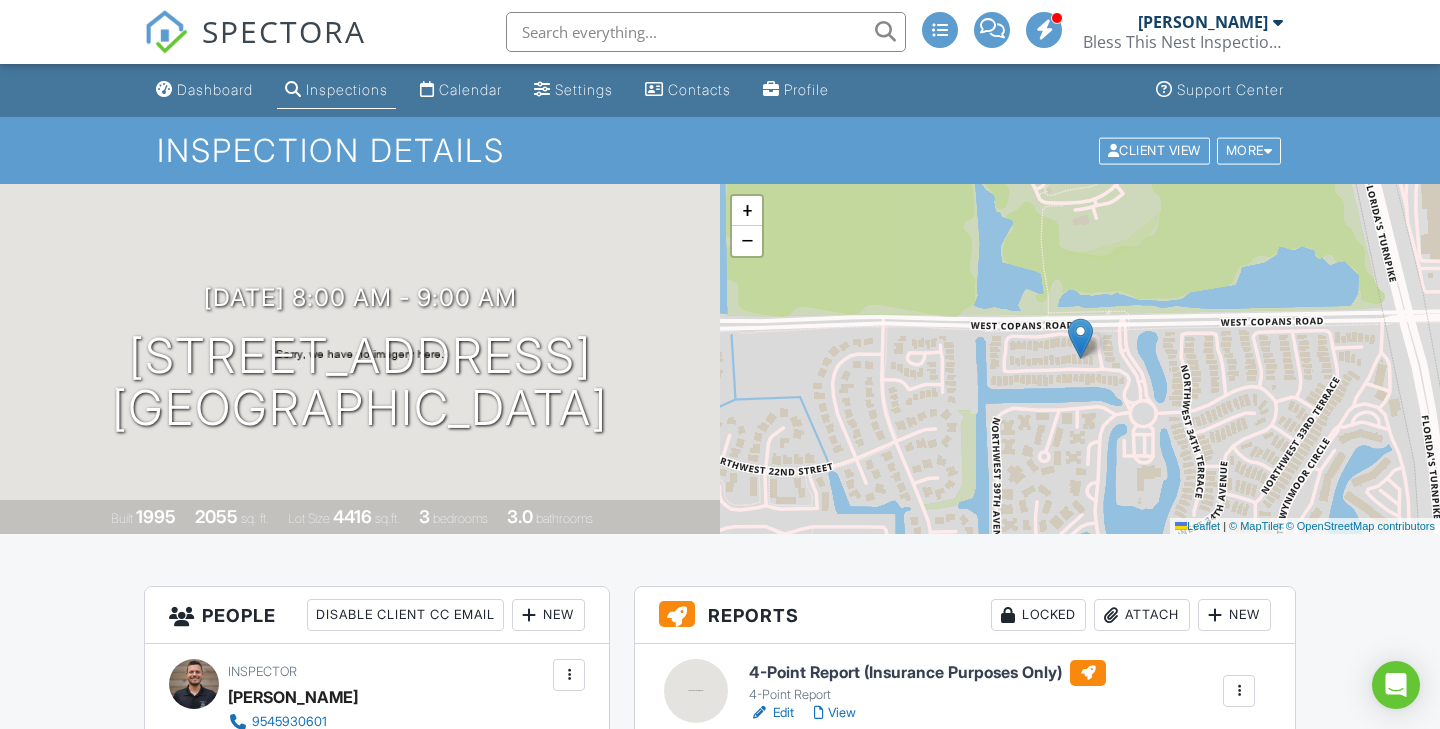 click on "Inspections" at bounding box center [347, 89] 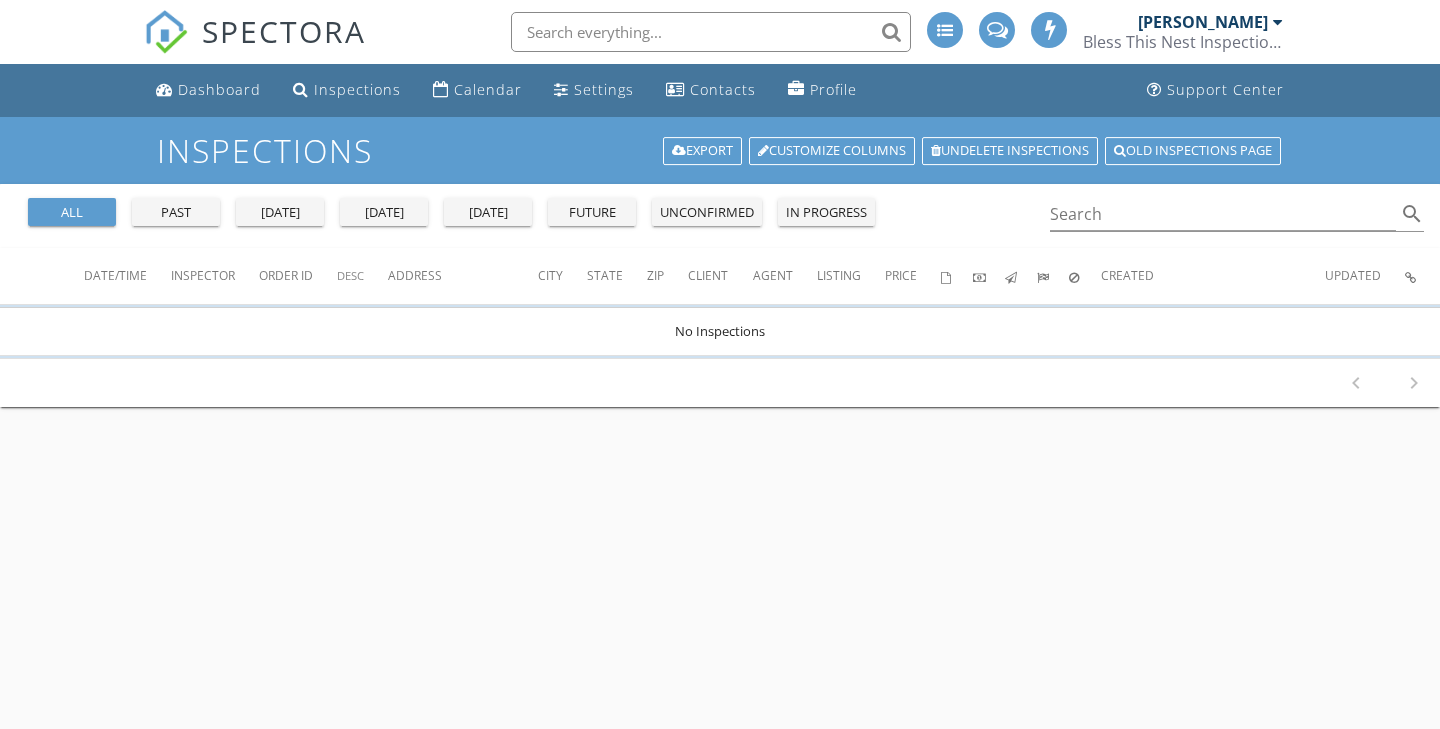 scroll, scrollTop: 0, scrollLeft: 0, axis: both 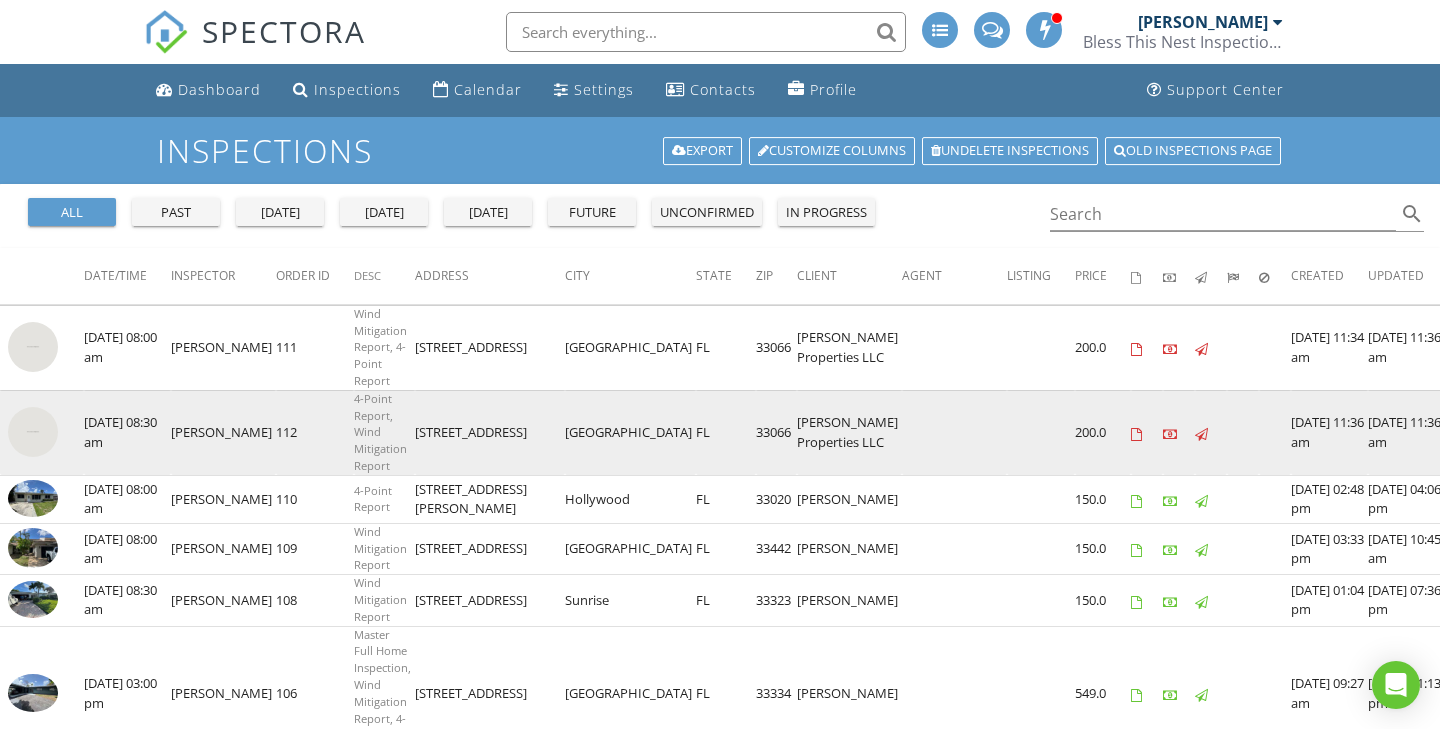 click at bounding box center (33, 432) 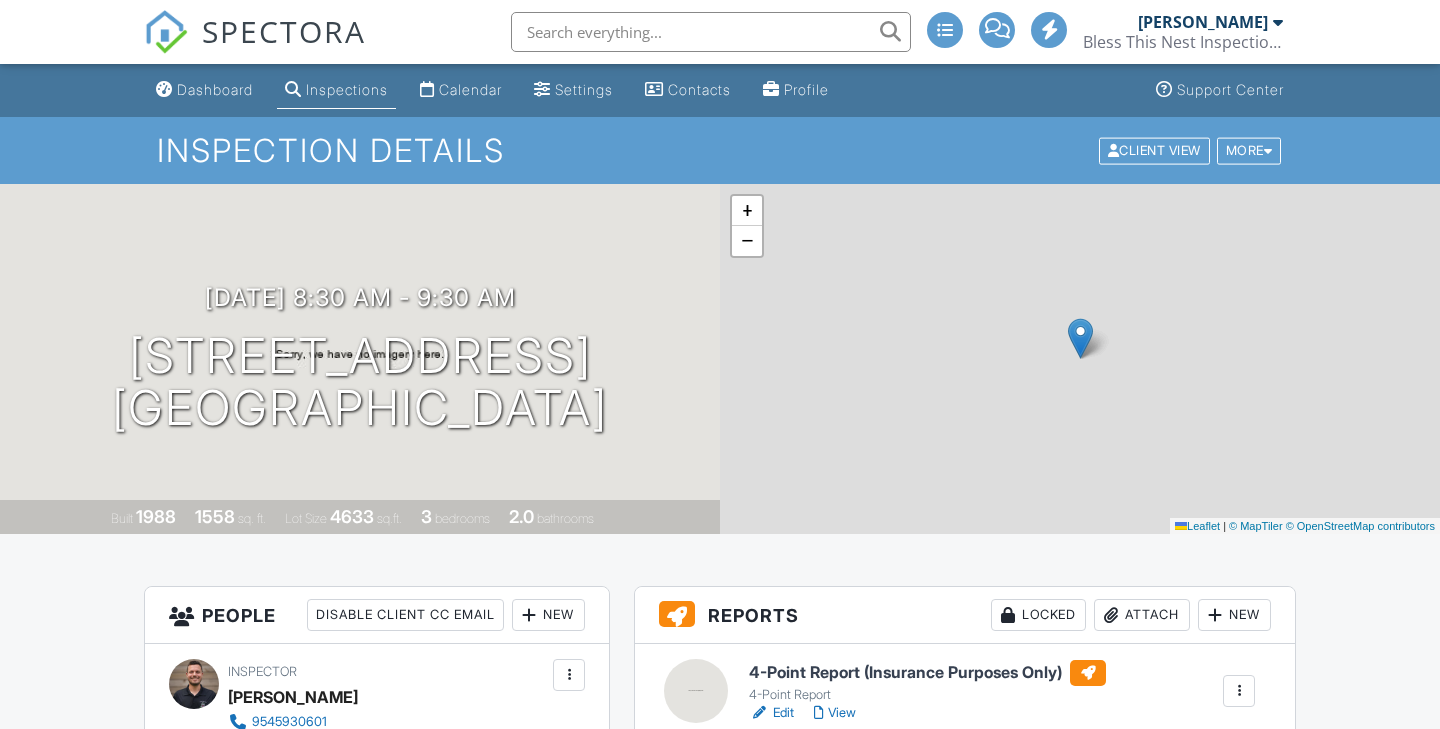 click on "View" at bounding box center (835, 713) 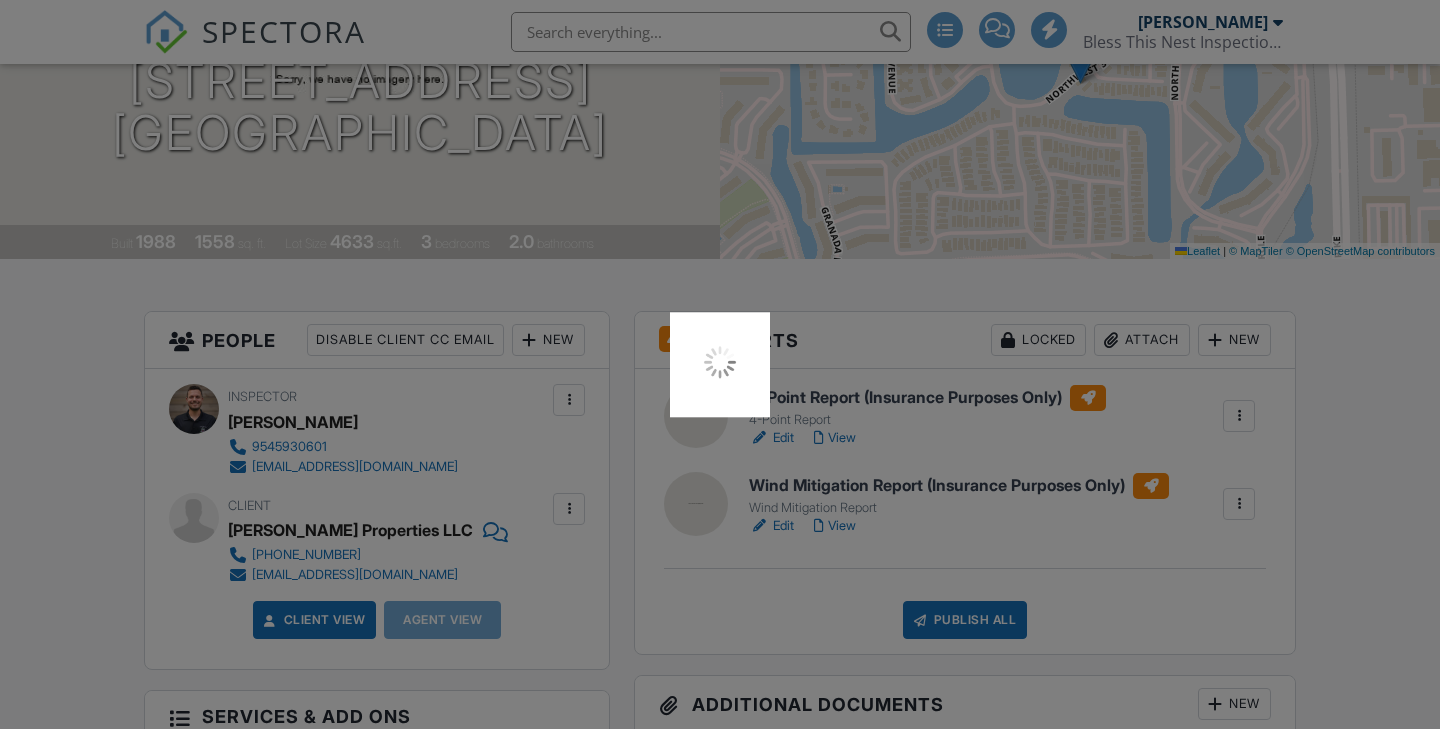 scroll, scrollTop: 275, scrollLeft: 0, axis: vertical 